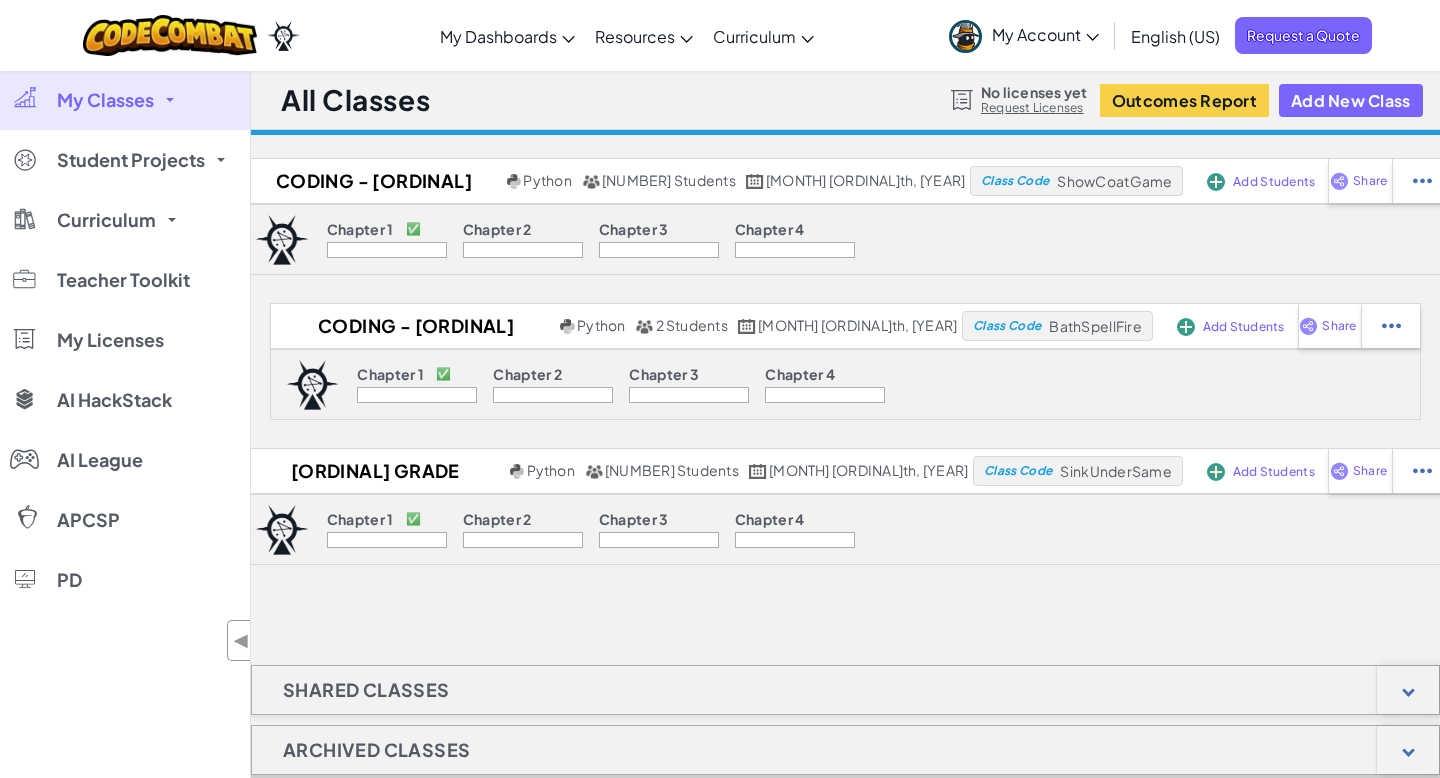 scroll, scrollTop: 0, scrollLeft: 0, axis: both 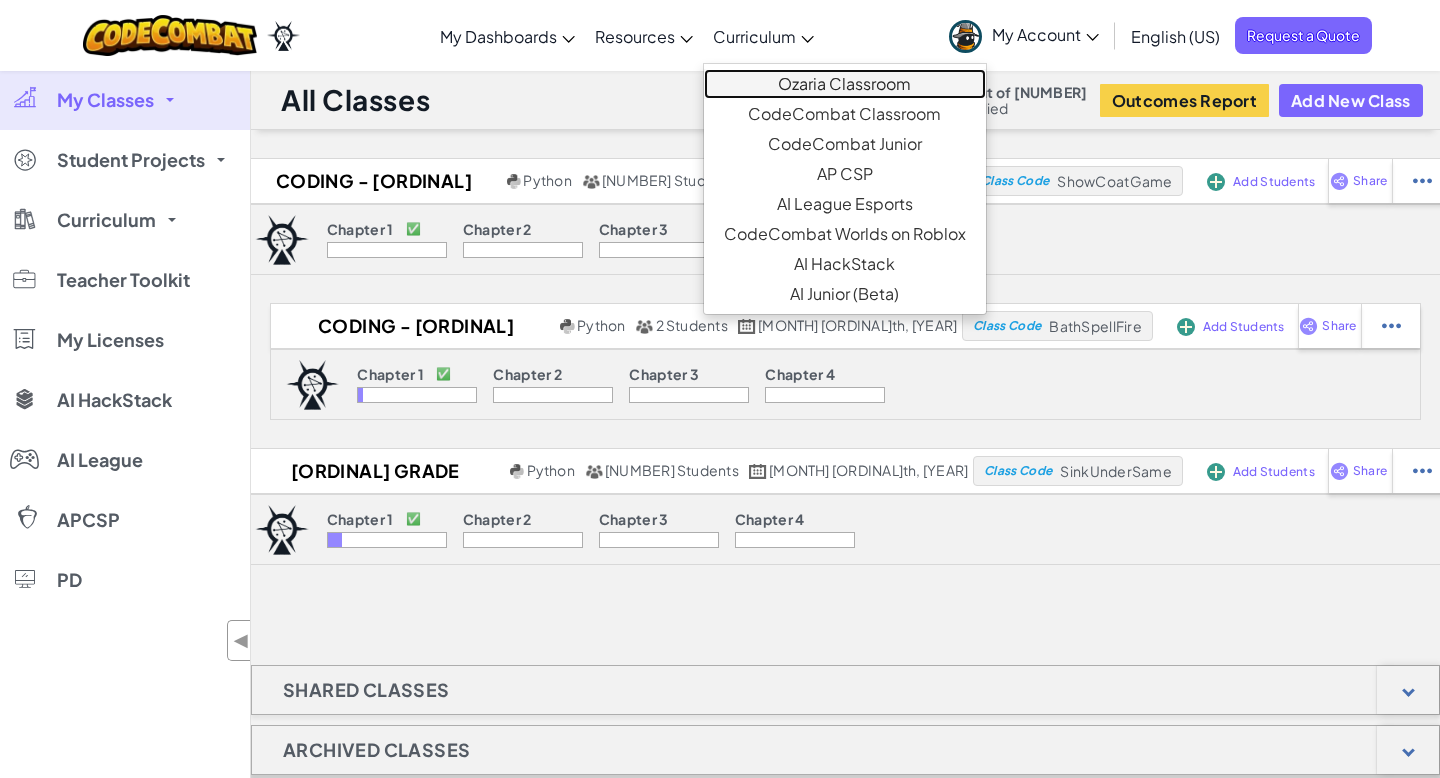 click on "Ozaria Classroom" at bounding box center (845, 84) 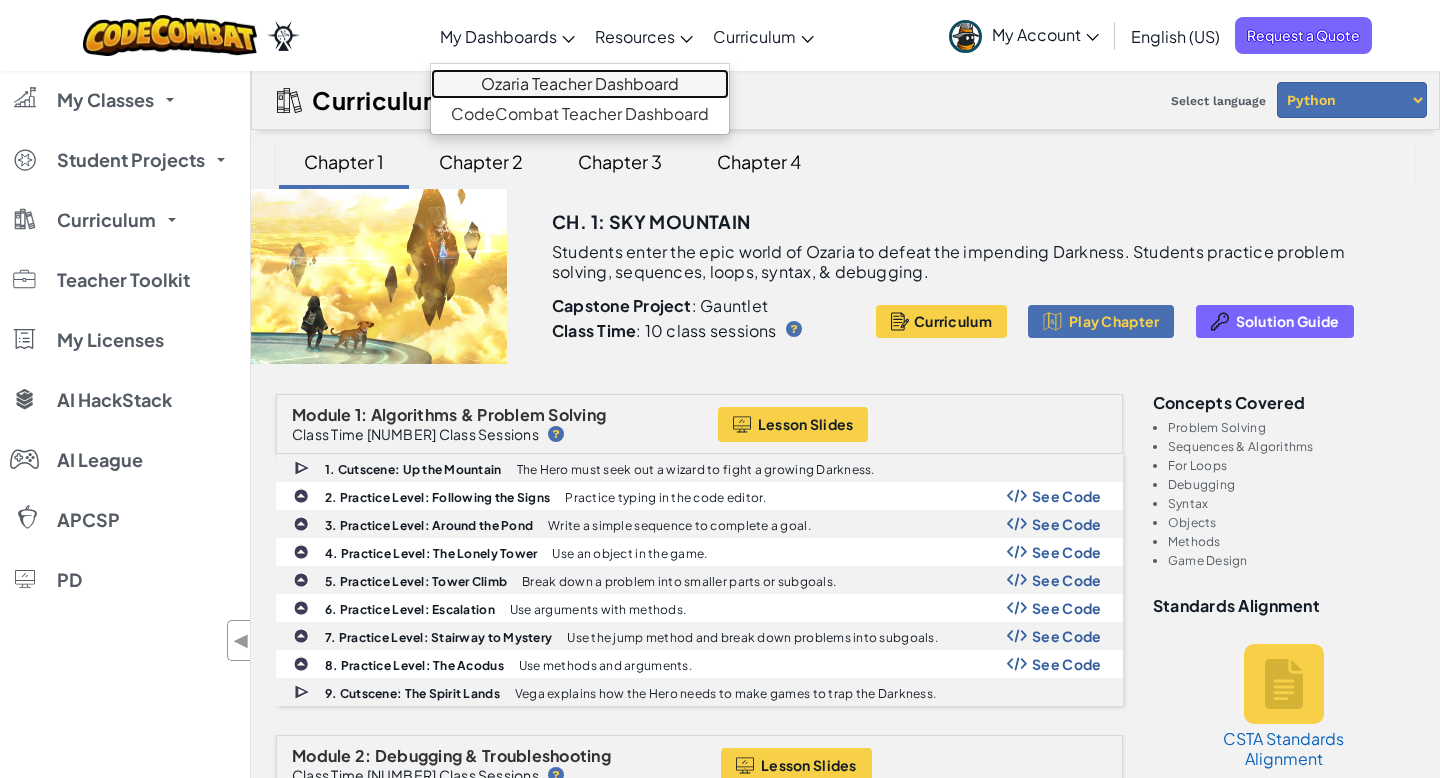 click on "Ozaria Teacher Dashboard" at bounding box center (580, 84) 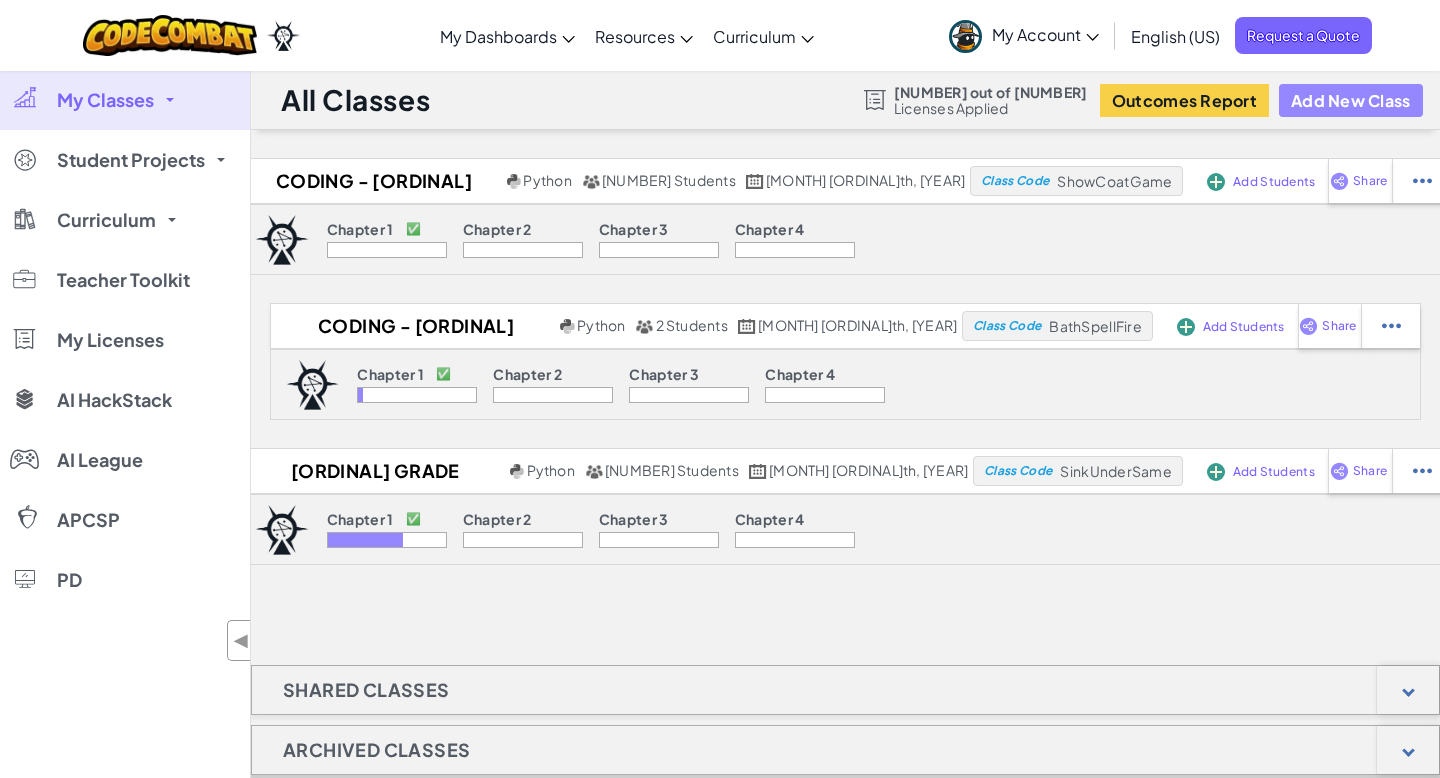 click on "Add New Class" at bounding box center [1351, 100] 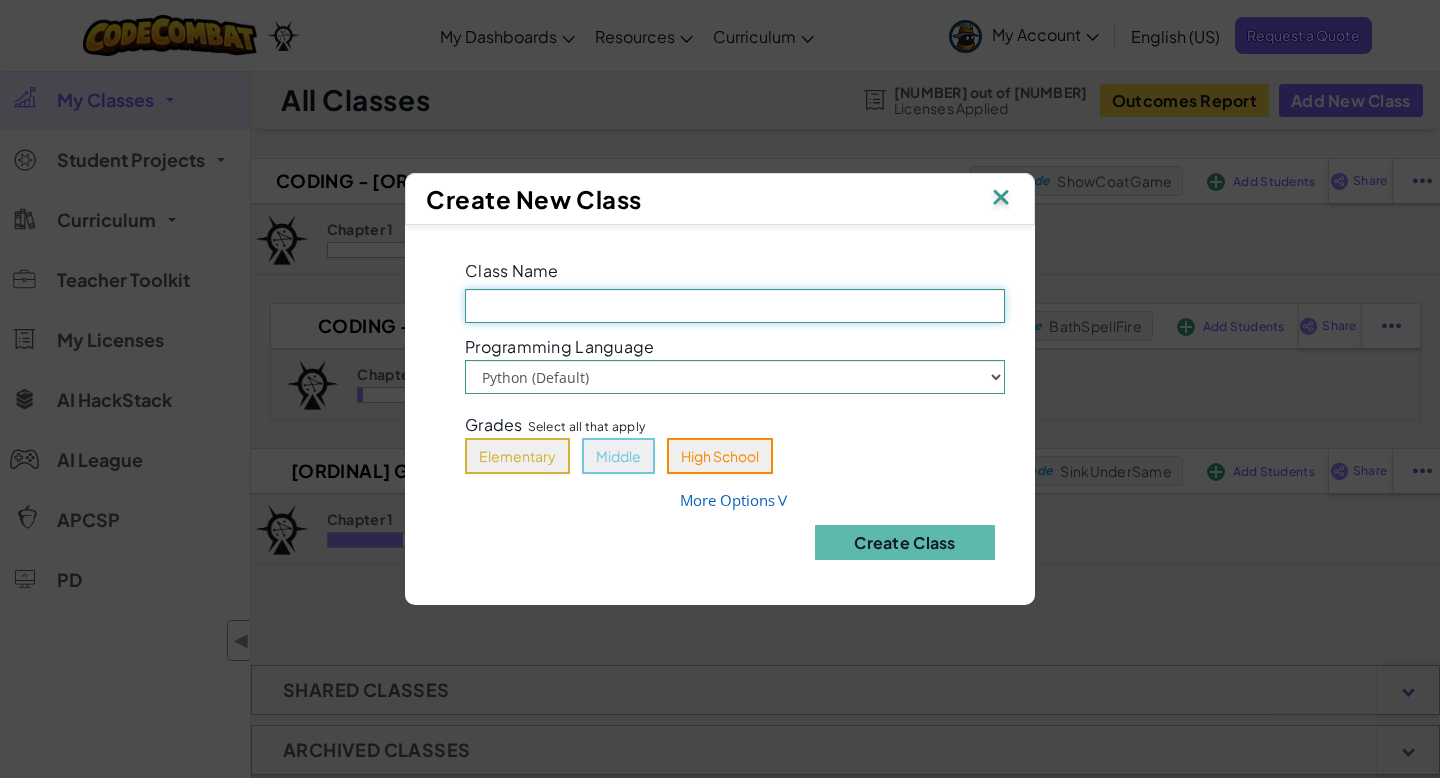 click on "Class Name
Field is required" at bounding box center (735, 306) 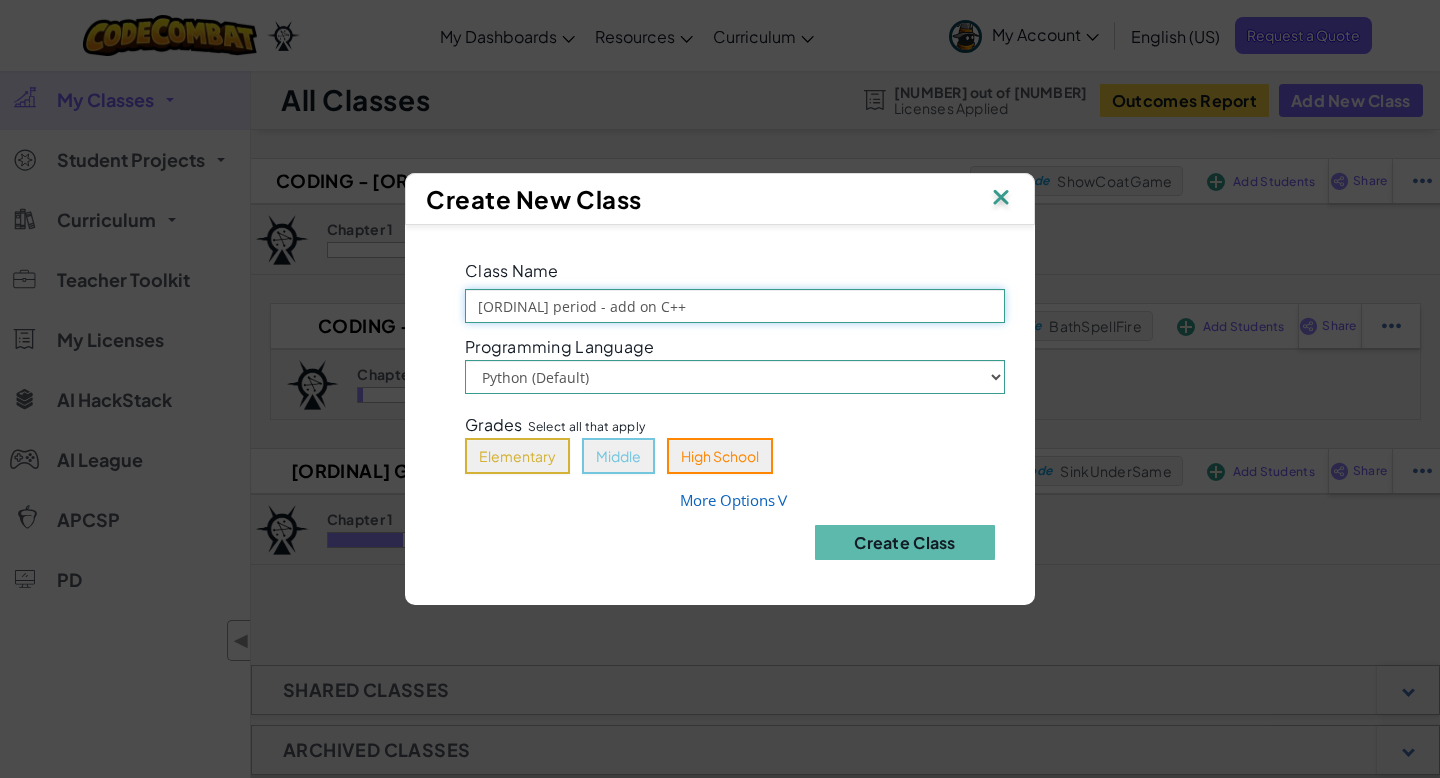 type on "[GRADE] period - add on C++" 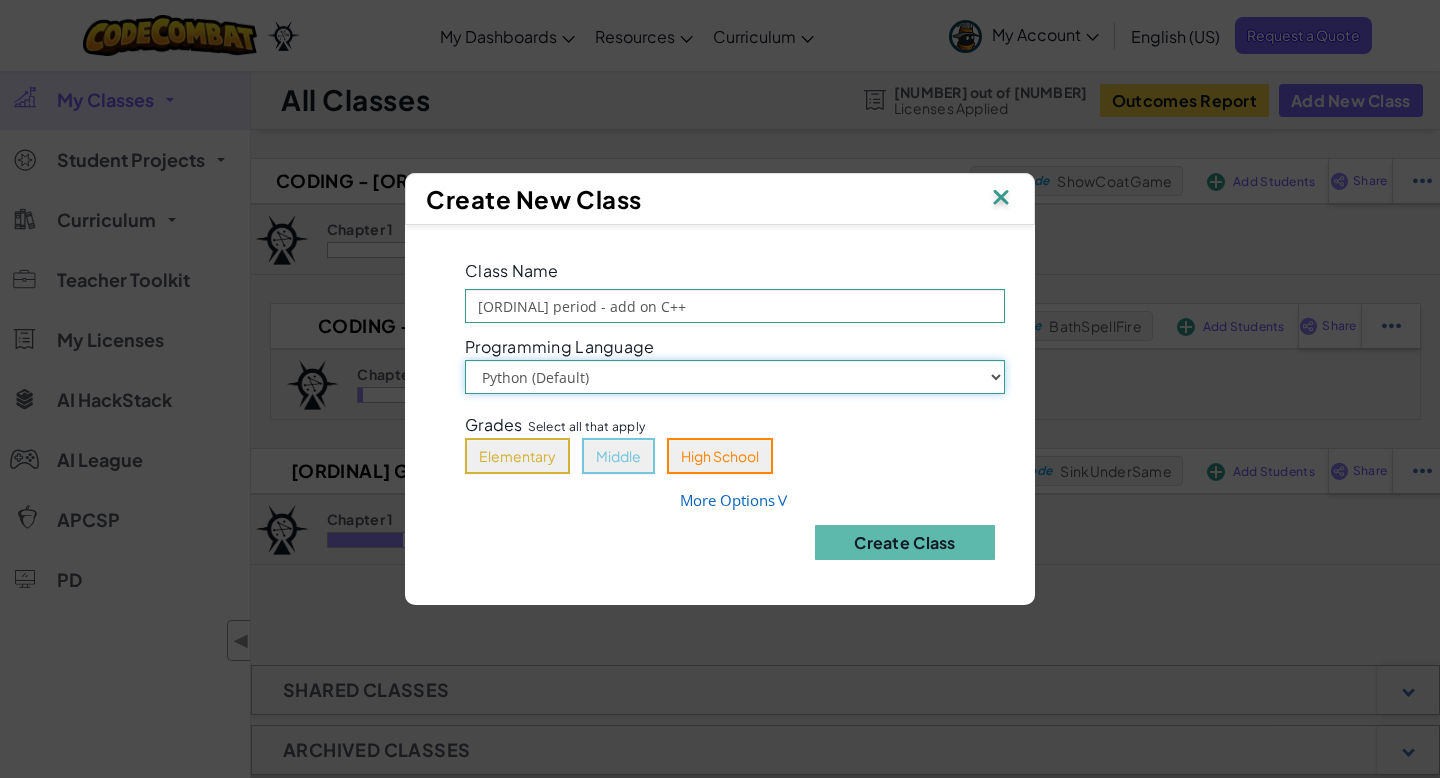 click on "Python (Default)
JavaScript" at bounding box center [735, 377] 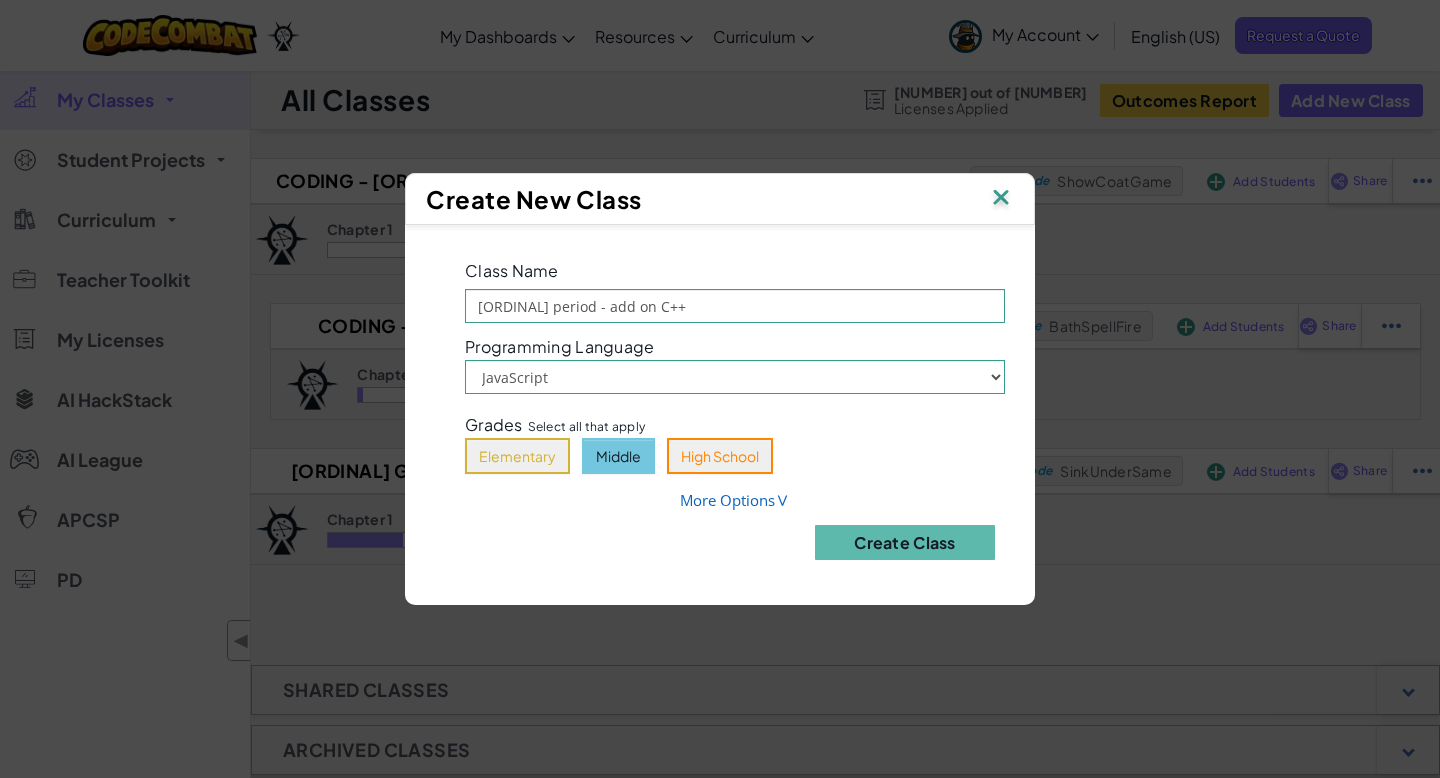 click on "Middle" at bounding box center [618, 456] 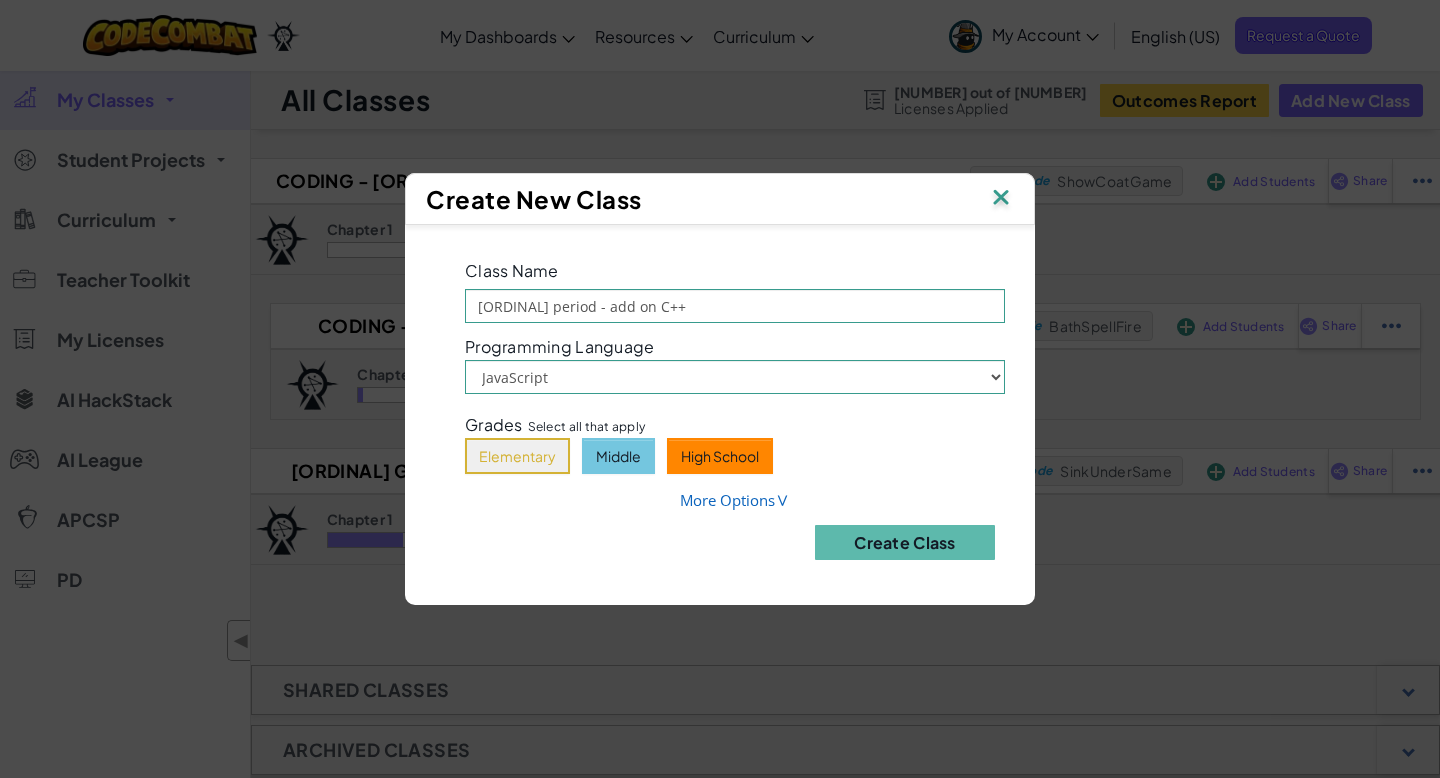 click on "High School" at bounding box center [720, 456] 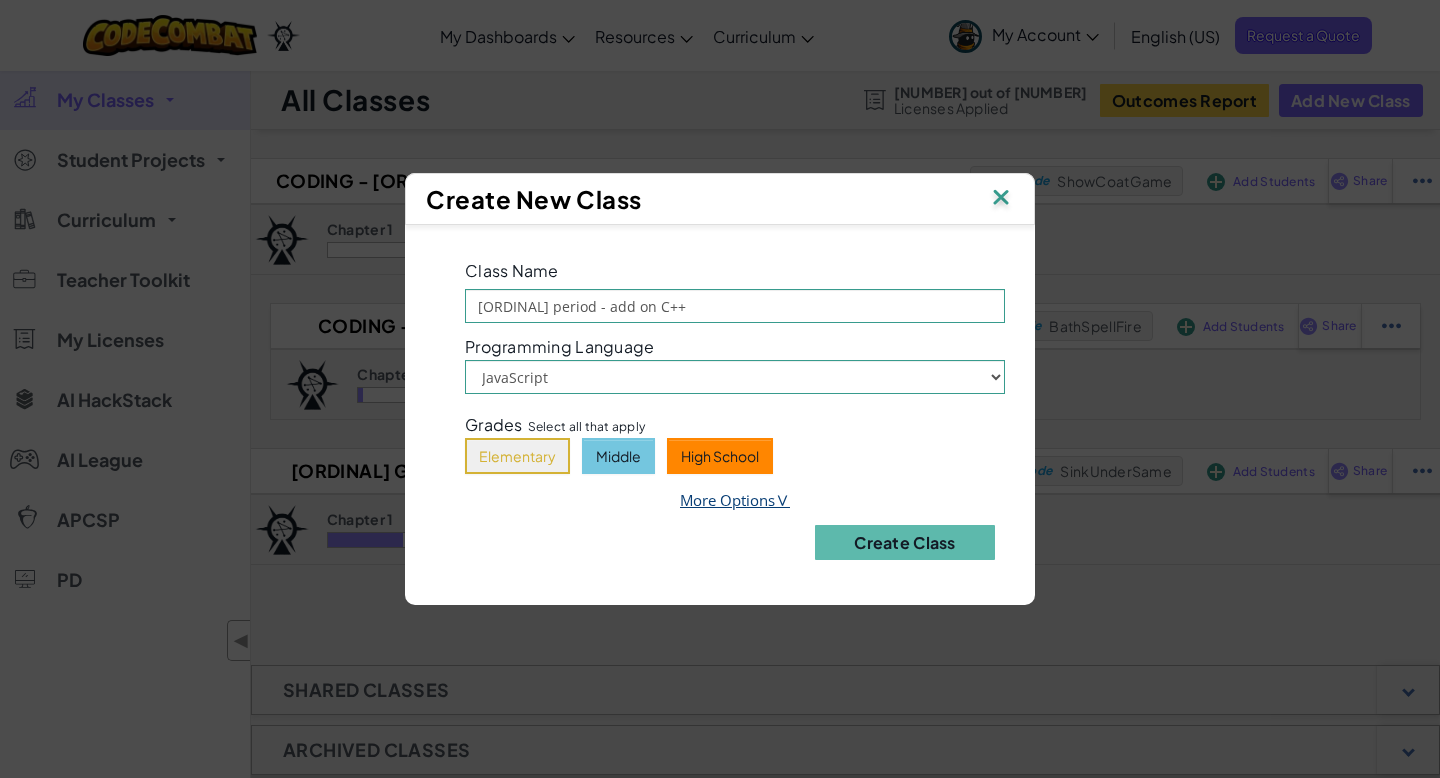 click on "More Options
∨" at bounding box center [735, 500] 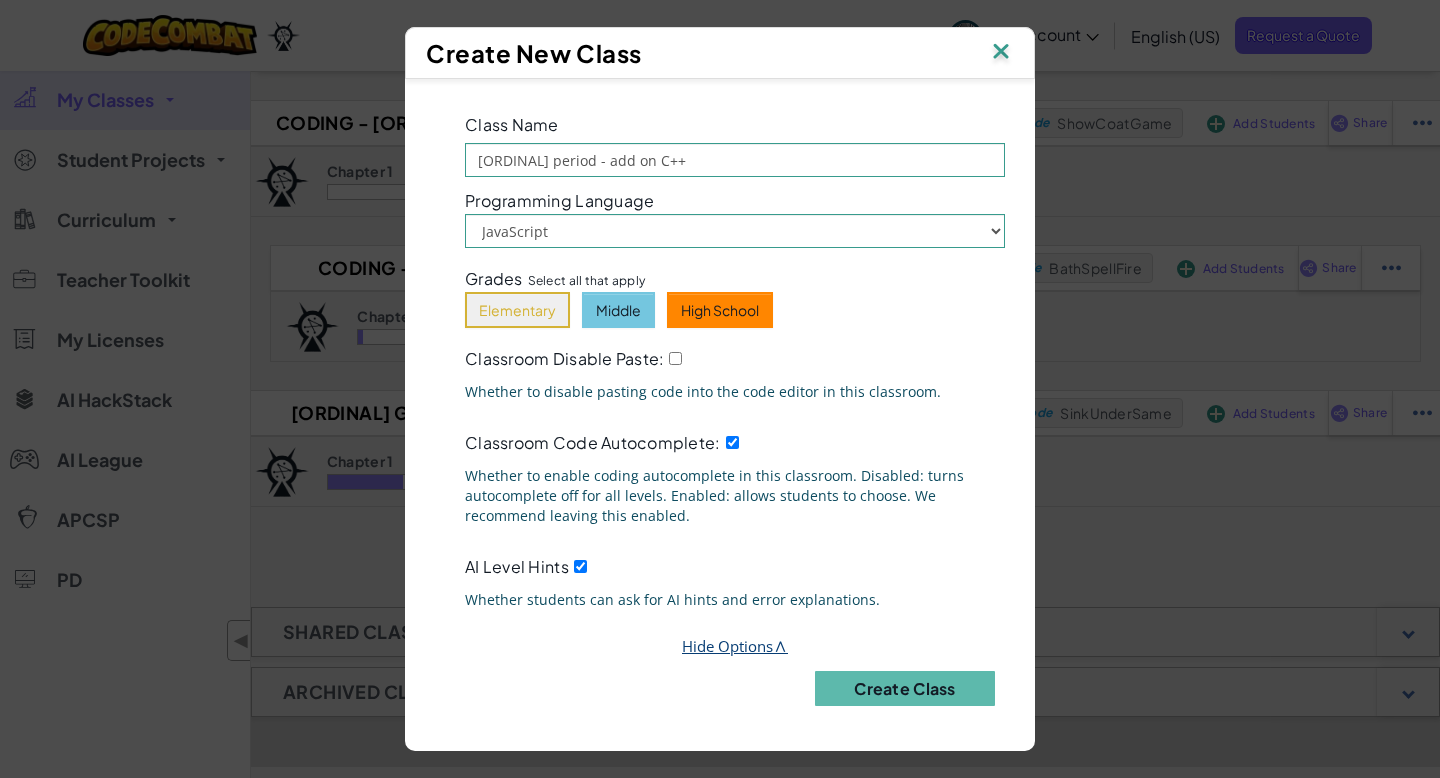 scroll, scrollTop: 60, scrollLeft: 0, axis: vertical 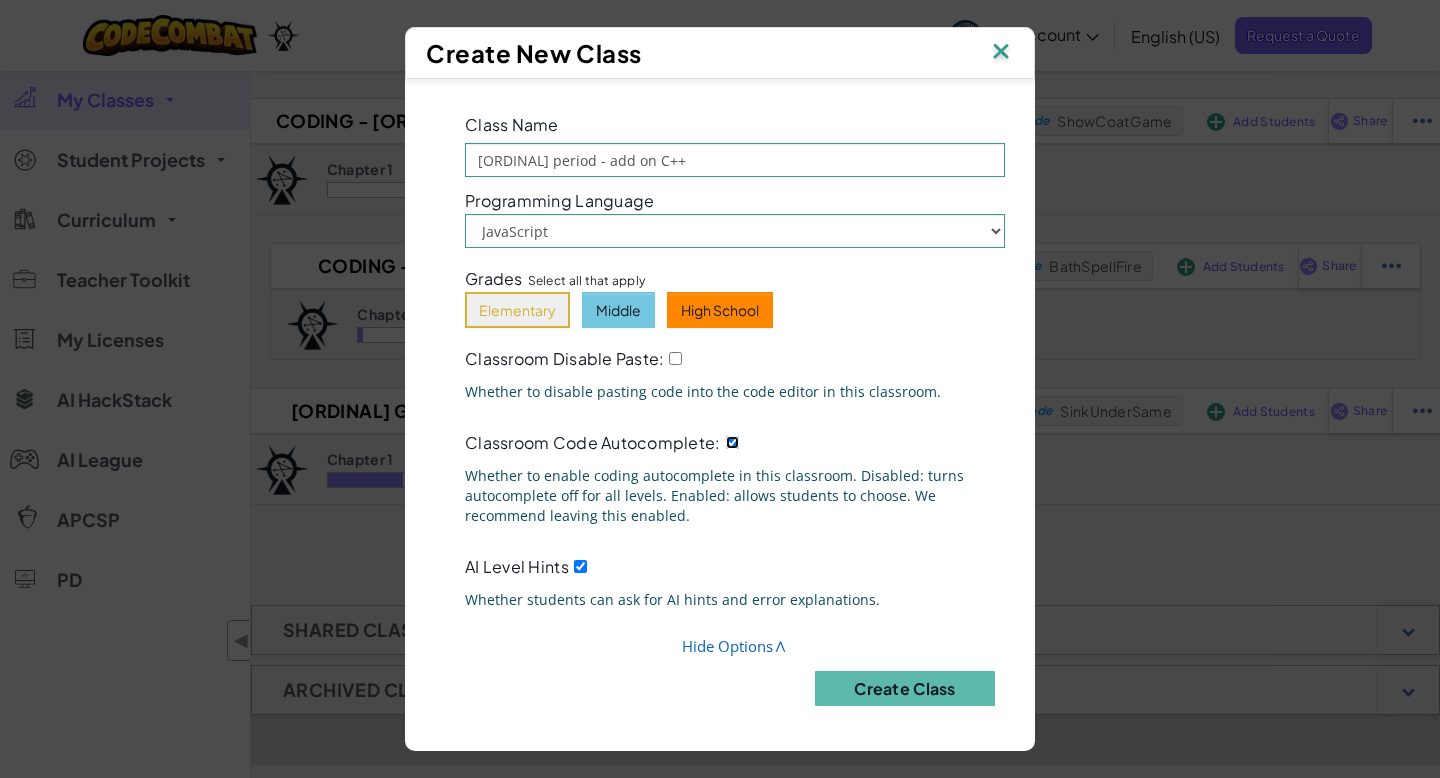 click on "Classroom Code Autocomplete:" at bounding box center [732, 442] 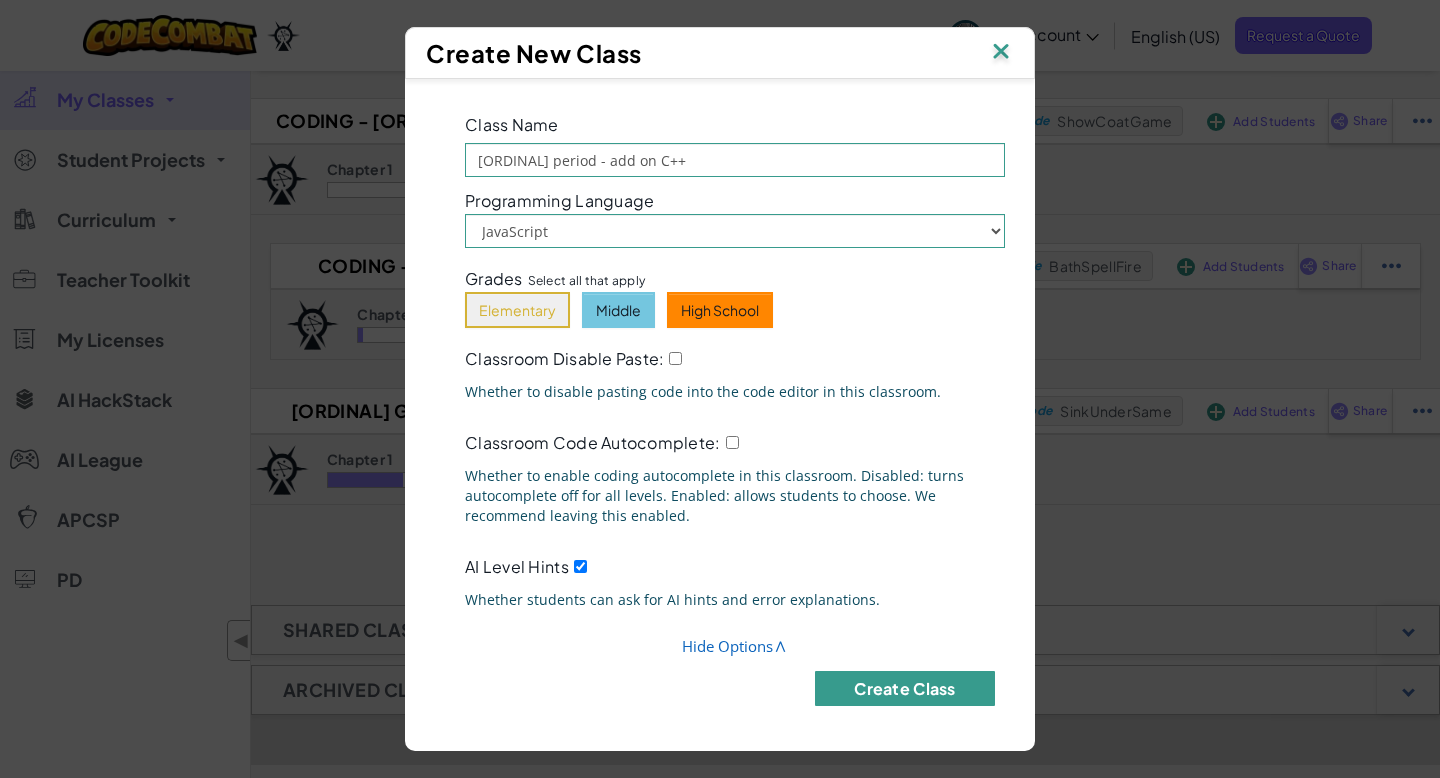 click on "Create Class" at bounding box center (905, 688) 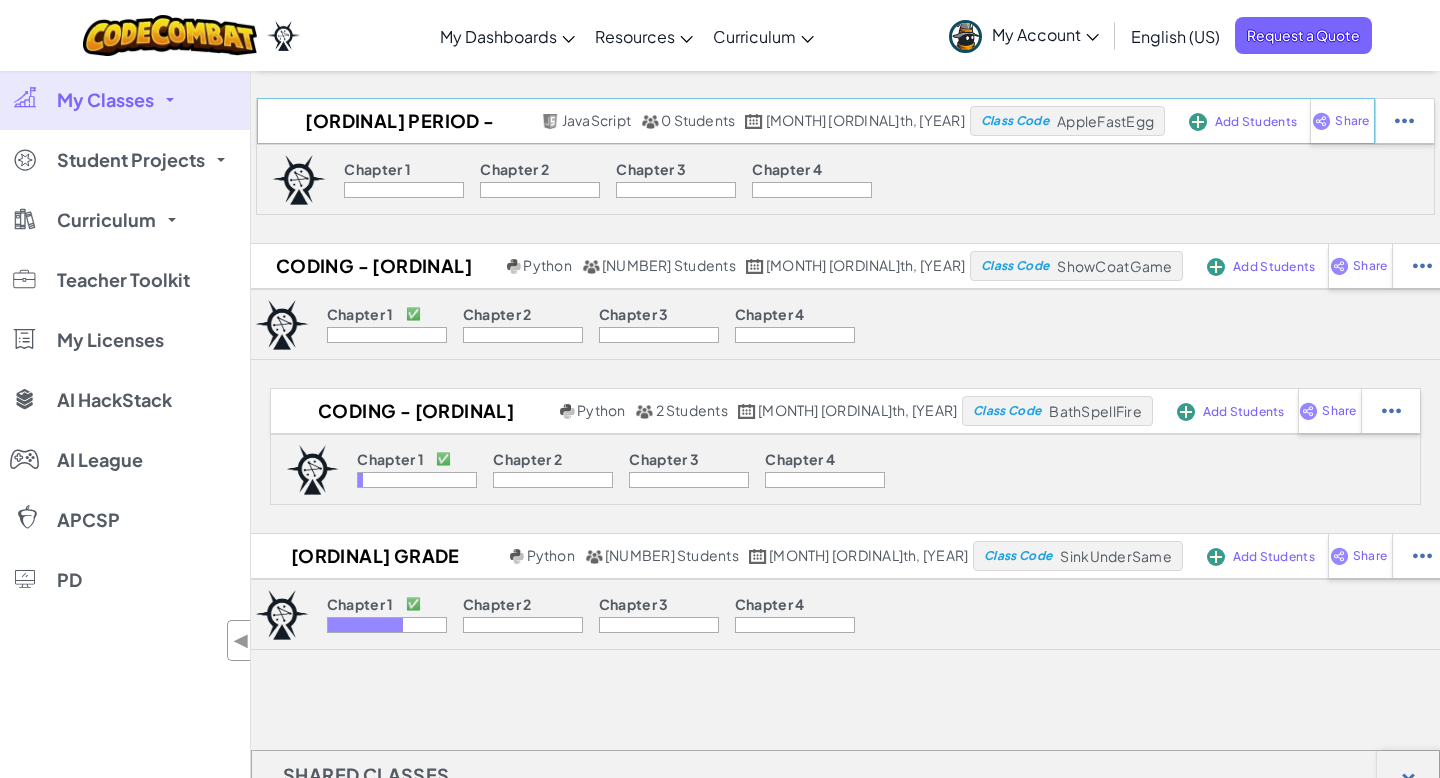 click on "Add Students" at bounding box center (1256, 122) 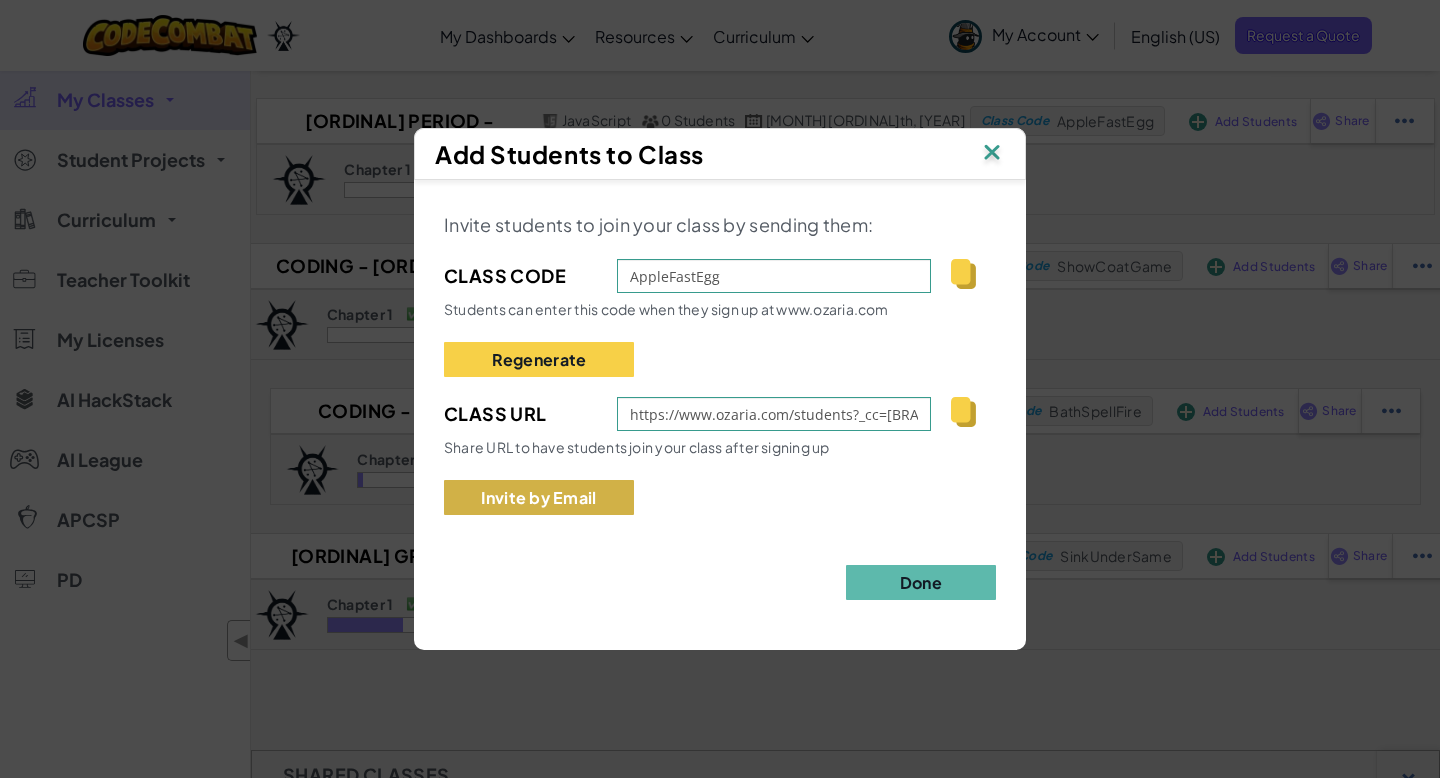 click on "Invite by Email" at bounding box center (539, 497) 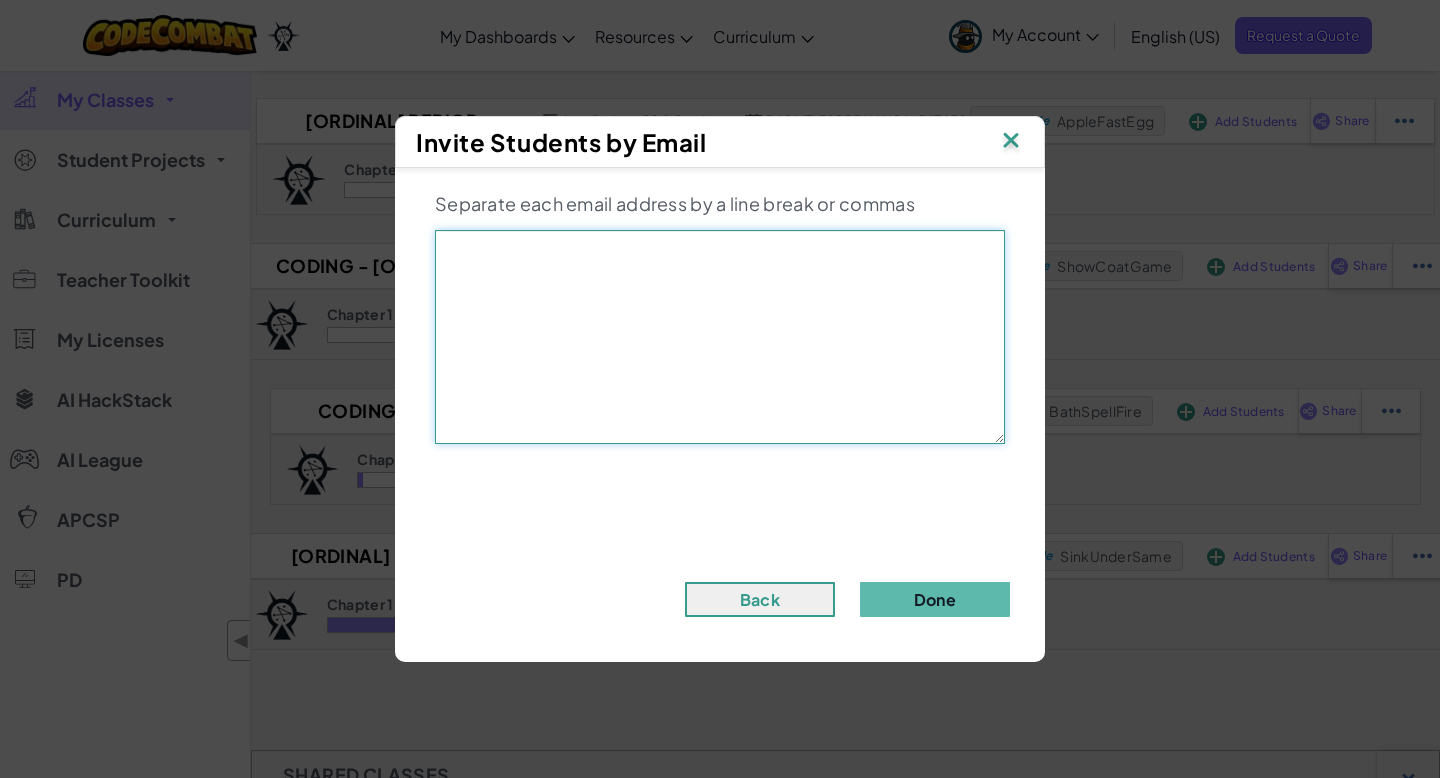click at bounding box center (720, 337) 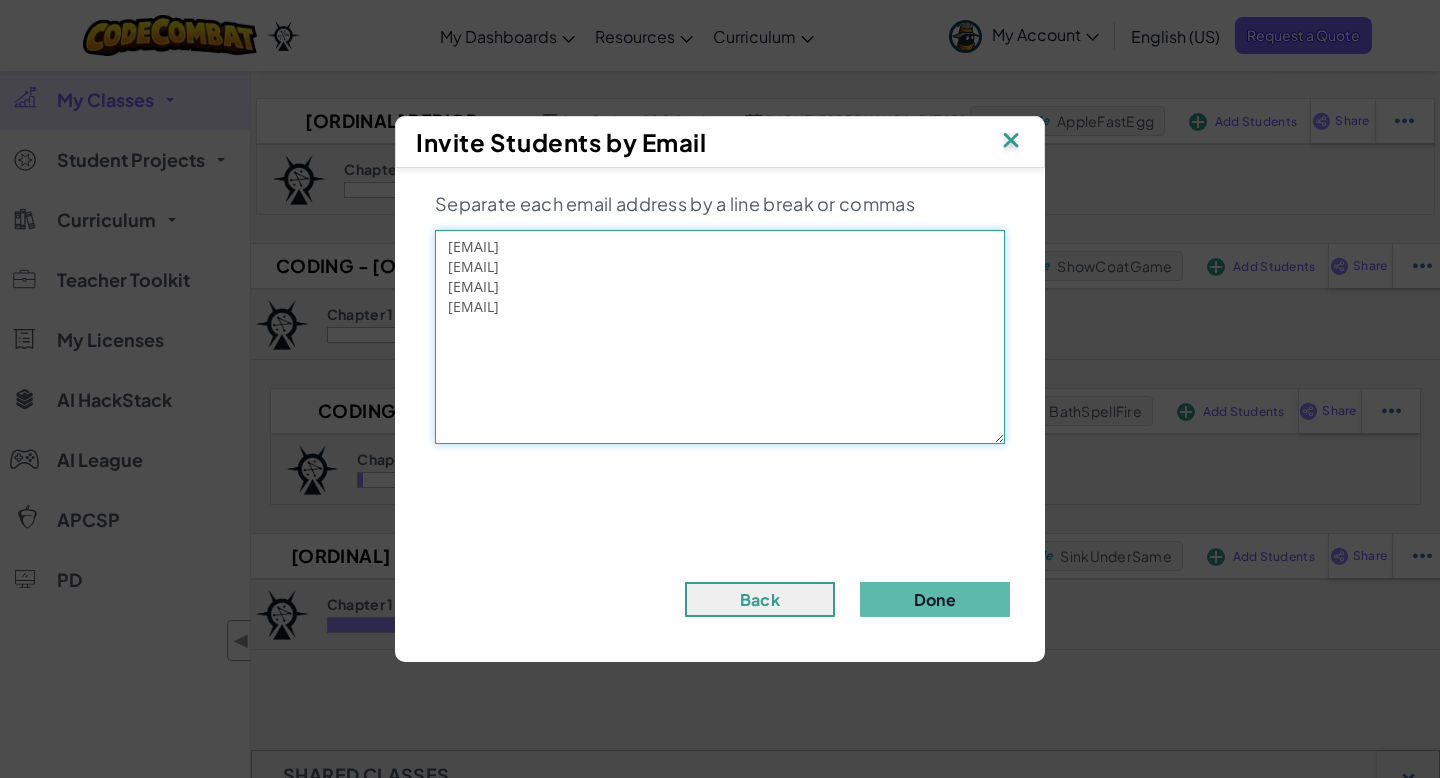type on "jtkemmerer@lipscombacademy.org
zcgordon@lipscombacademy.org
kbcollins@lipscombacademy.org
chenry@lipscombacademy.org" 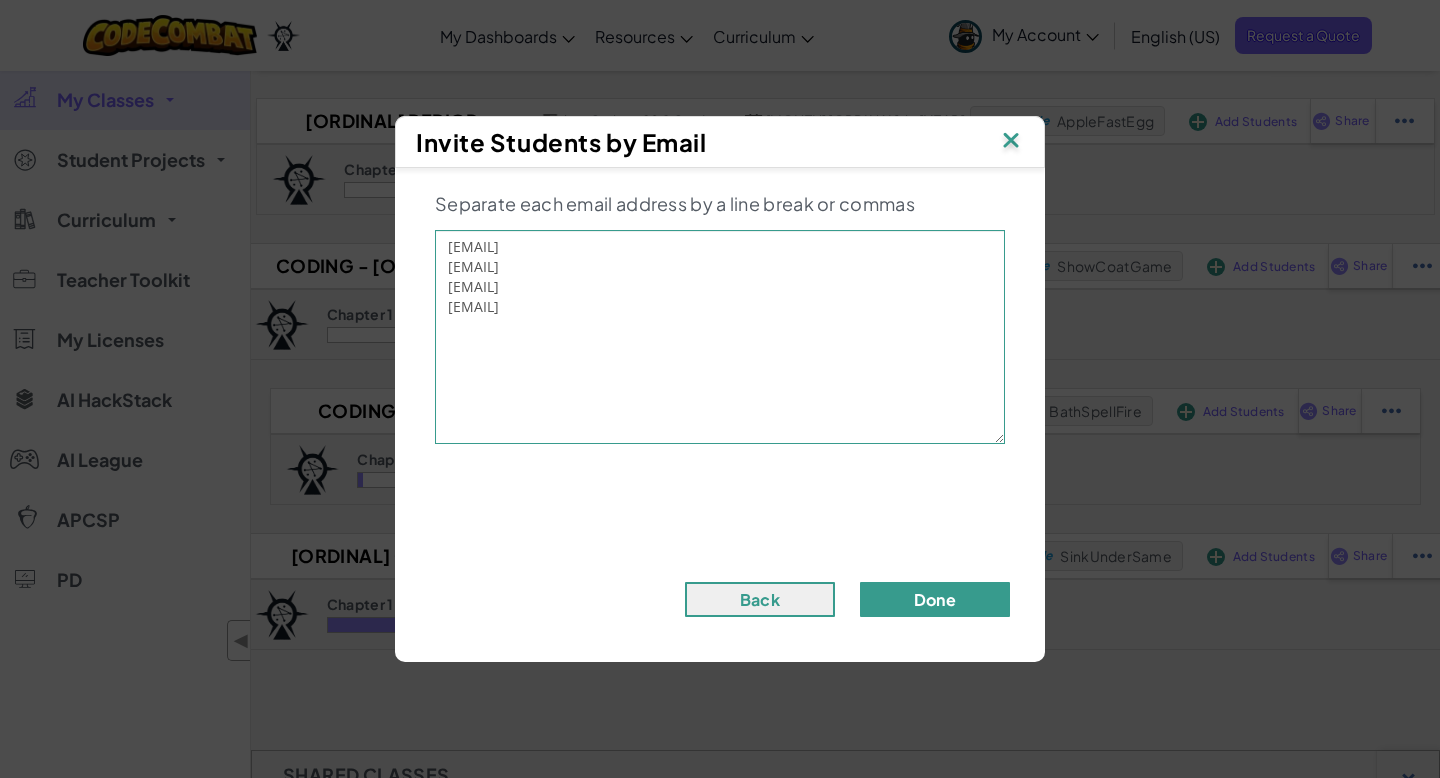 click on "Done" at bounding box center [935, 599] 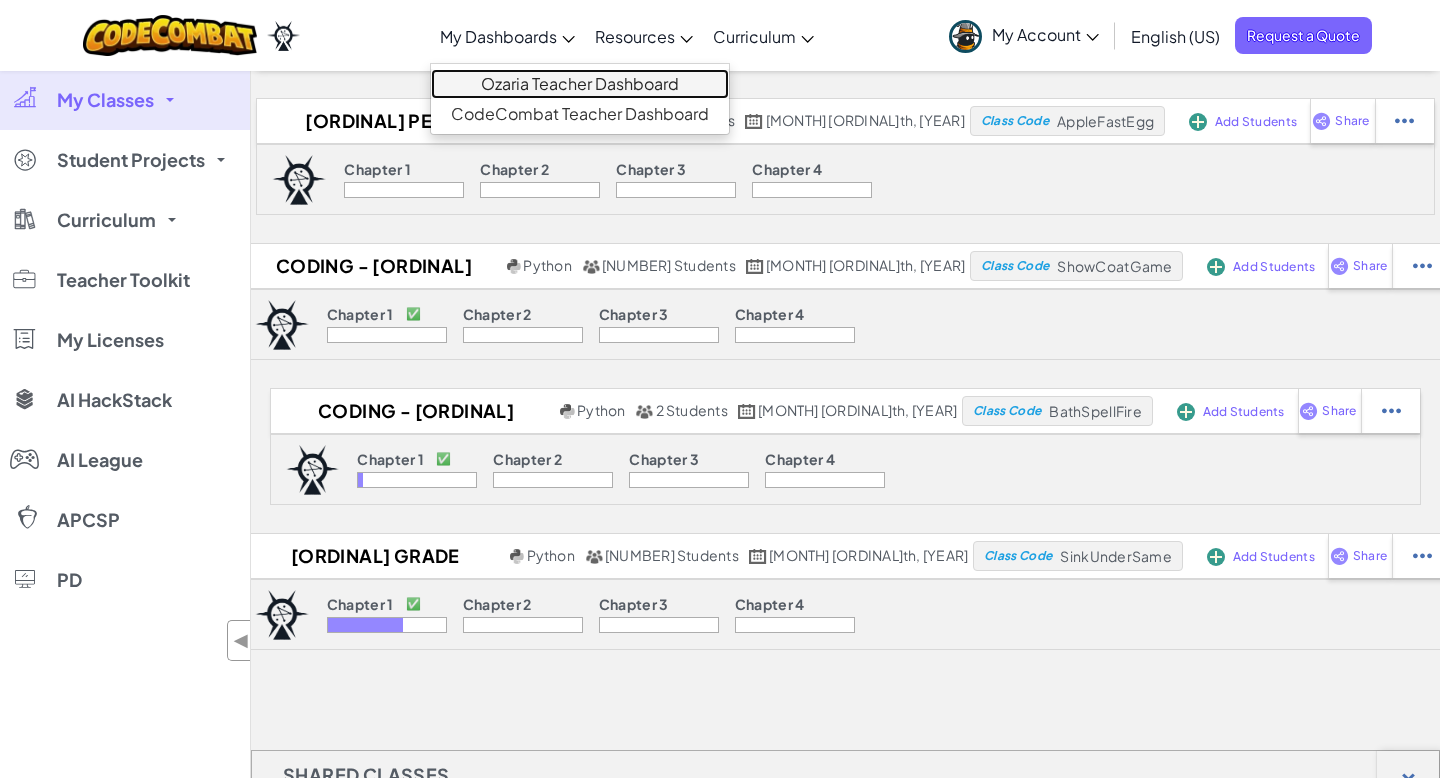 click on "Ozaria Teacher Dashboard" at bounding box center (580, 84) 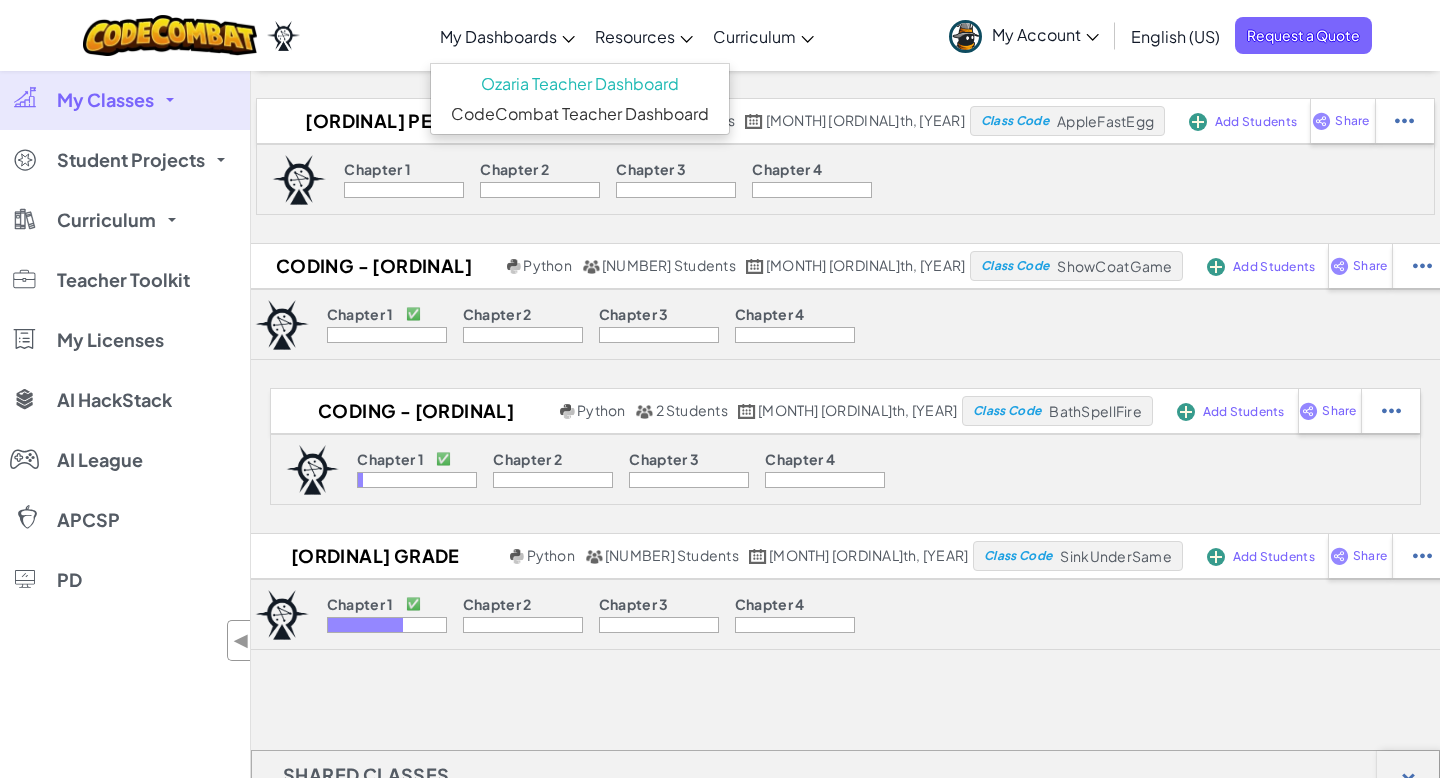 click on "My Dashboards" at bounding box center (498, 36) 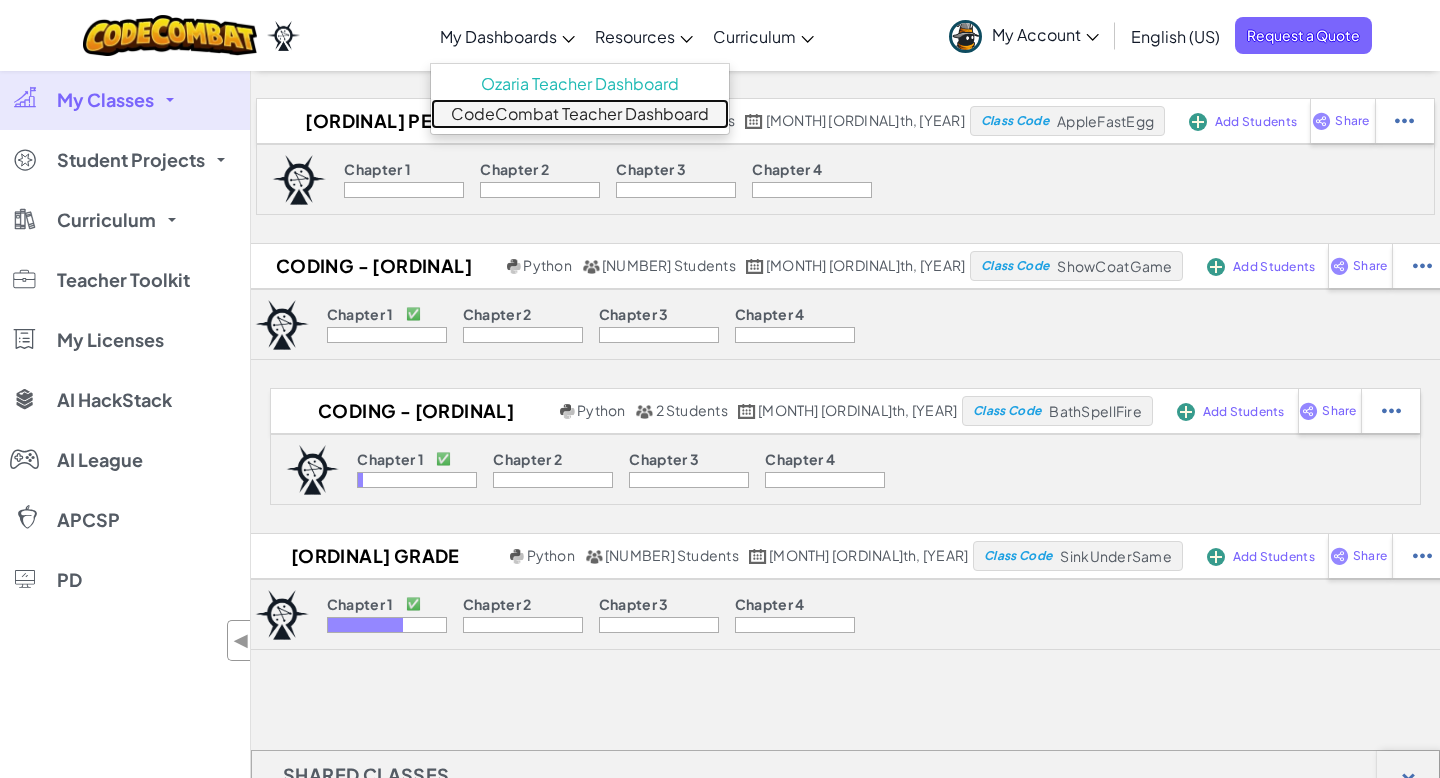 click on "CodeCombat Teacher Dashboard" at bounding box center (580, 114) 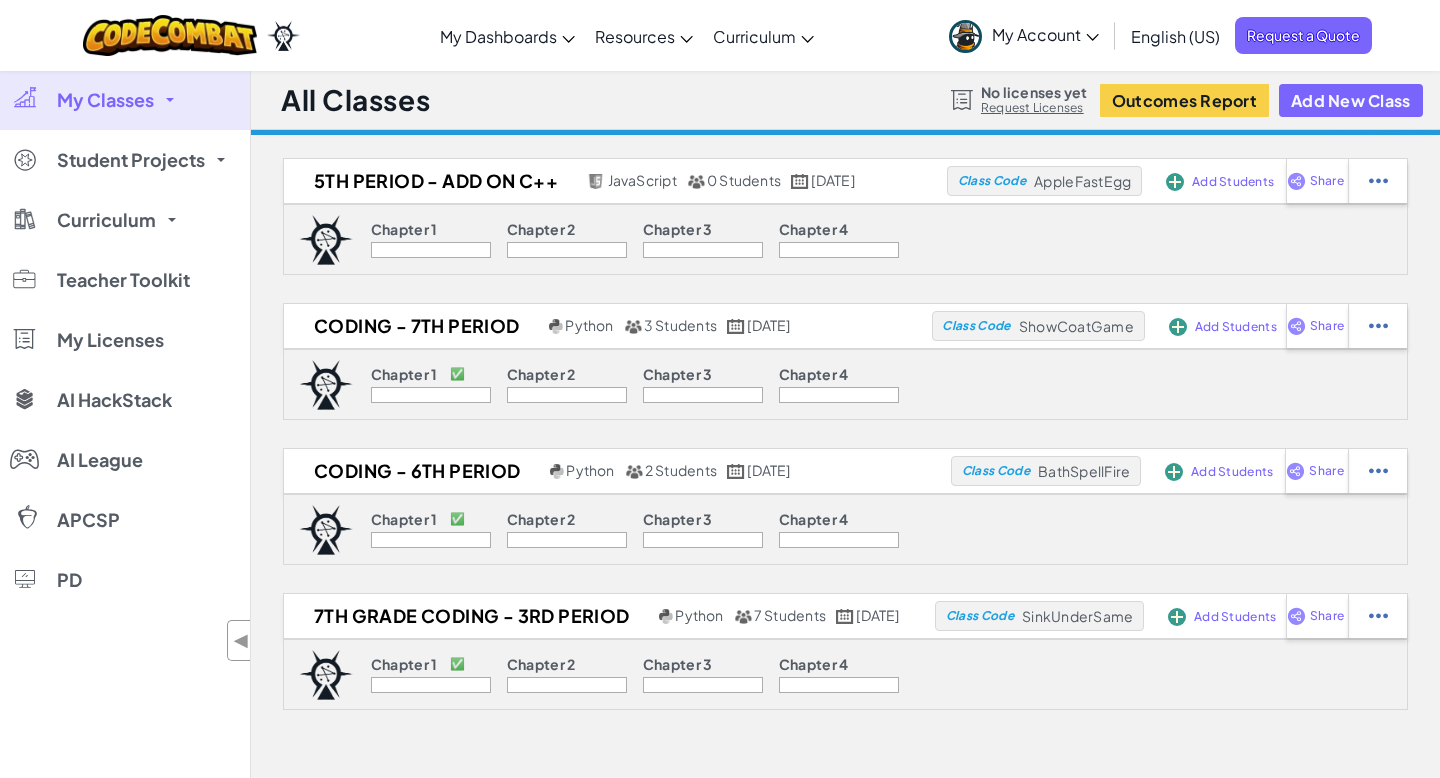 scroll, scrollTop: 0, scrollLeft: 0, axis: both 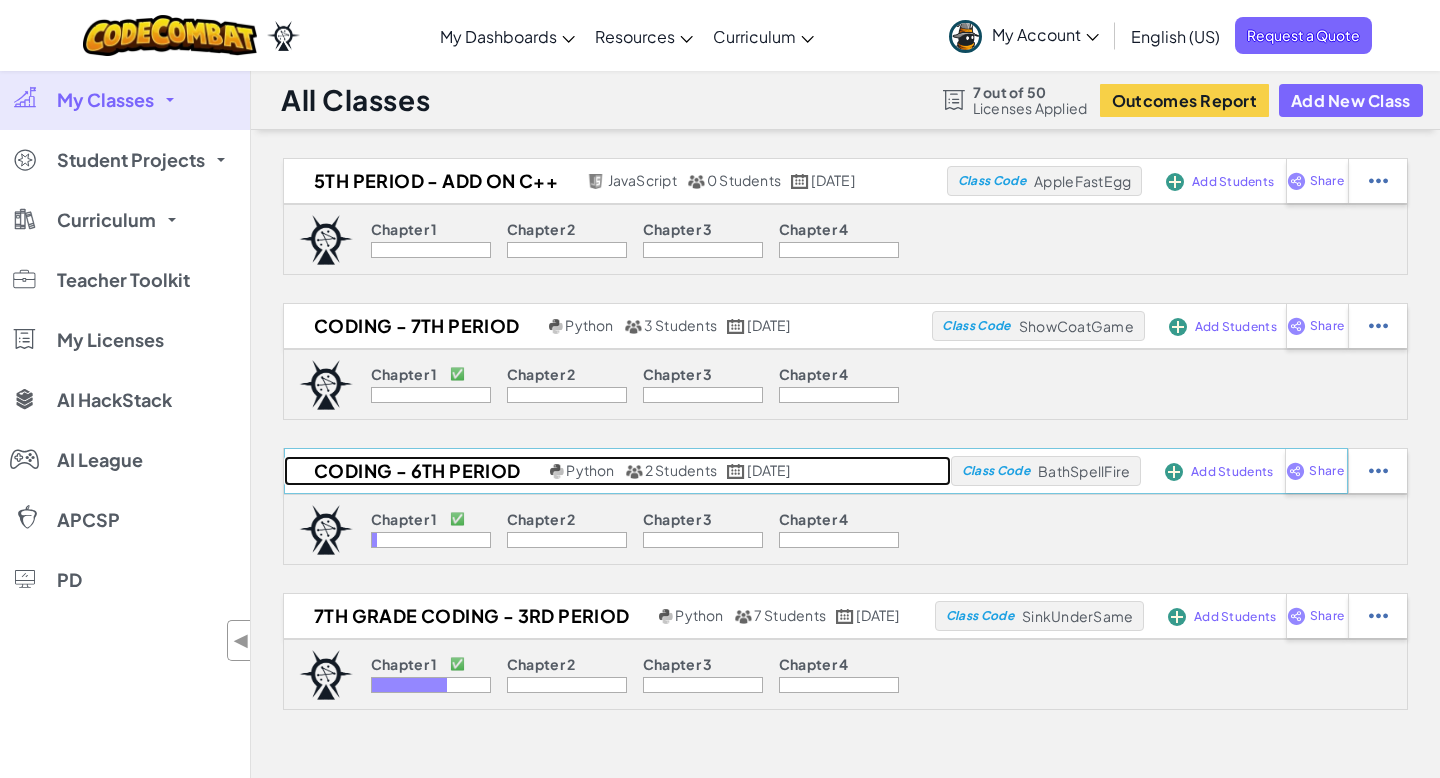 click on "Coding - 6th period" at bounding box center [414, 471] 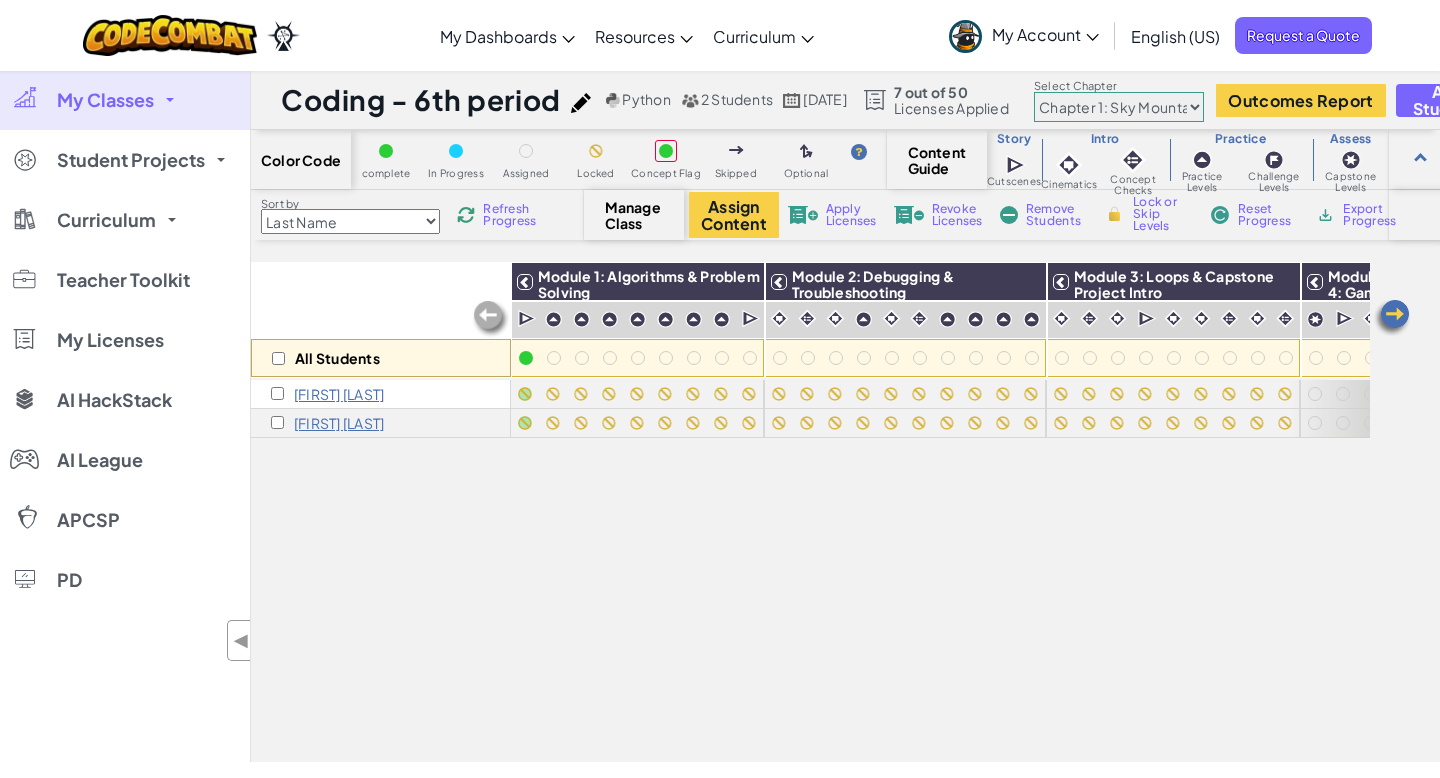 click on "All Students       Module 1: Algorithms & Problem Solving                                                                       Module 2: Debugging & Troubleshooting                                                                             Module 3: Loops & Capstone Project Intro                                                                       Module 4: Game Design & Capstone Project
Jared Ackerman
Cal w" at bounding box center [810, 401] 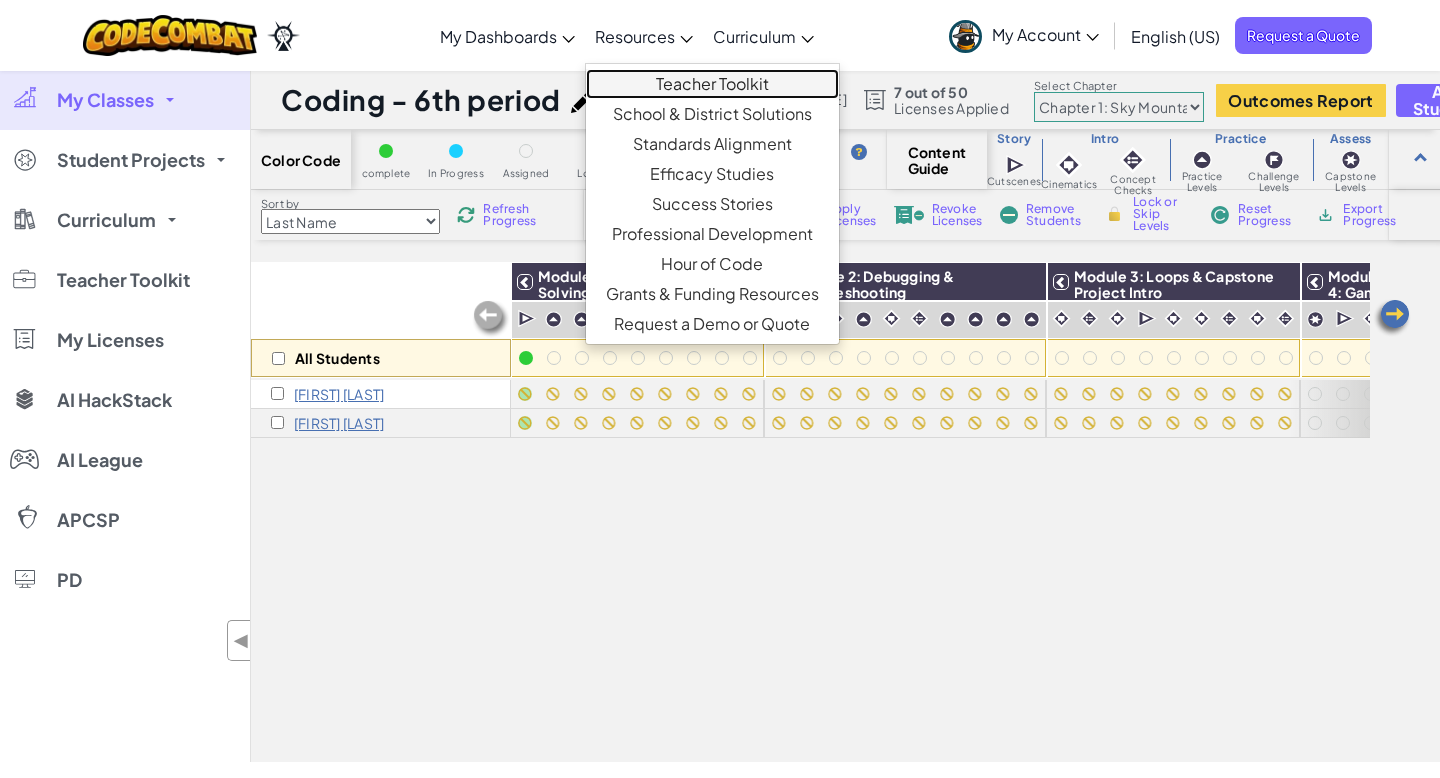 click on "Teacher Toolkit" at bounding box center (712, 84) 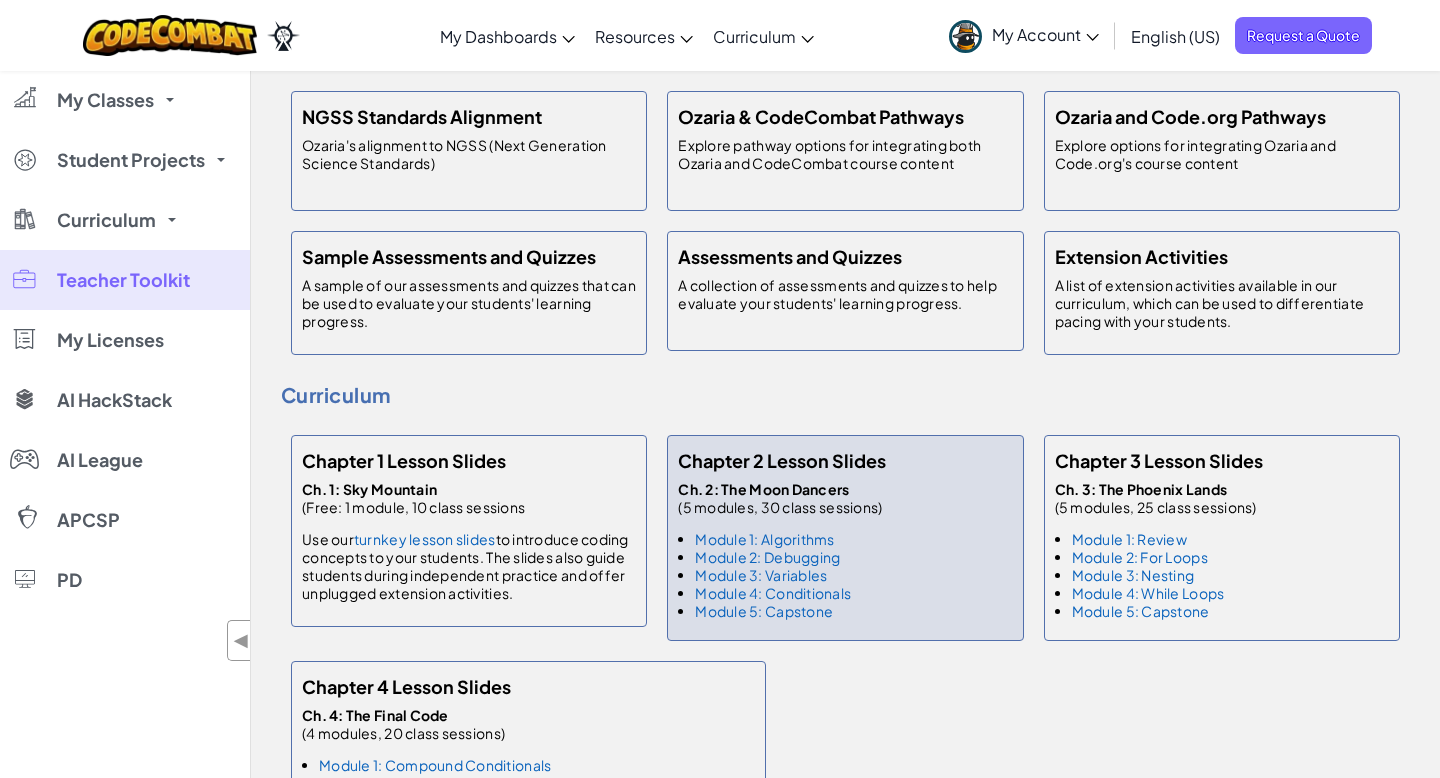 scroll, scrollTop: 910, scrollLeft: 0, axis: vertical 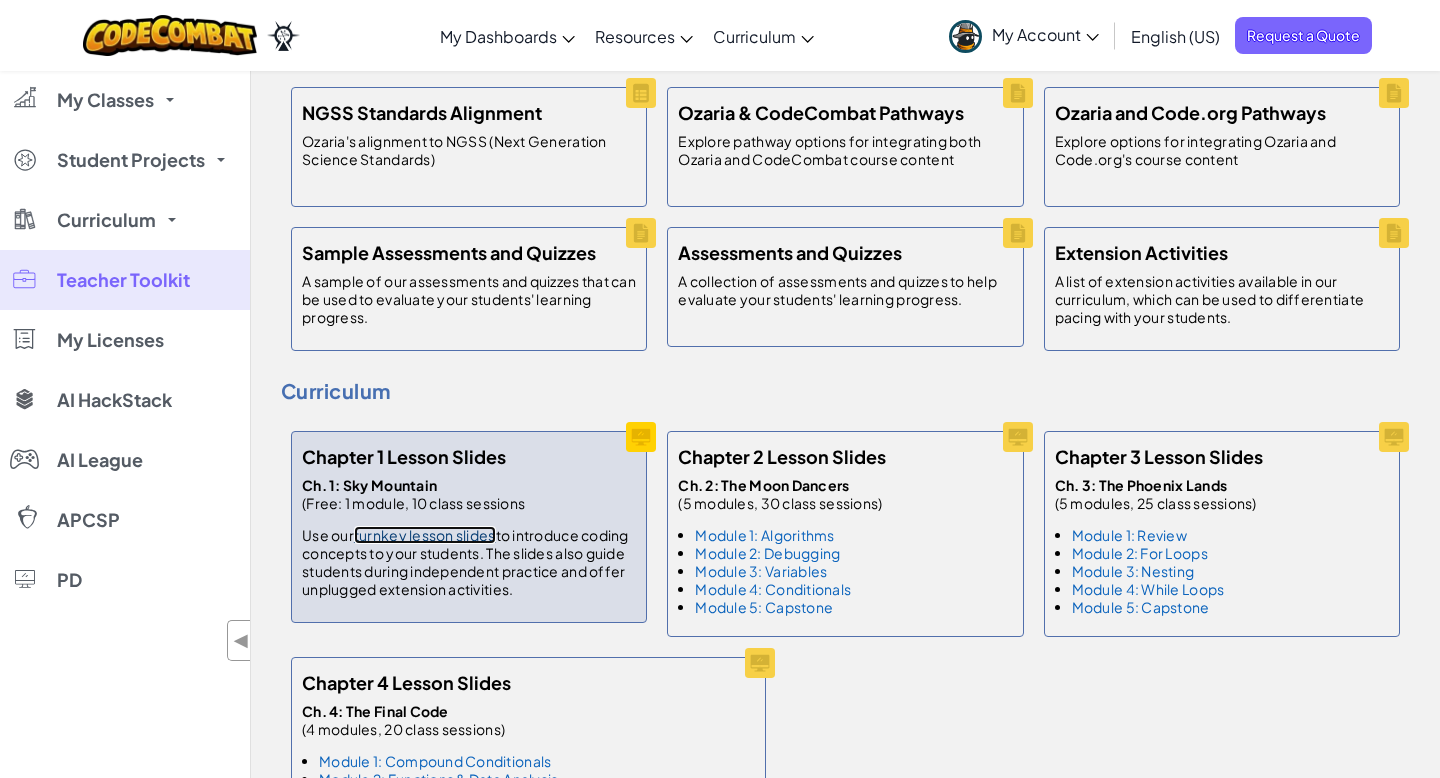 click on "turnkey lesson slides" at bounding box center [425, 535] 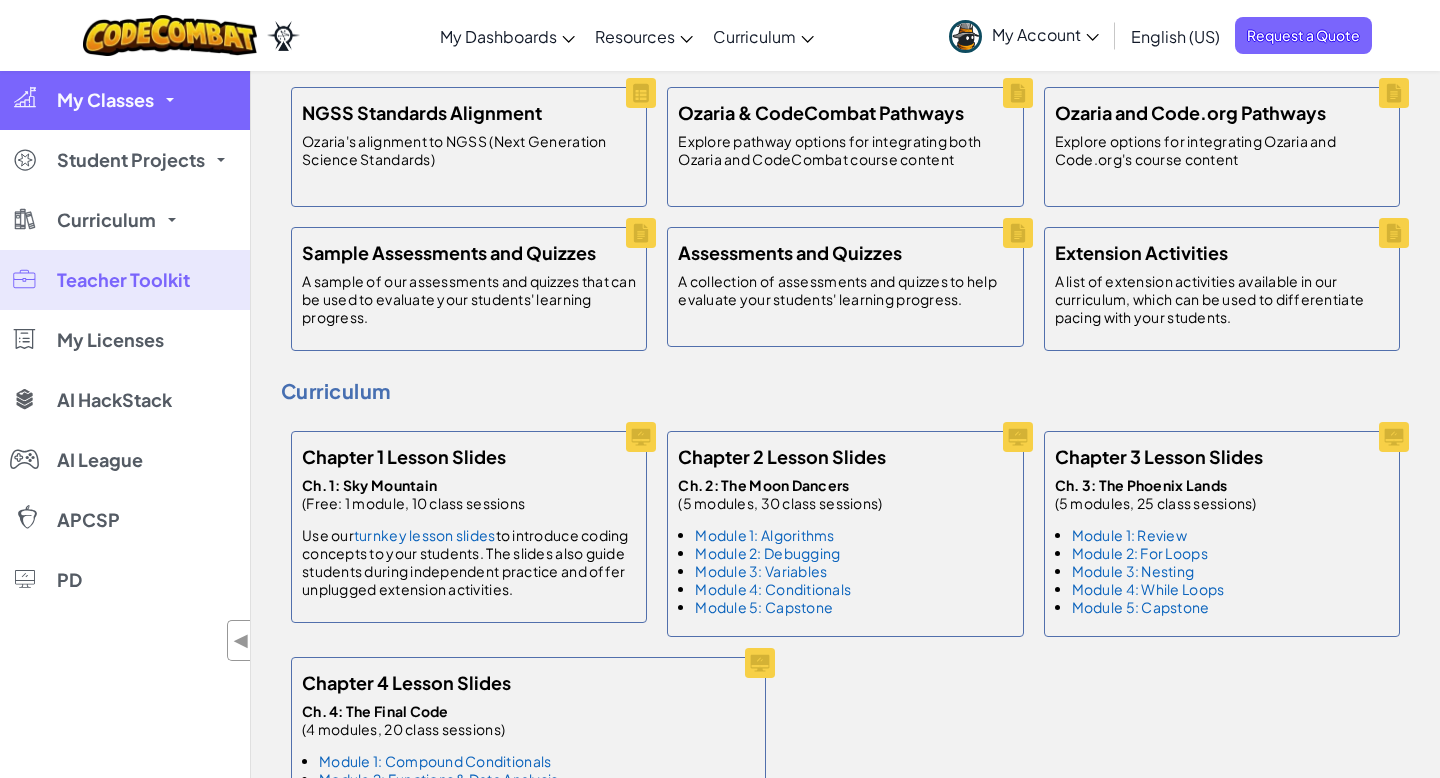click on "My Classes" at bounding box center [105, 100] 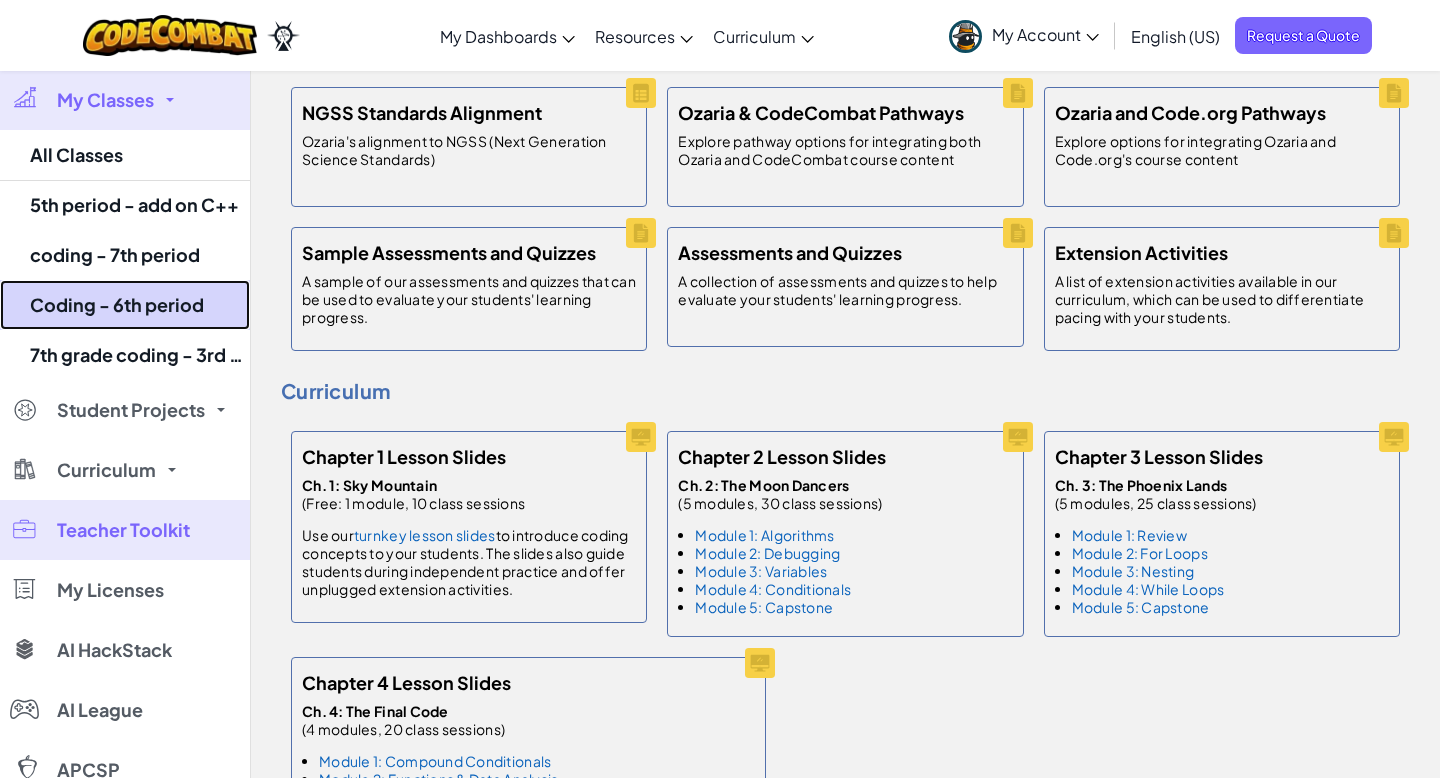 click on "Coding - 6th period" at bounding box center (125, 305) 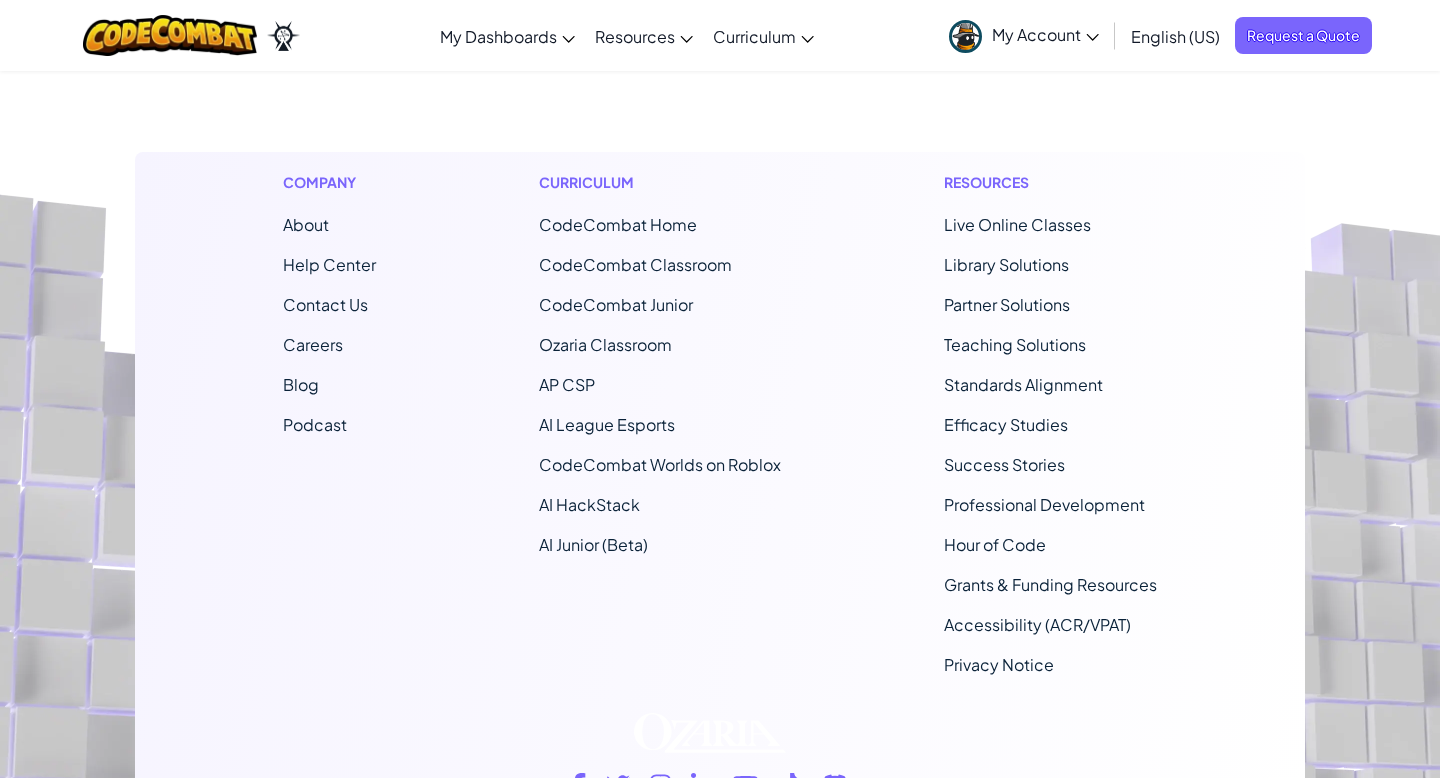 scroll, scrollTop: 0, scrollLeft: 0, axis: both 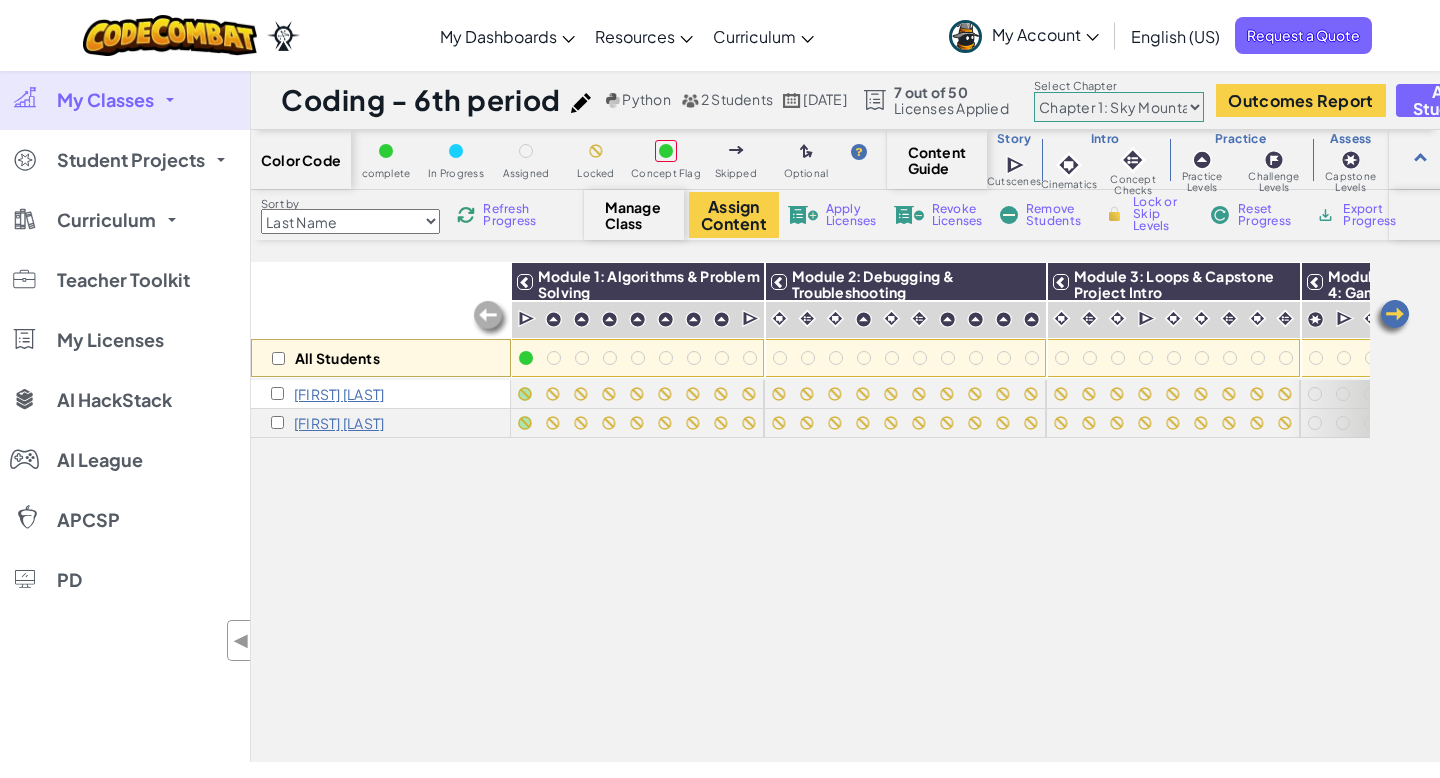 click on "[FIRST] [INITIAL]" at bounding box center [339, 423] 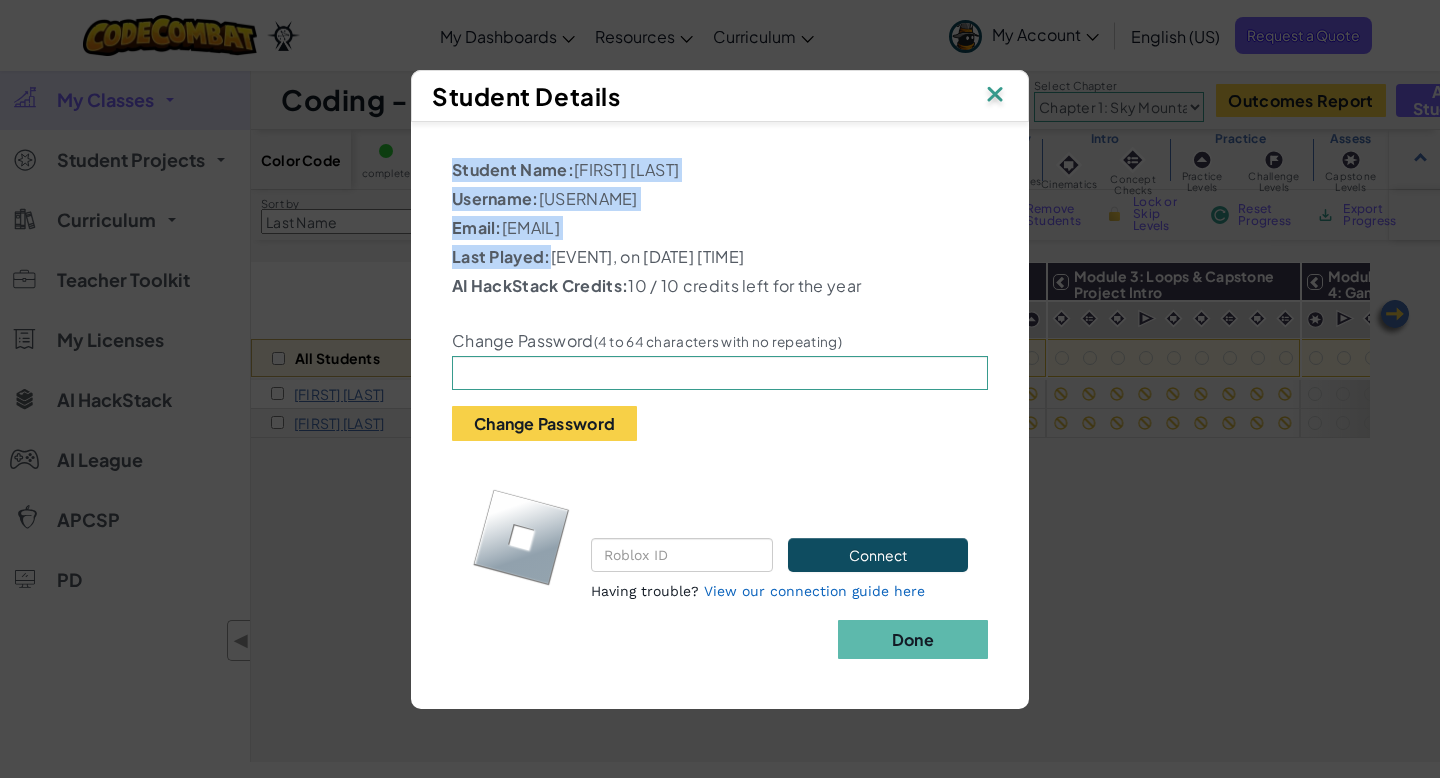 drag, startPoint x: 551, startPoint y: 256, endPoint x: 657, endPoint y: 116, distance: 175.60182 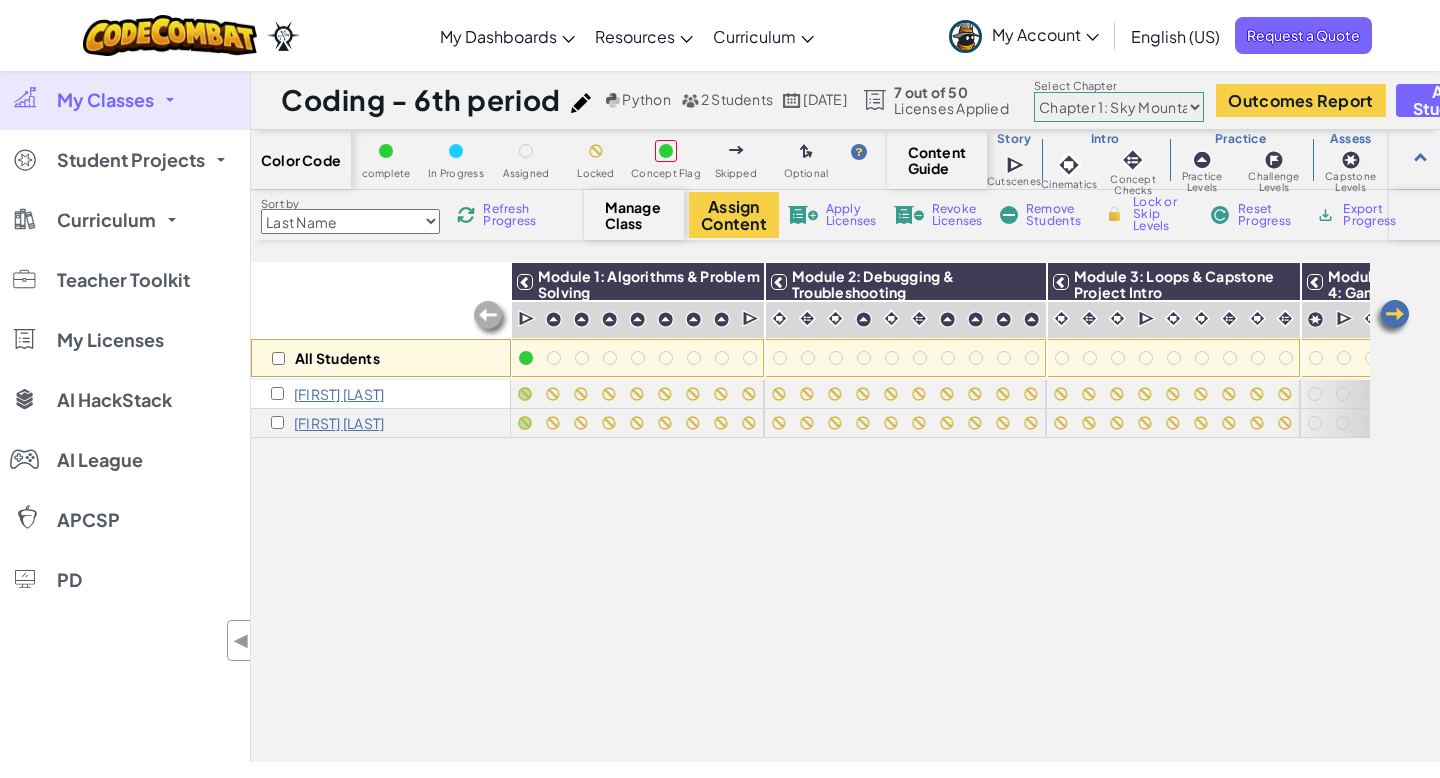 click on "My Classes" at bounding box center [125, 100] 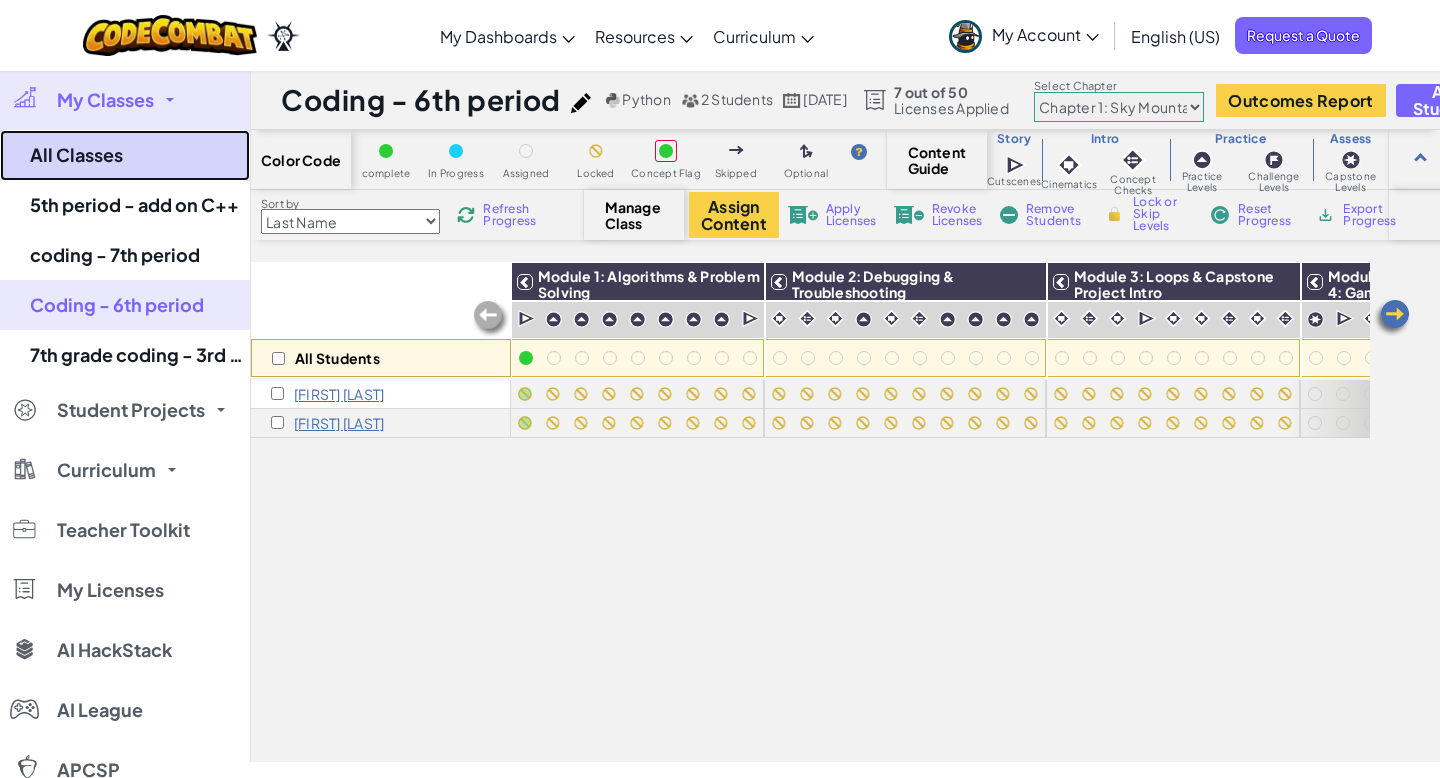 click on "All Classes" at bounding box center [125, 155] 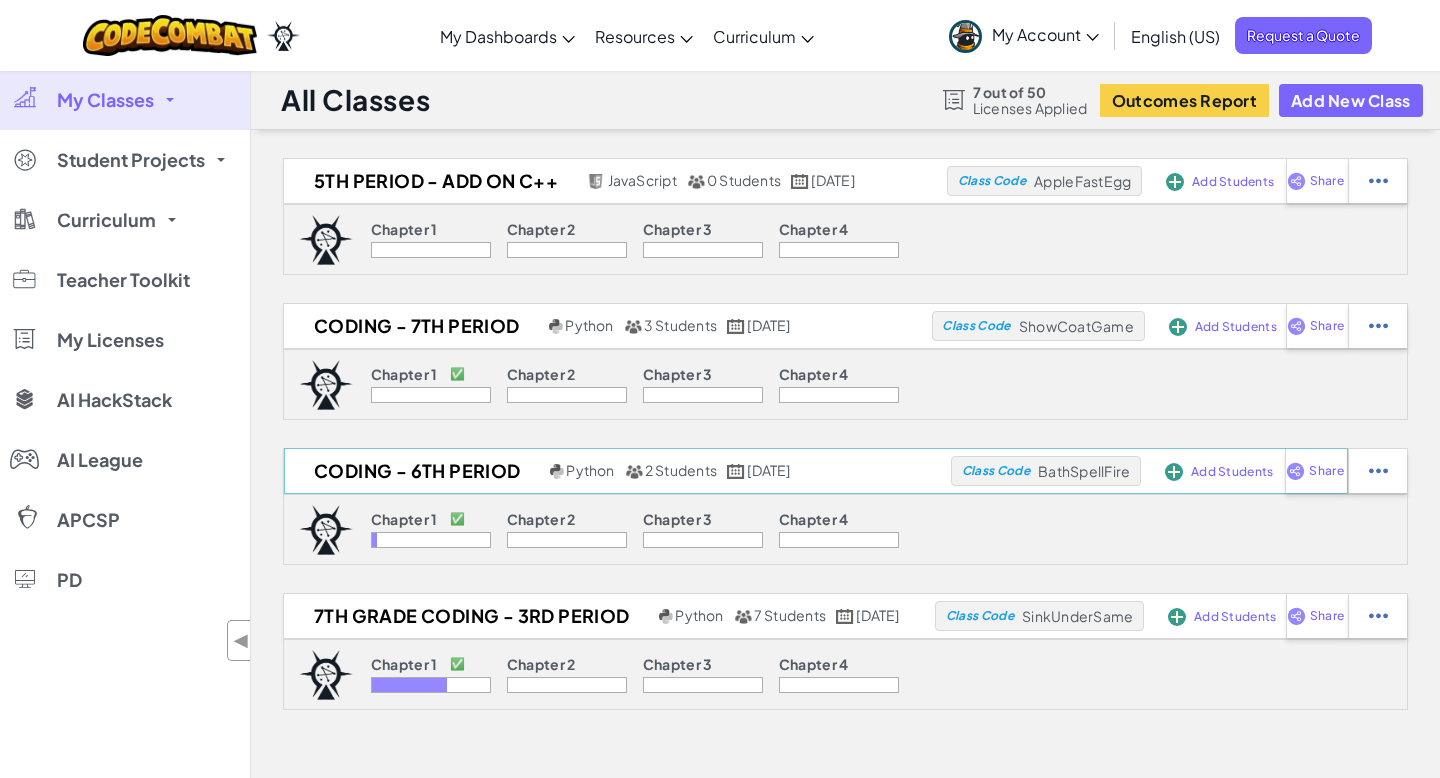 click on "Add Students" at bounding box center (1233, 182) 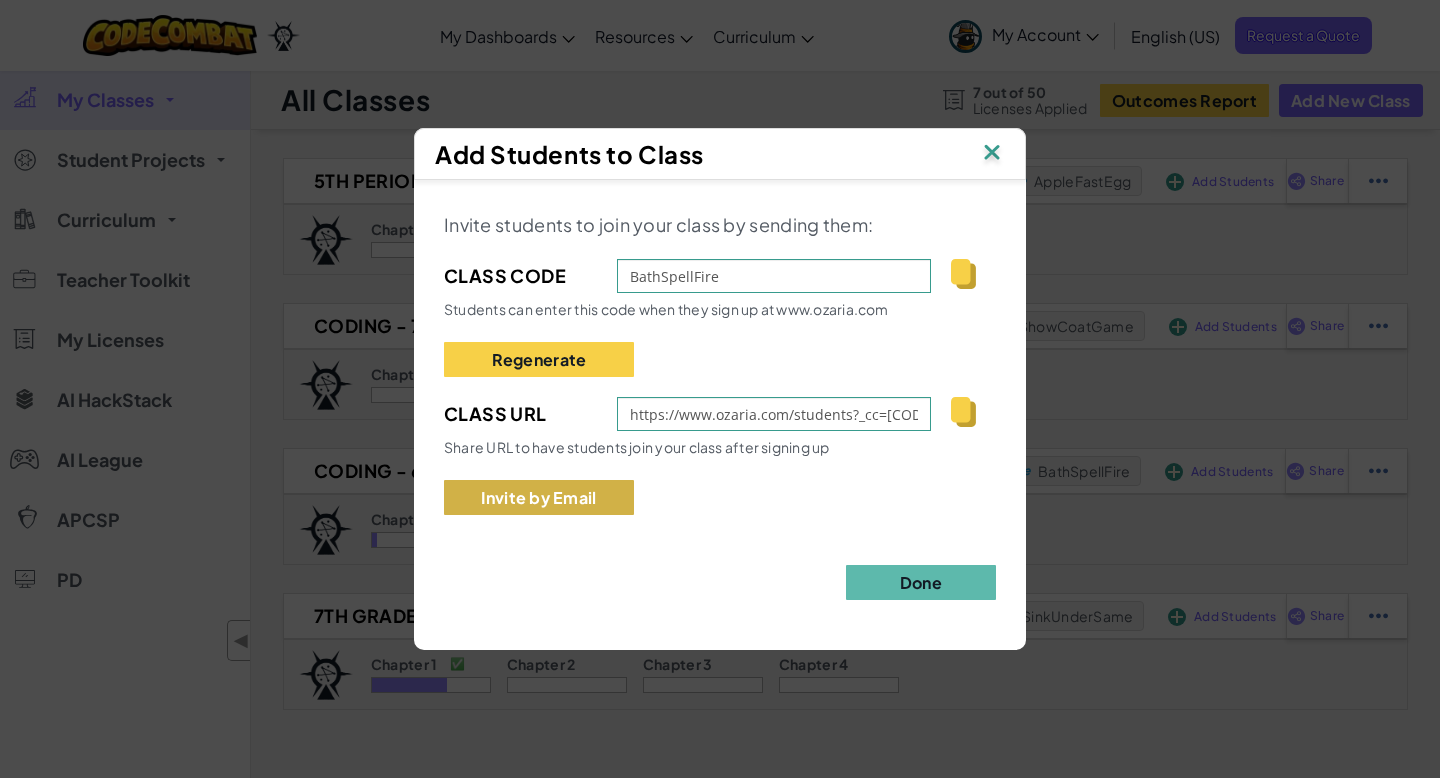 click on "Invite by Email" at bounding box center [539, 497] 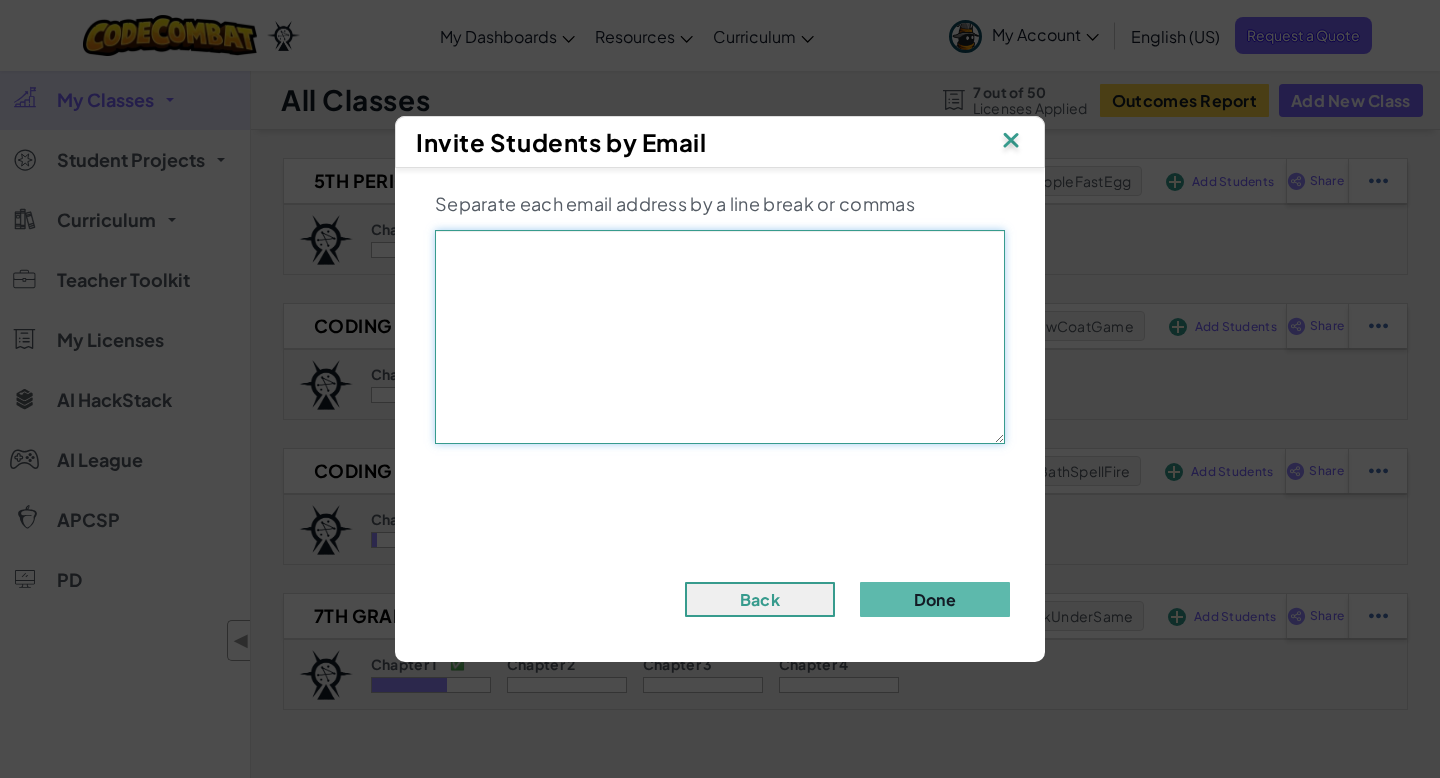 click at bounding box center [720, 337] 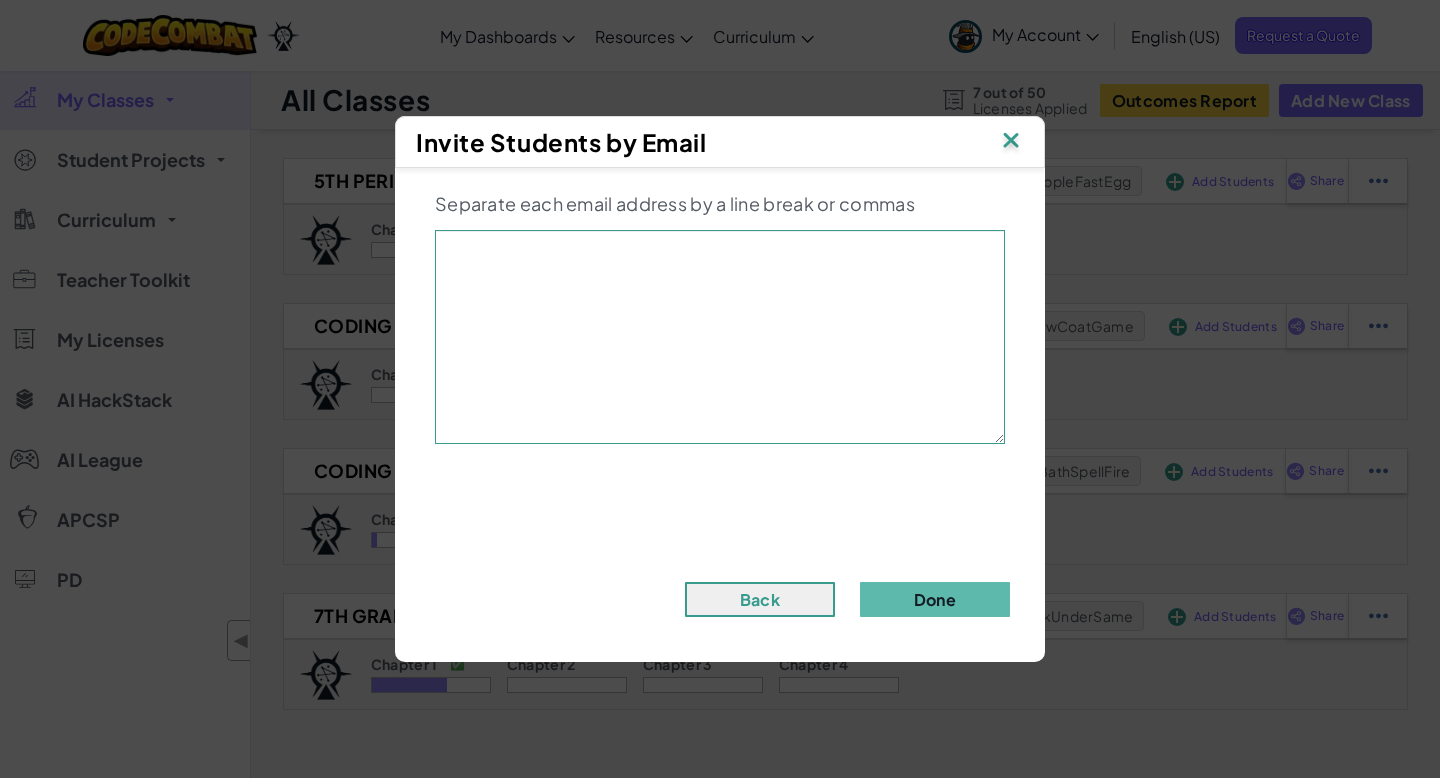 click at bounding box center [1011, 142] 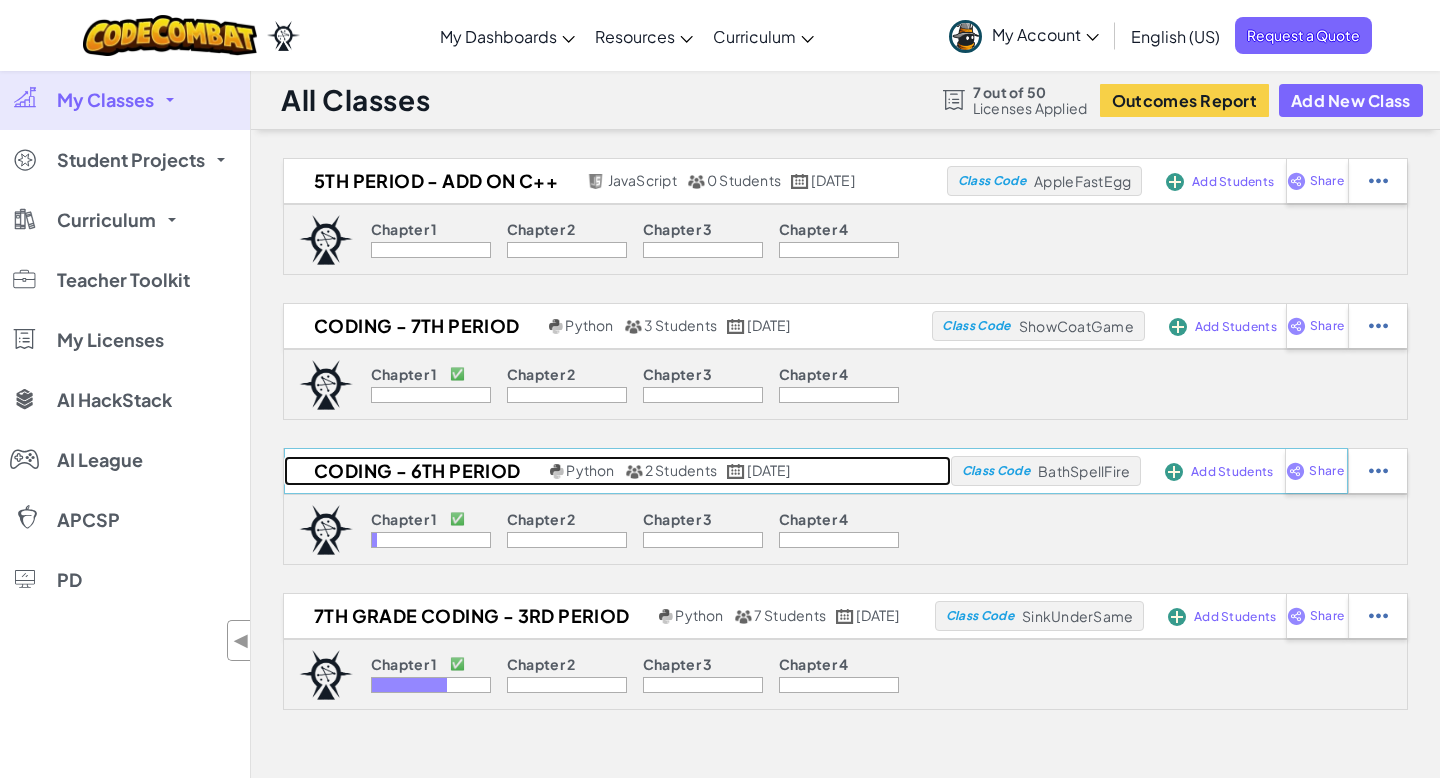 click on "Coding - 6th period" at bounding box center [414, 471] 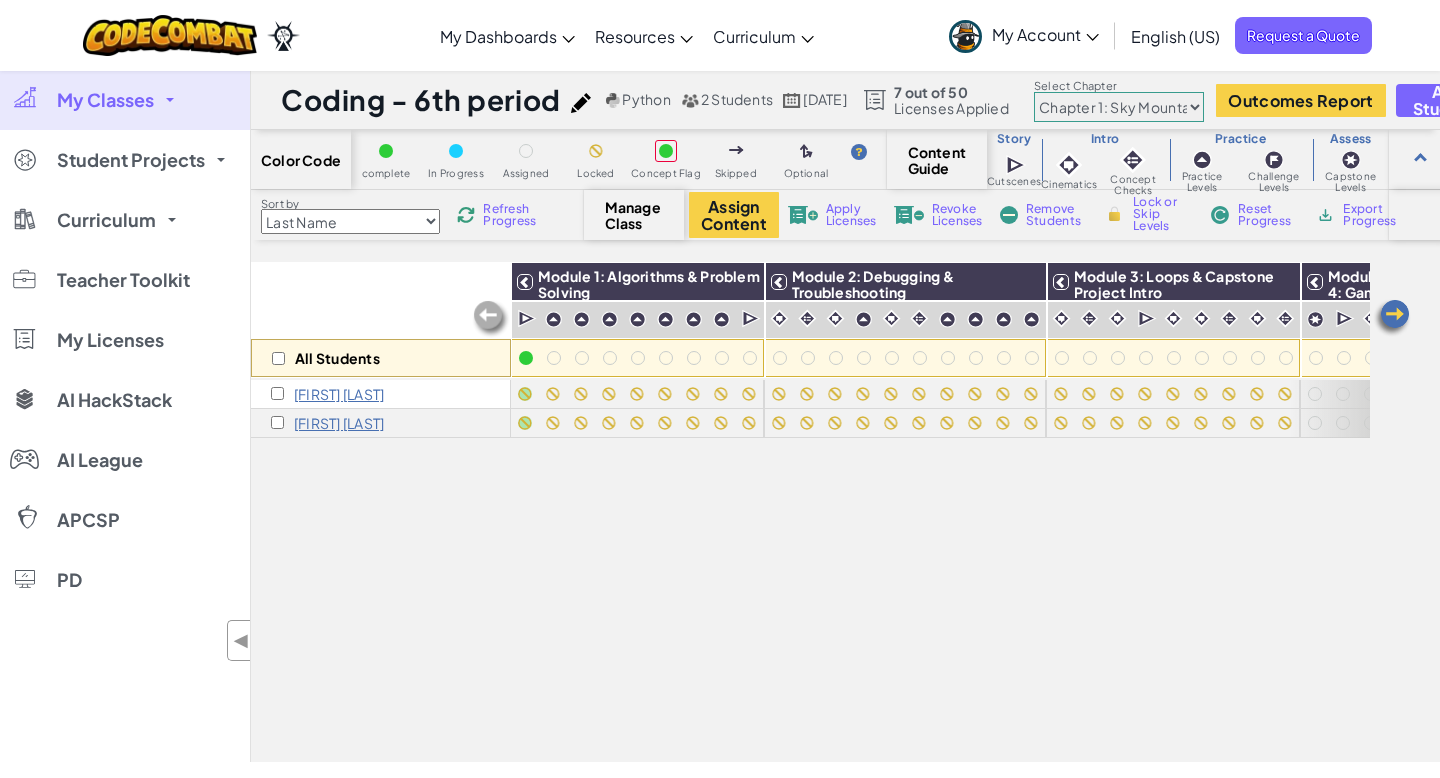 click on "Refresh Progress" at bounding box center (501, 215) 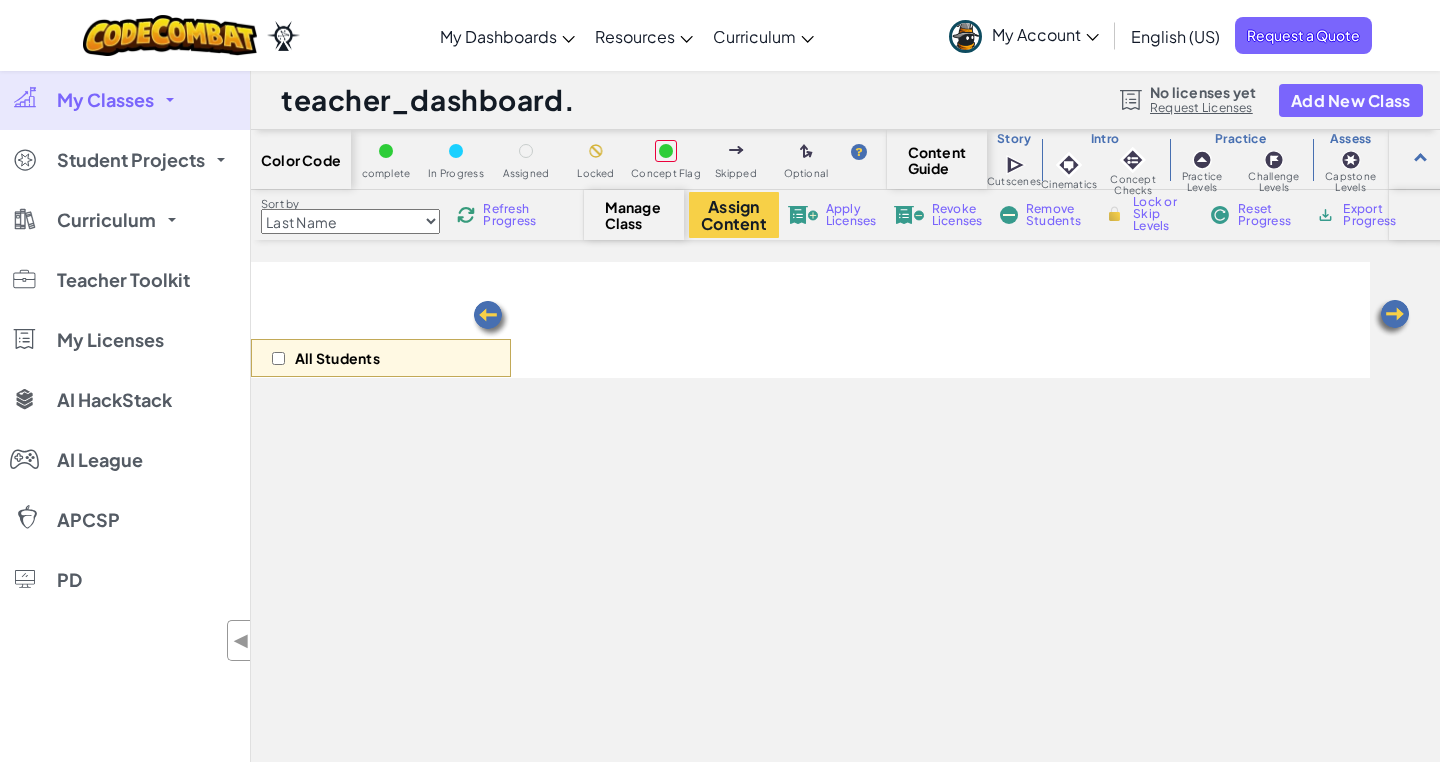 scroll, scrollTop: 0, scrollLeft: 0, axis: both 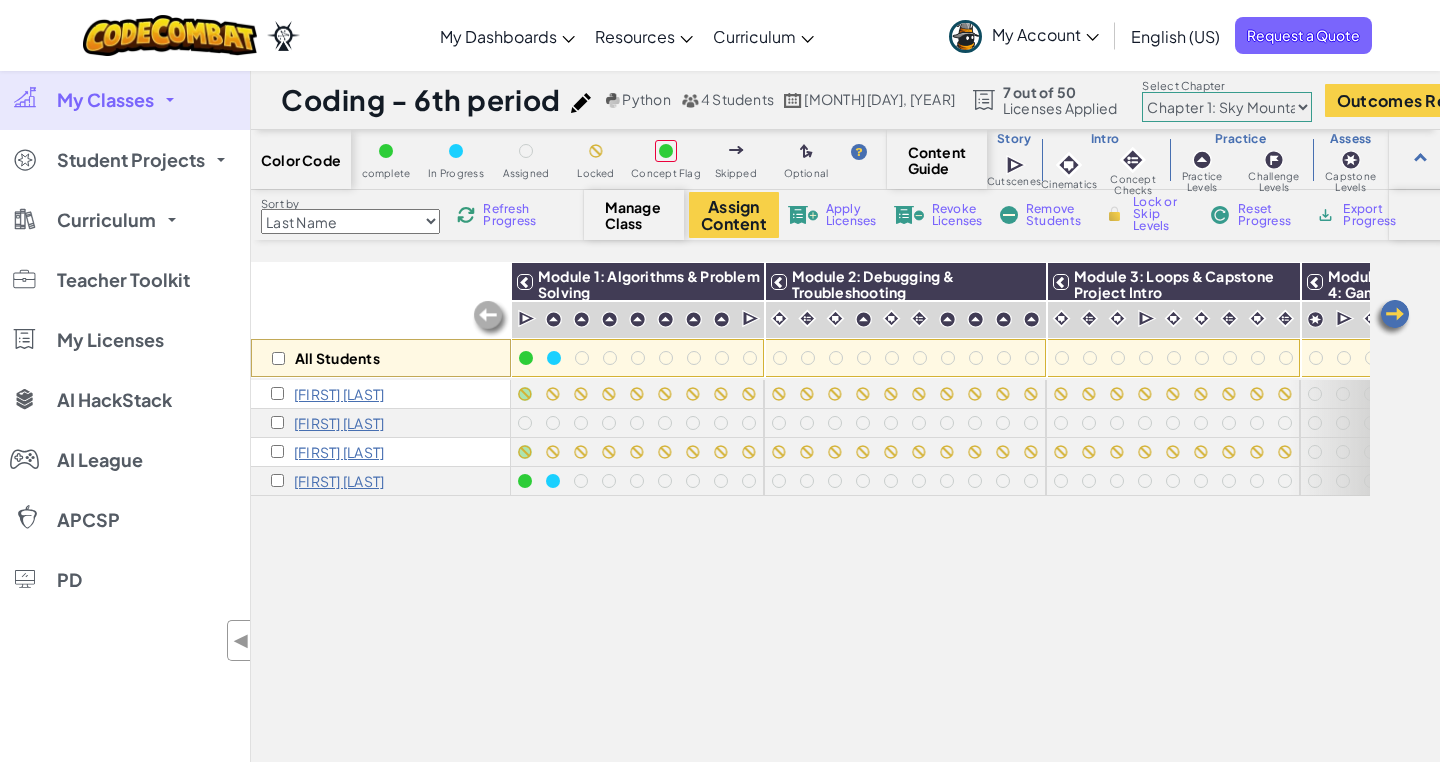click on "All Students" at bounding box center [381, 358] 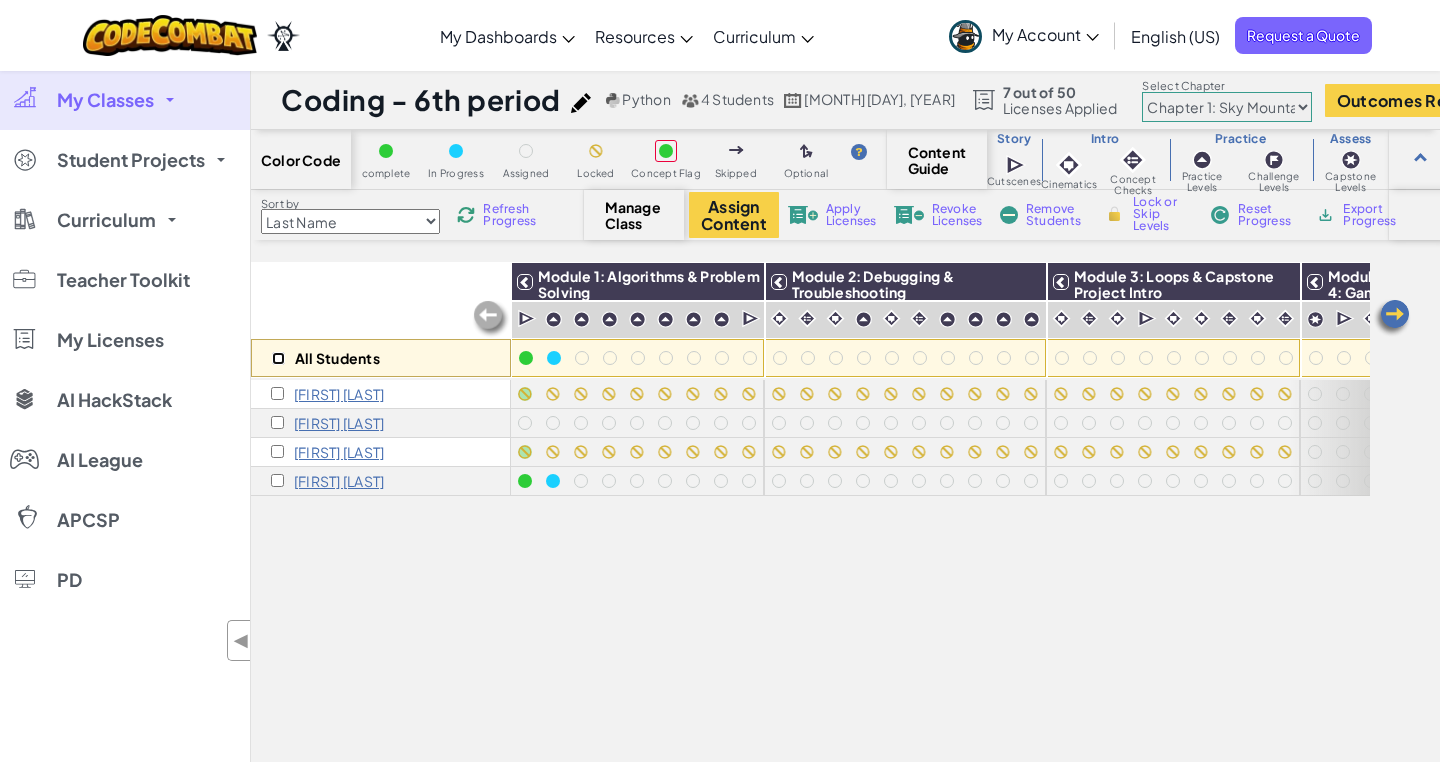 click at bounding box center [278, 358] 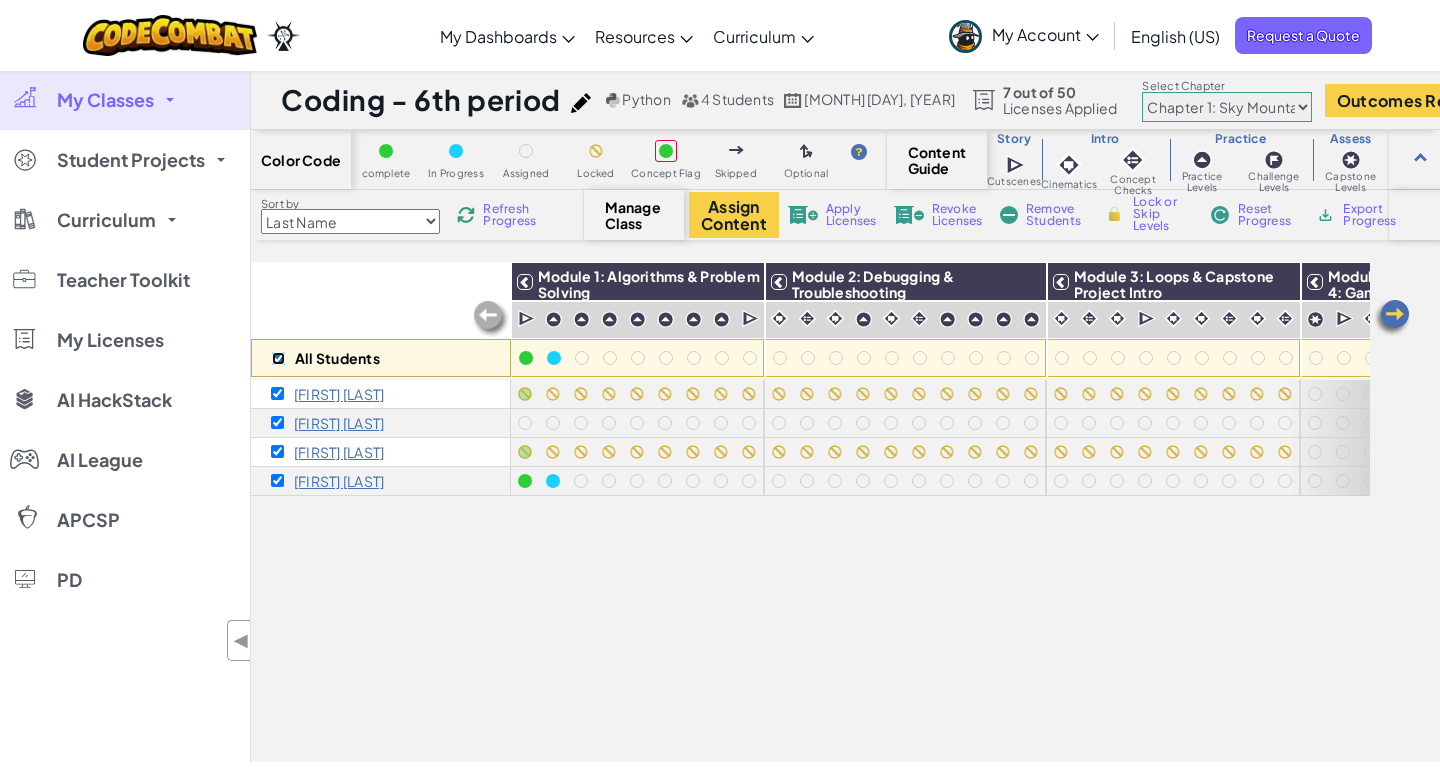 checkbox on "true" 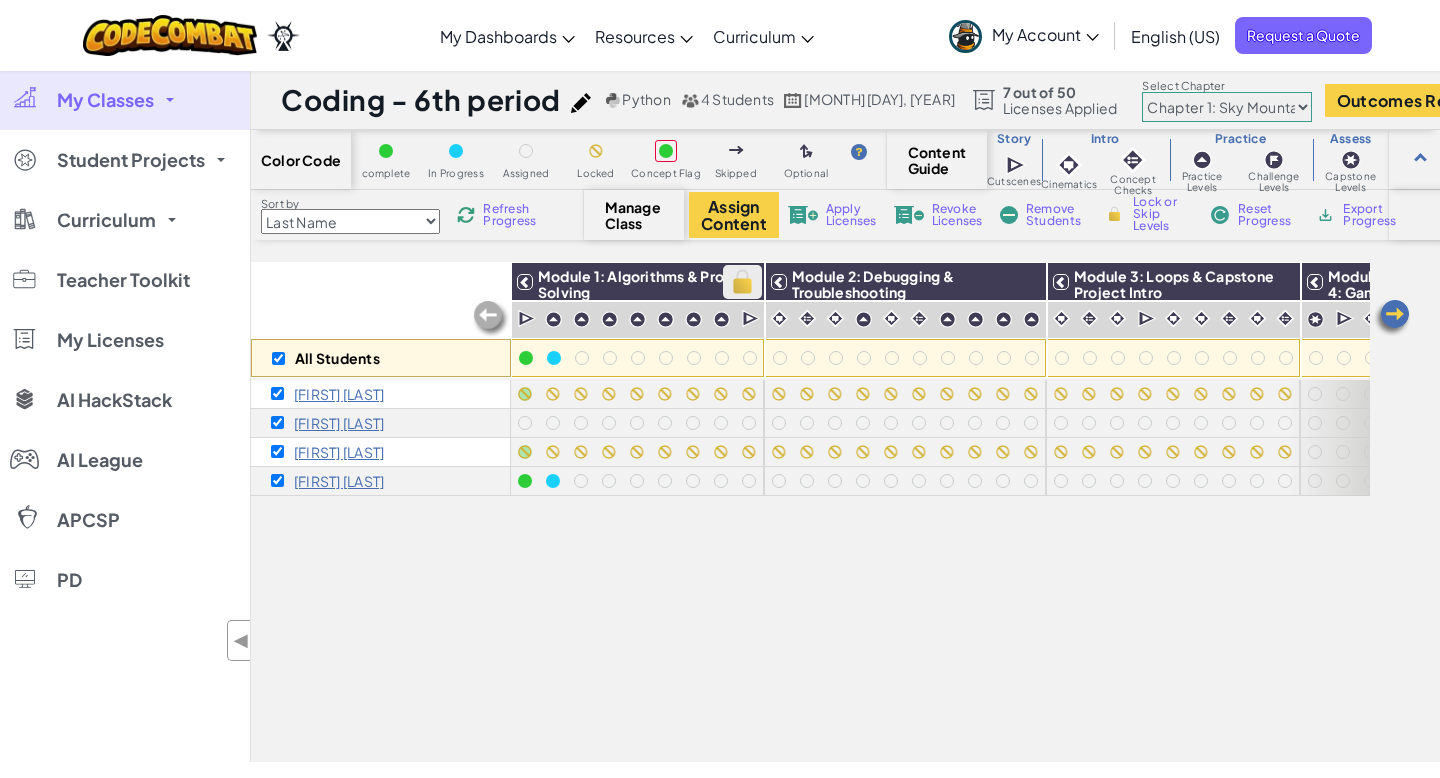 click at bounding box center [742, 282] 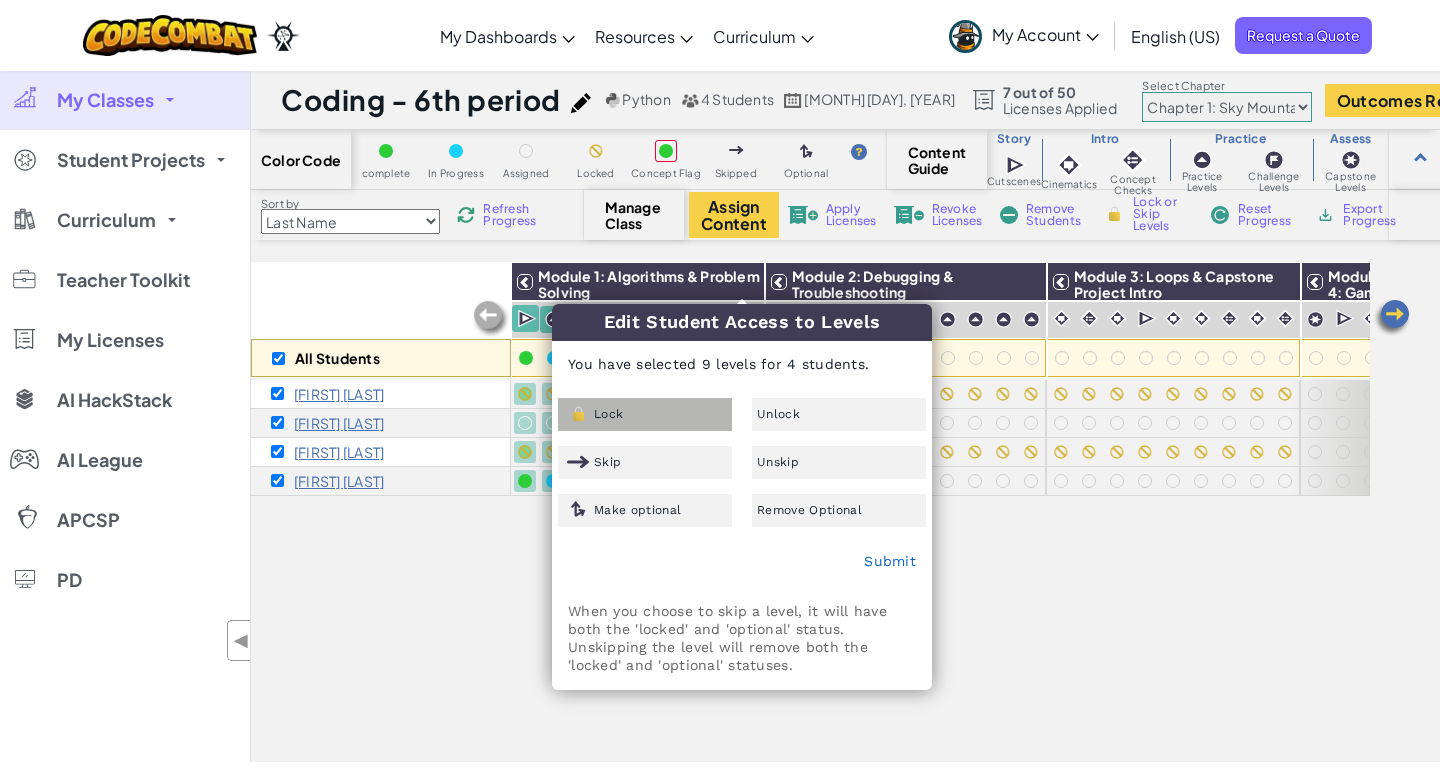 click on "Lock" at bounding box center (645, 414) 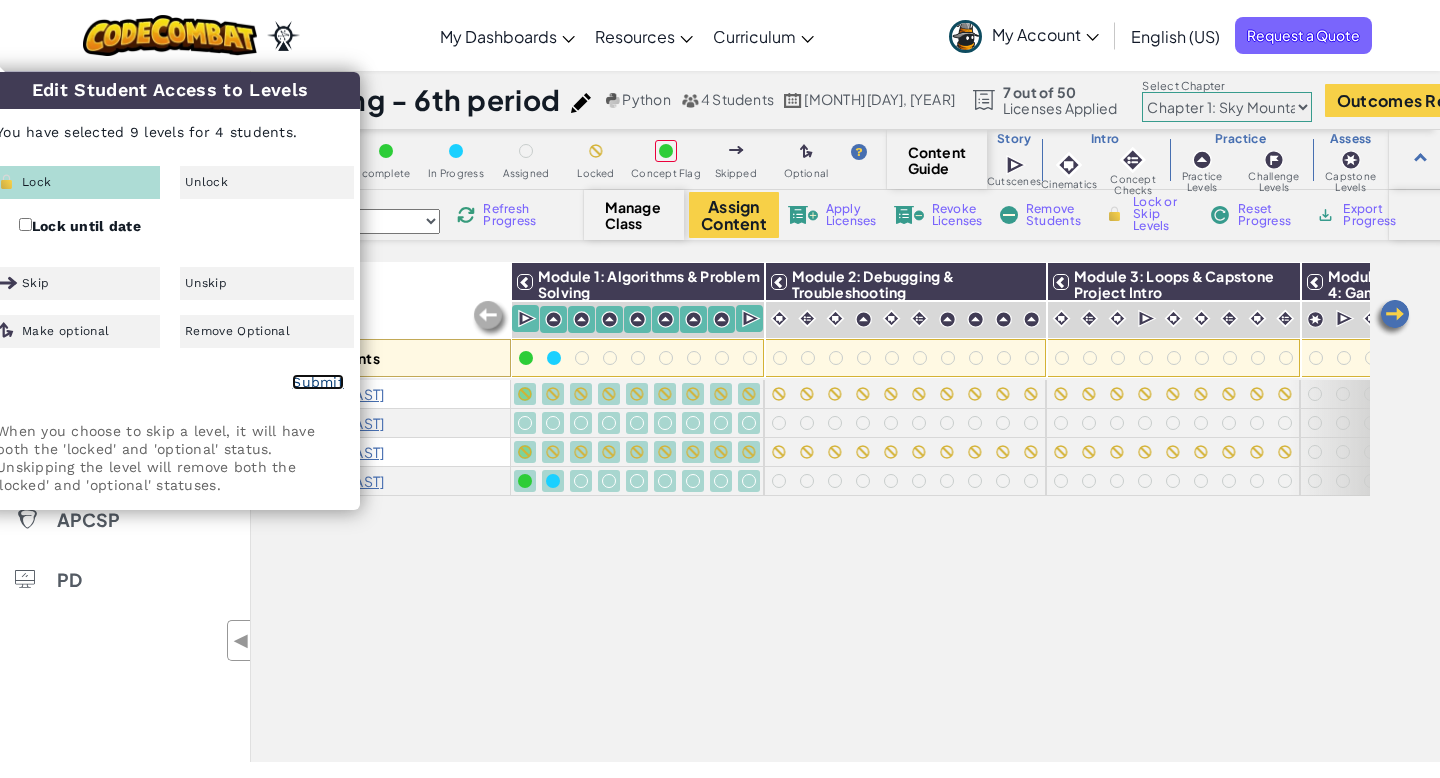 click on "Submit" at bounding box center [318, 382] 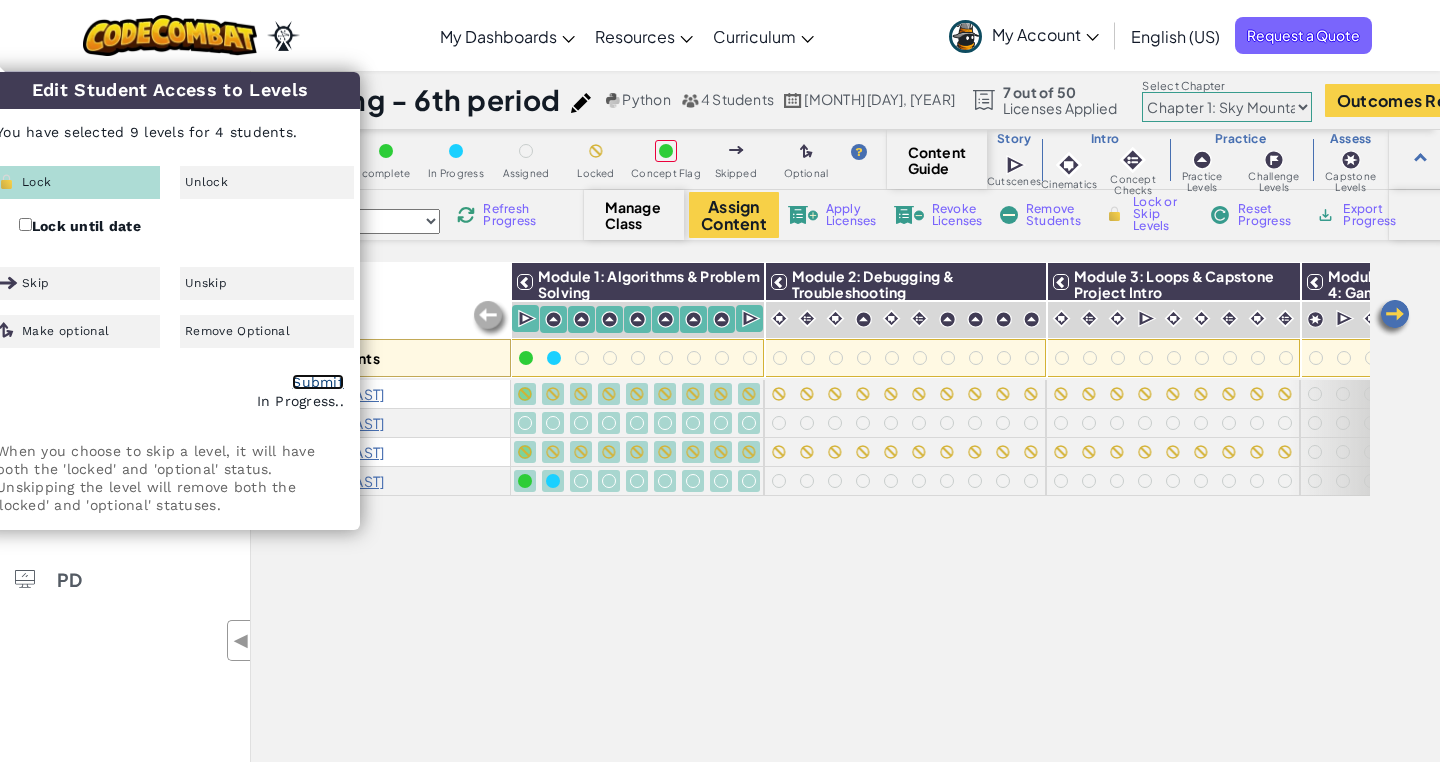 checkbox on "false" 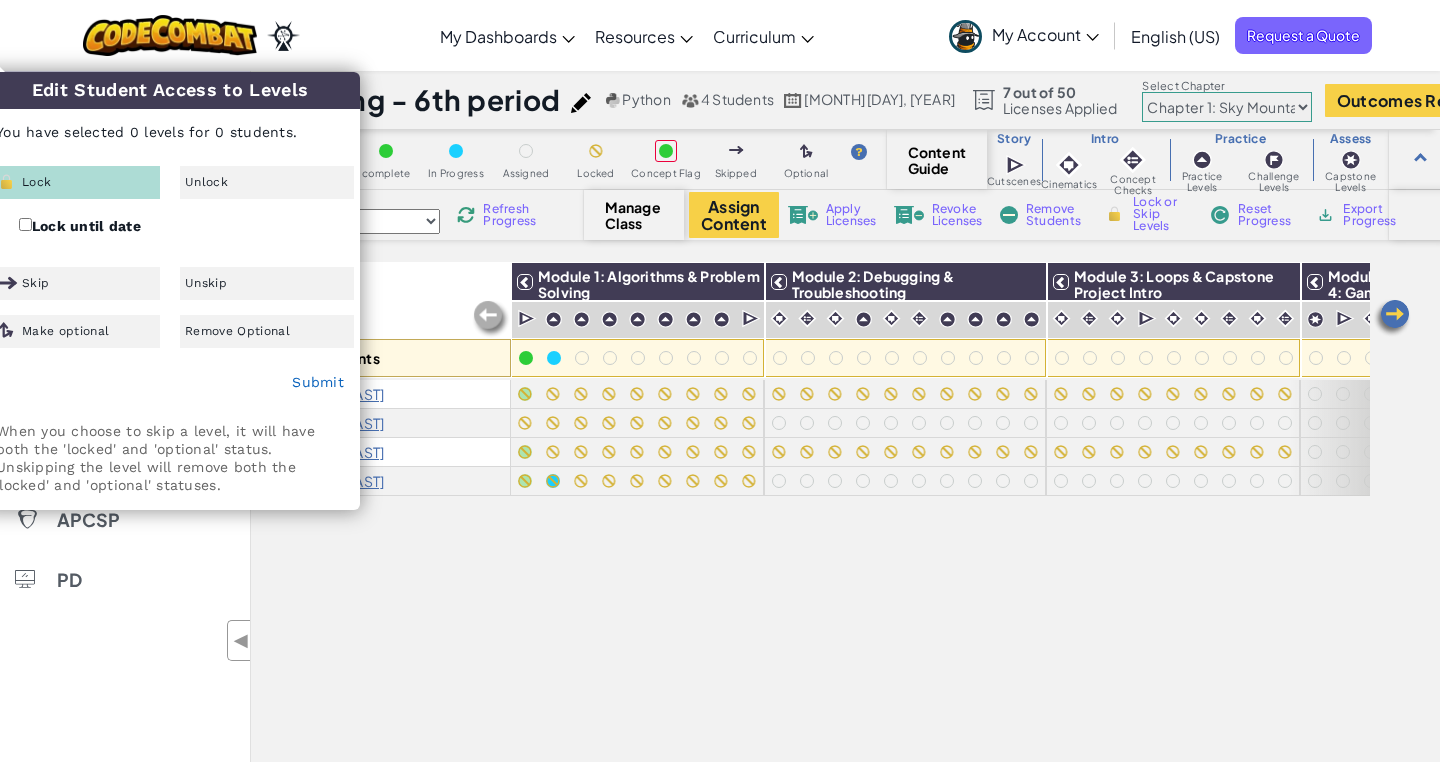 click on "All Students       Module 1: Algorithms & Problem Solving                                                                       Module 2: Debugging & Troubleshooting                                                                             Module 3: Loops & Capstone Project Intro                                                                       Module 4: Game Design & Capstone Project
Jared Ackerman
Louis Guppy
Cal w
Cal Wilson" at bounding box center [810, 401] 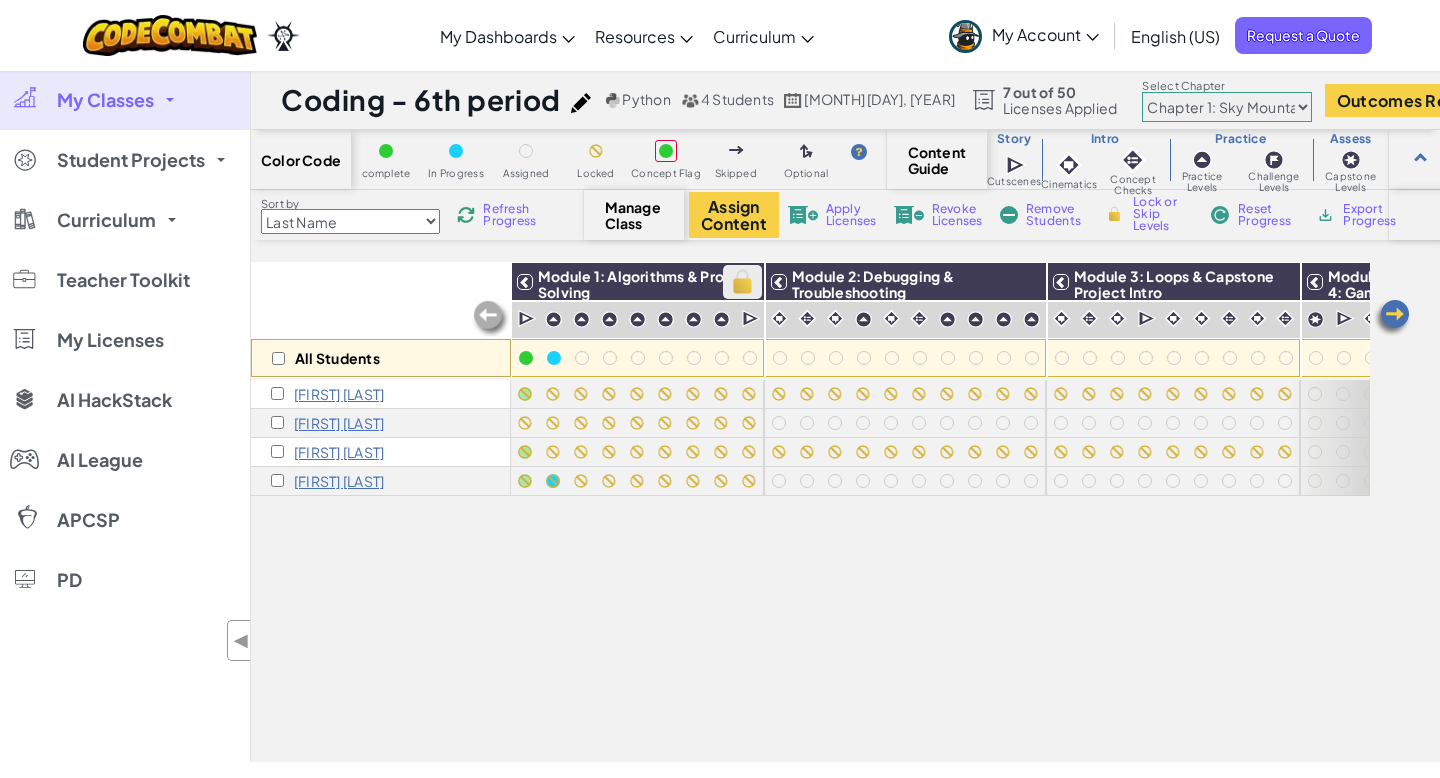 click at bounding box center (742, 282) 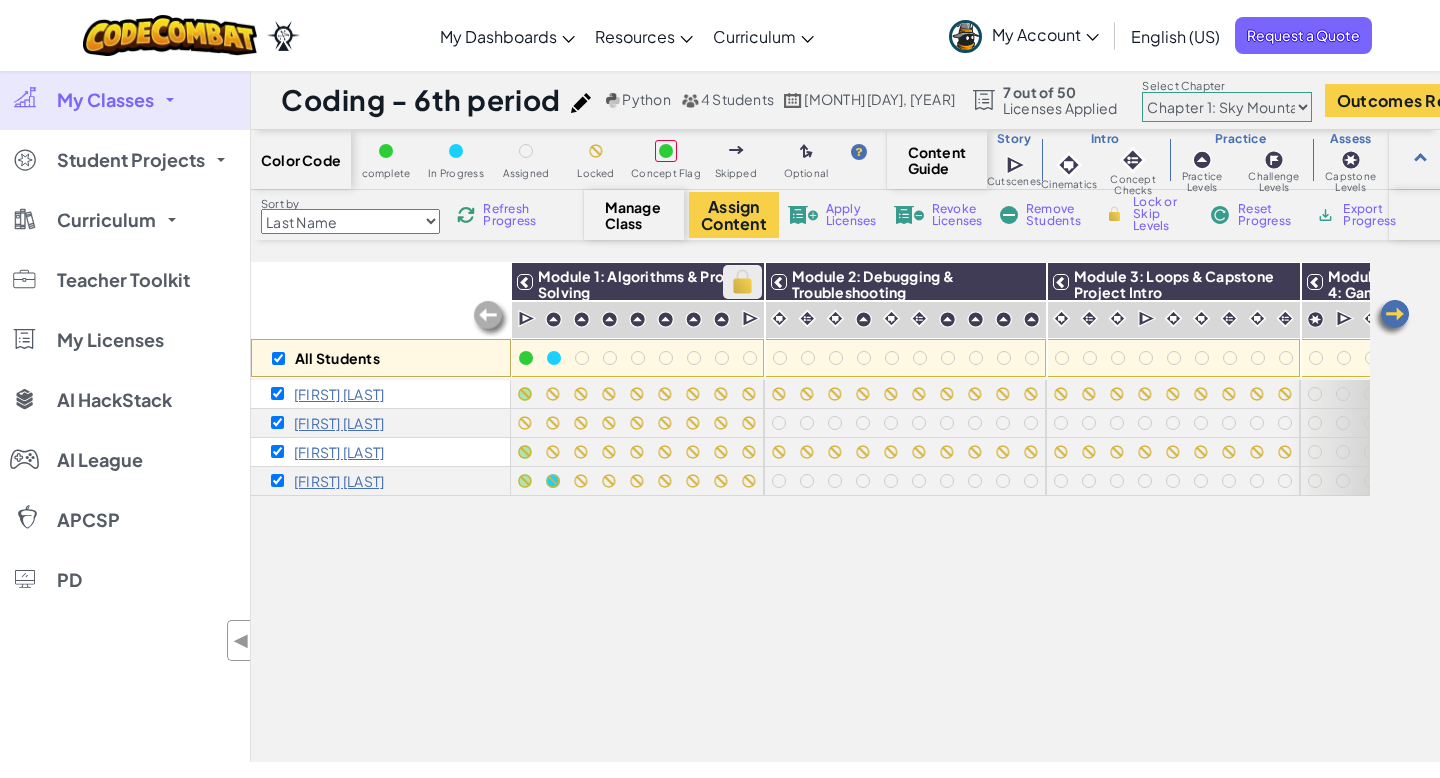 checkbox on "true" 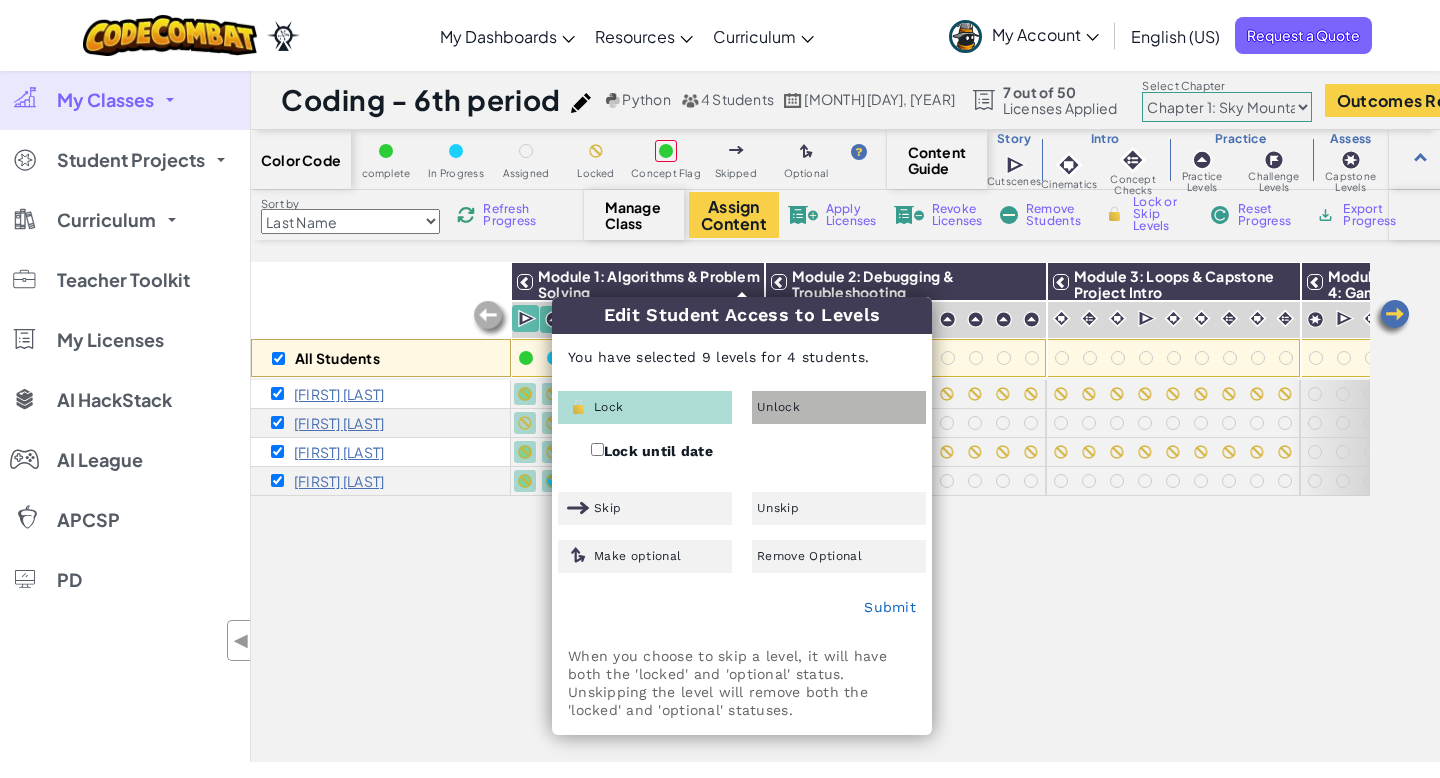 click on "Unlock" at bounding box center (839, 407) 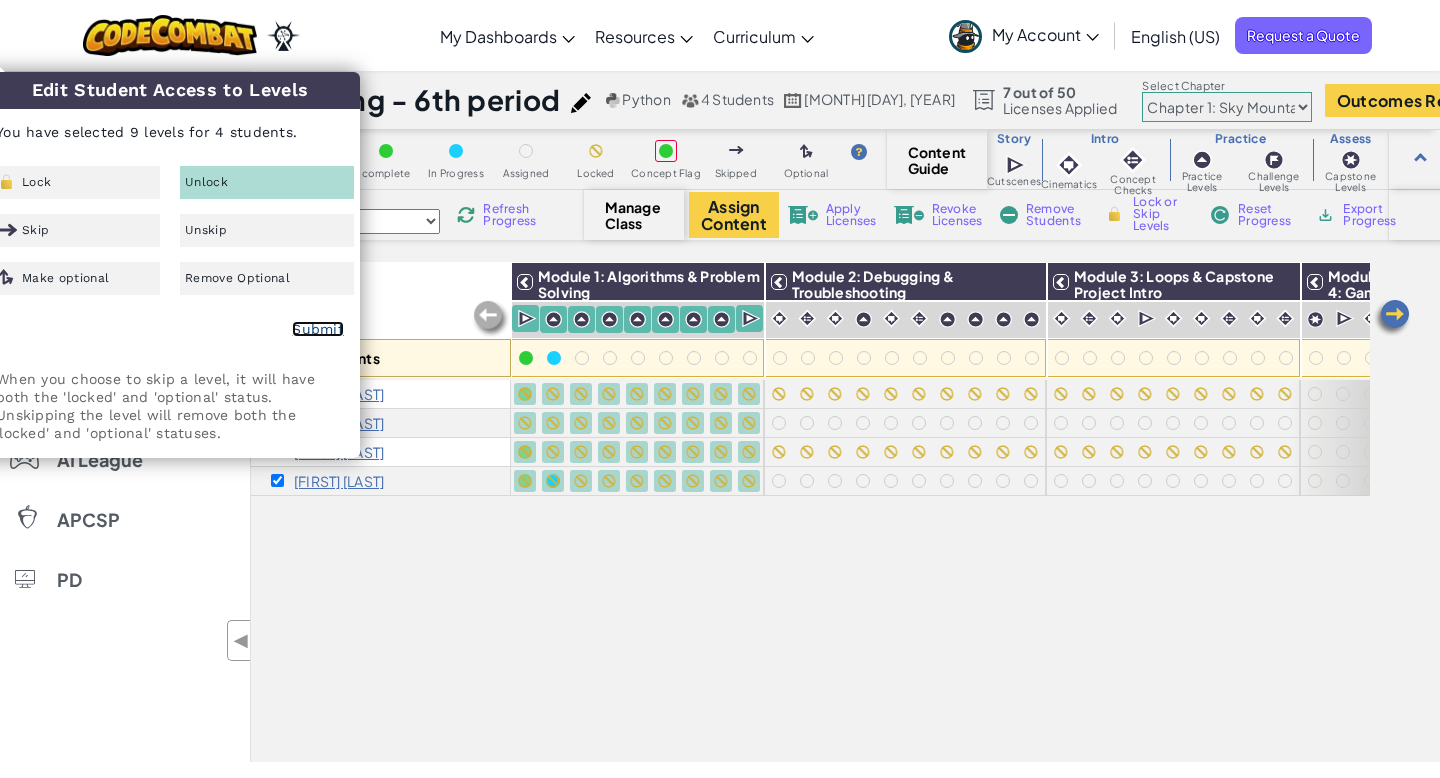 click on "Submit" at bounding box center [318, 329] 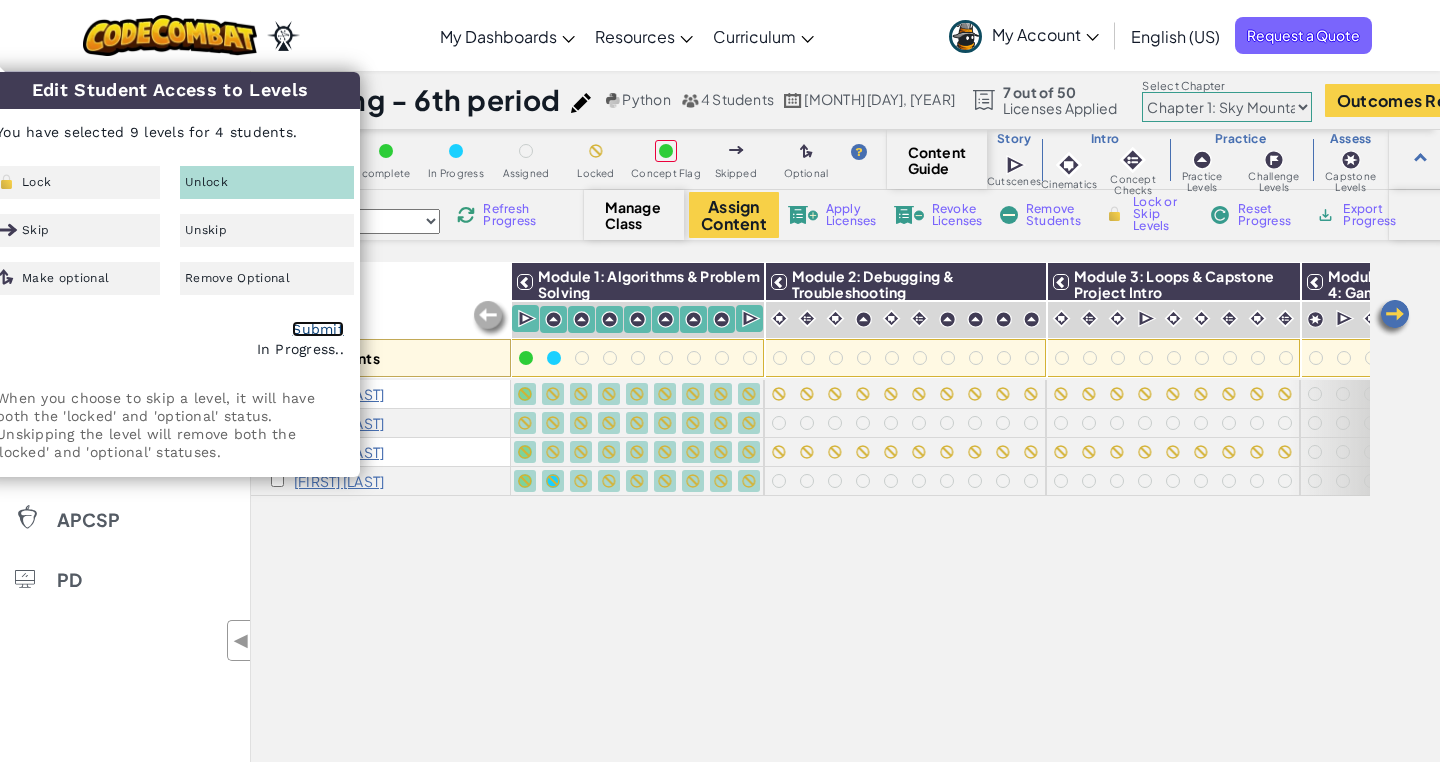 checkbox on "false" 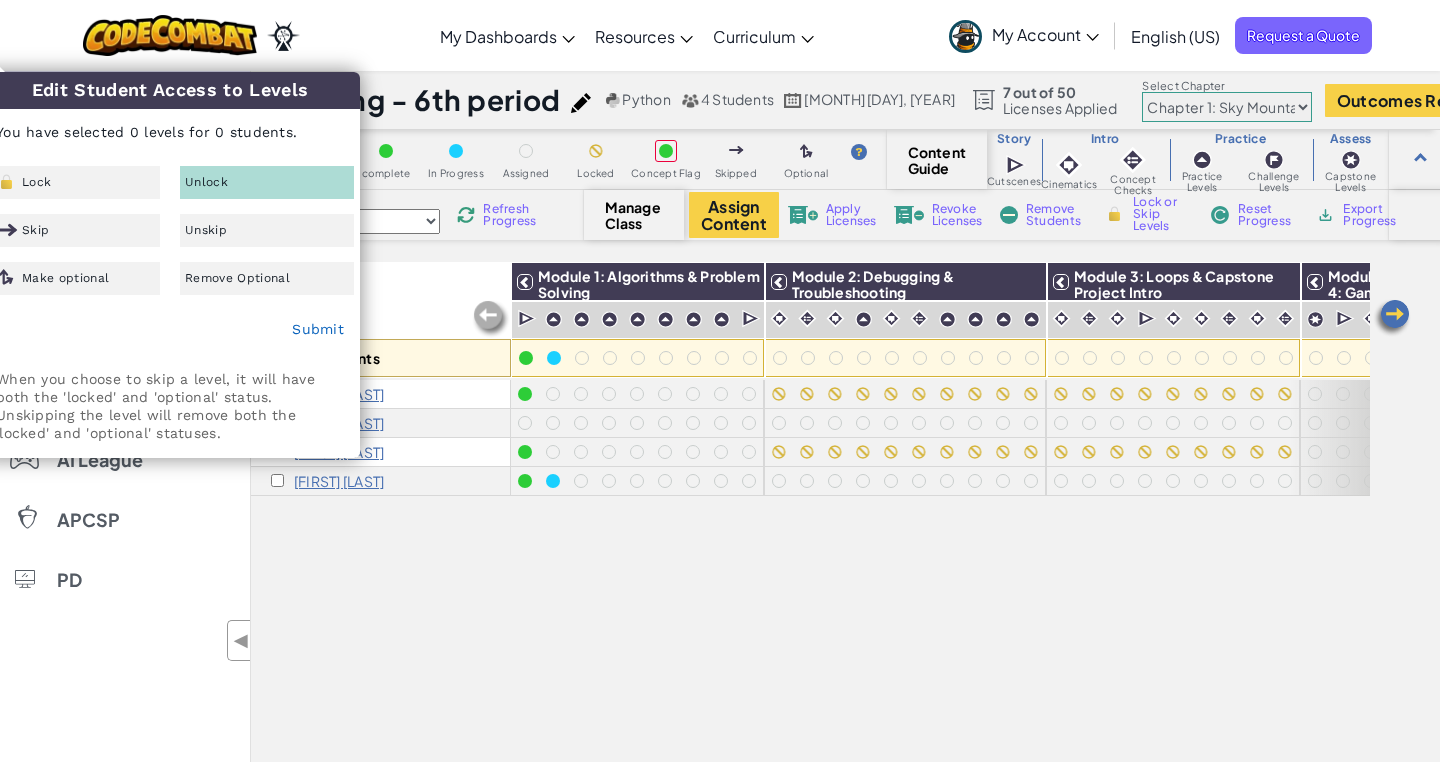 click on "All Students       Module 1: Algorithms & Problem Solving                                                                       Module 2: Debugging & Troubleshooting                                                                             Module 3: Loops & Capstone Project Intro                                                                       Module 4: Game Design & Capstone Project
Jared Ackerman
Louis Guppy
Cal w
Cal Wilson" at bounding box center (810, 401) 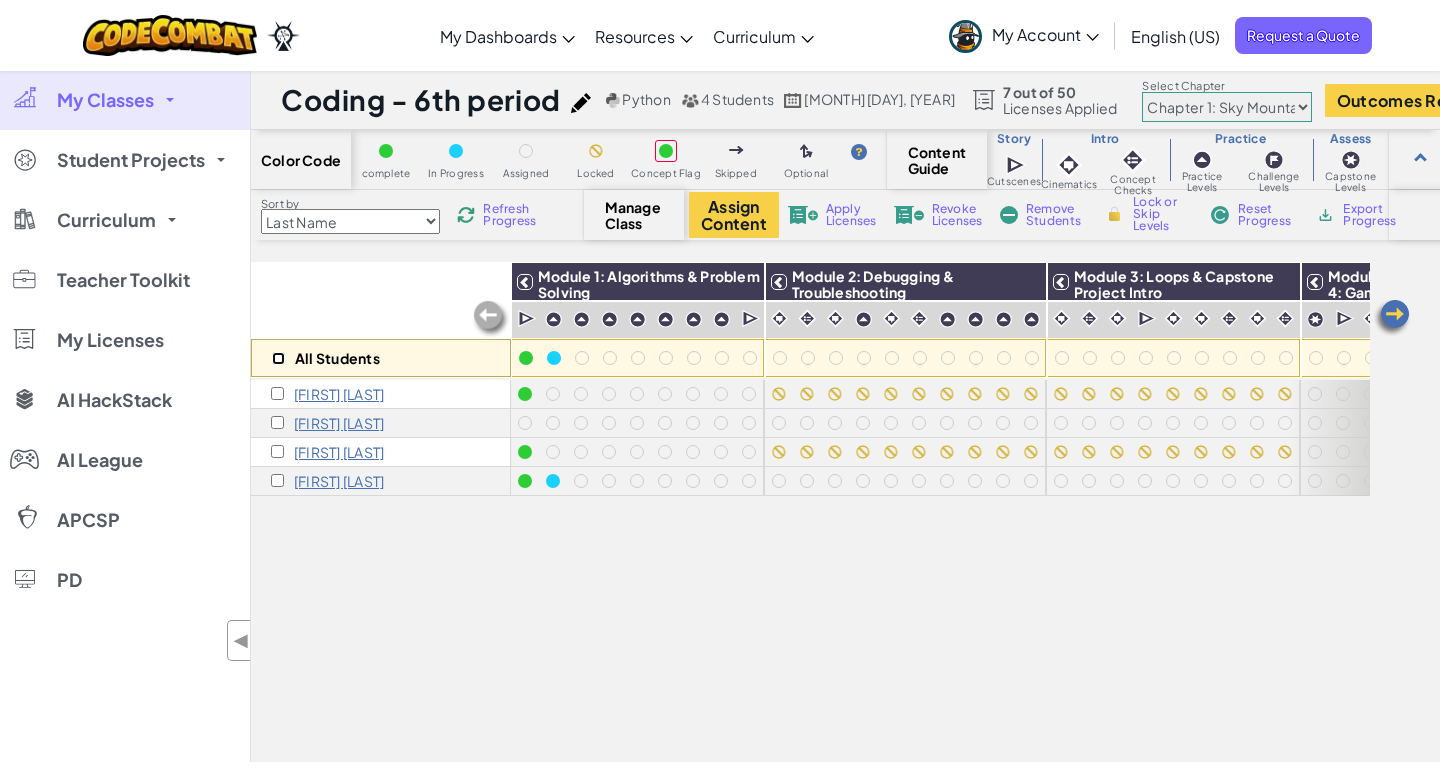 click at bounding box center [278, 358] 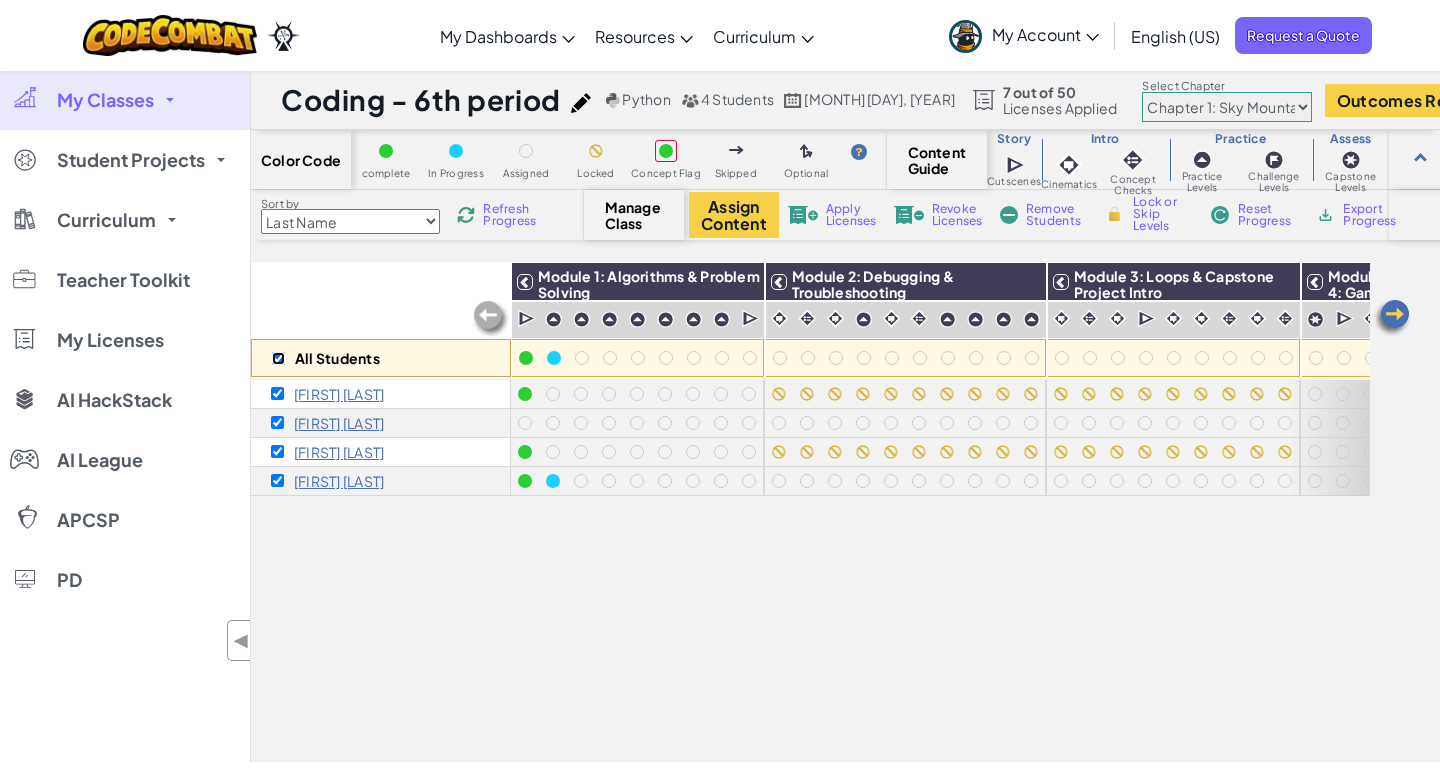 checkbox on "true" 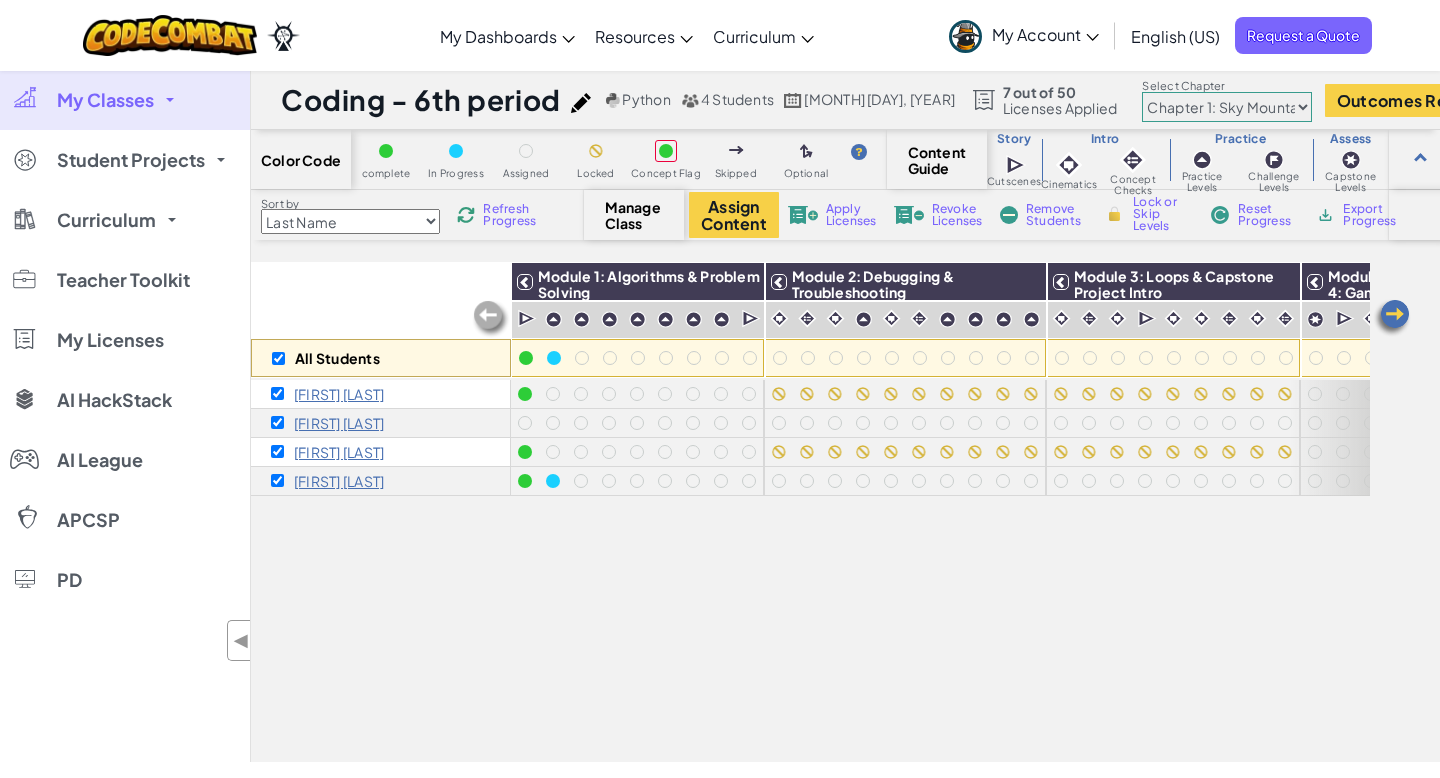click on "Apply Licenses" at bounding box center (851, 215) 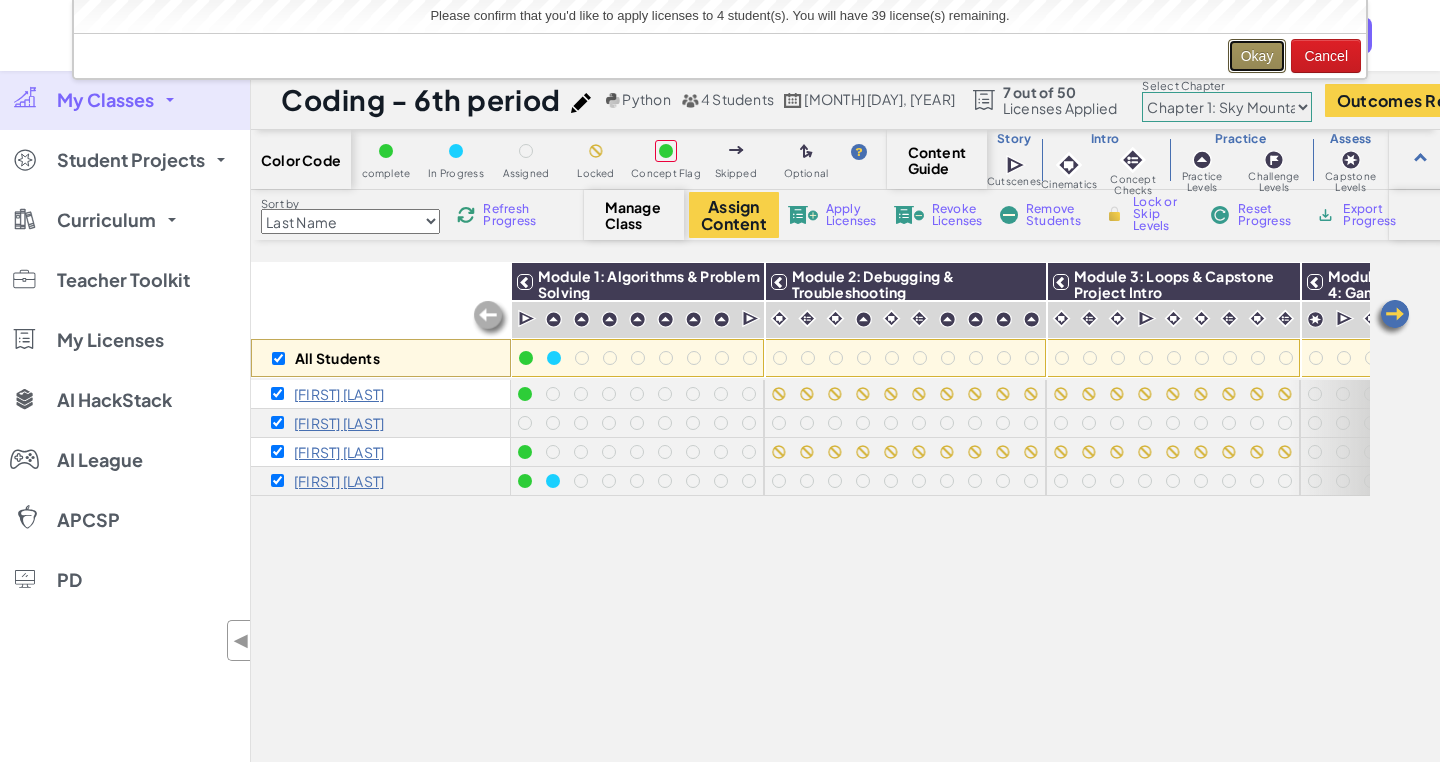 click on "Okay" at bounding box center (1257, 56) 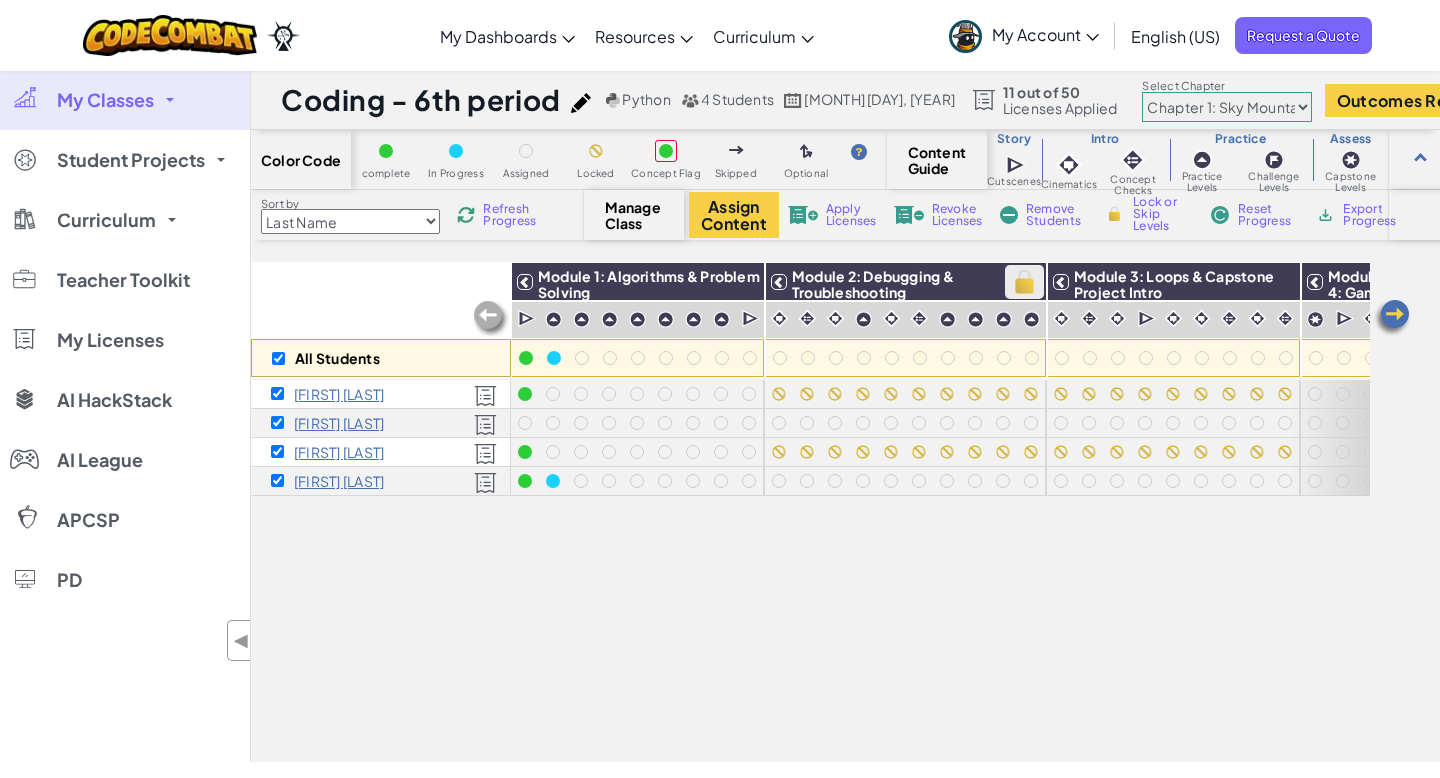 click at bounding box center (1024, 282) 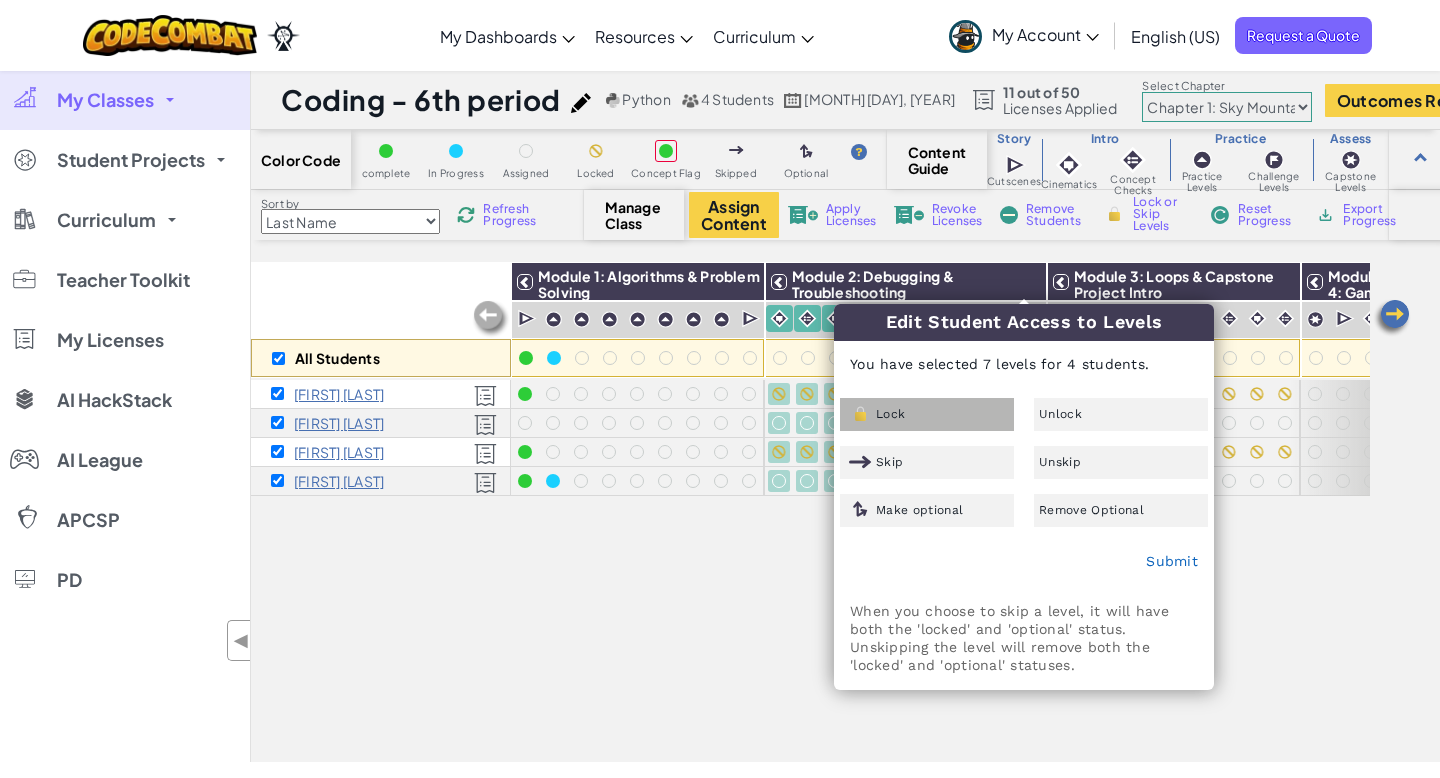 click on "Lock" at bounding box center [890, 414] 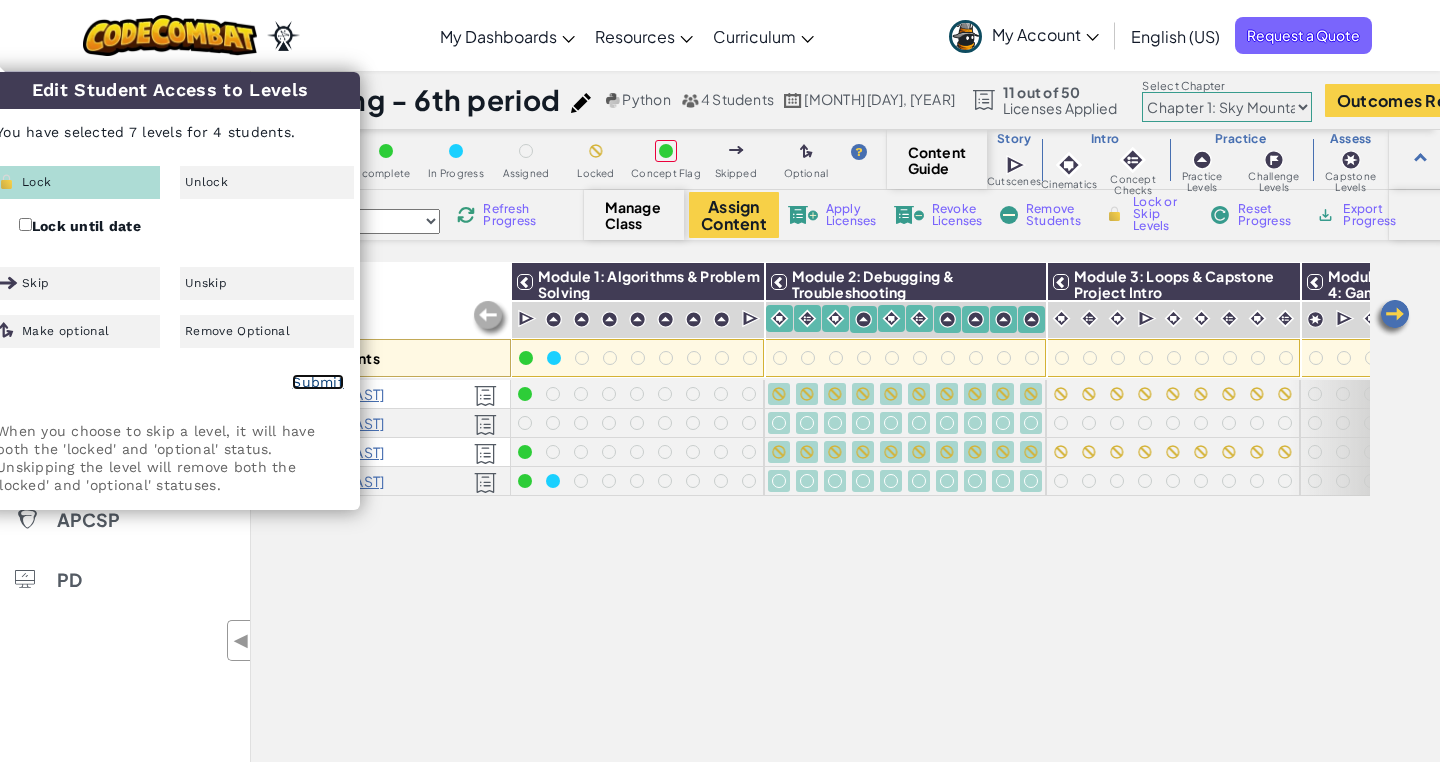 click on "Submit" at bounding box center (318, 382) 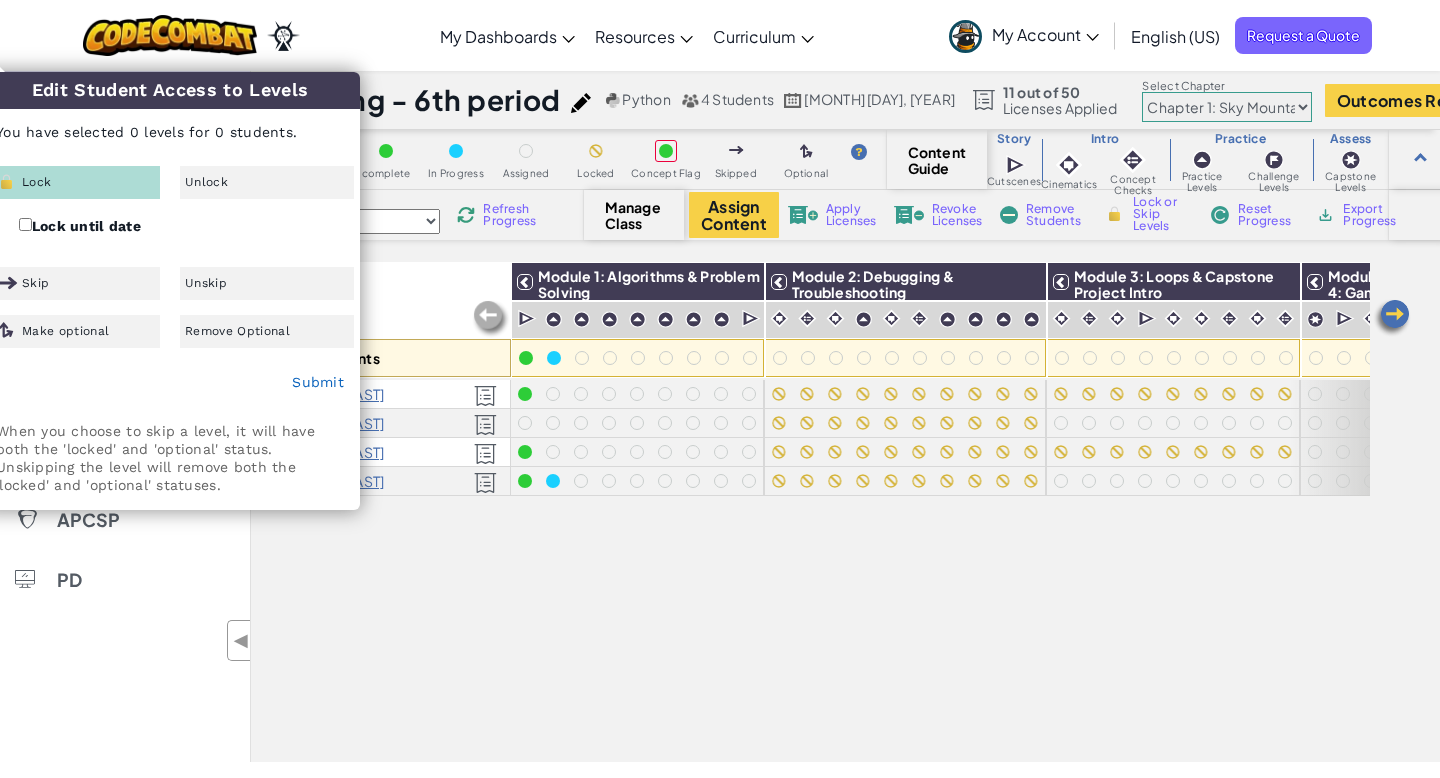 click on "All Students       Module 1: Algorithms & Problem Solving                                                                       Module 2: Debugging & Troubleshooting                                                                             Module 3: Loops & Capstone Project Intro                                                                       Module 4: Game Design & Capstone Project
Jared Ackerman
Louis Guppy
Cal w
Cal Wilson" at bounding box center (810, 401) 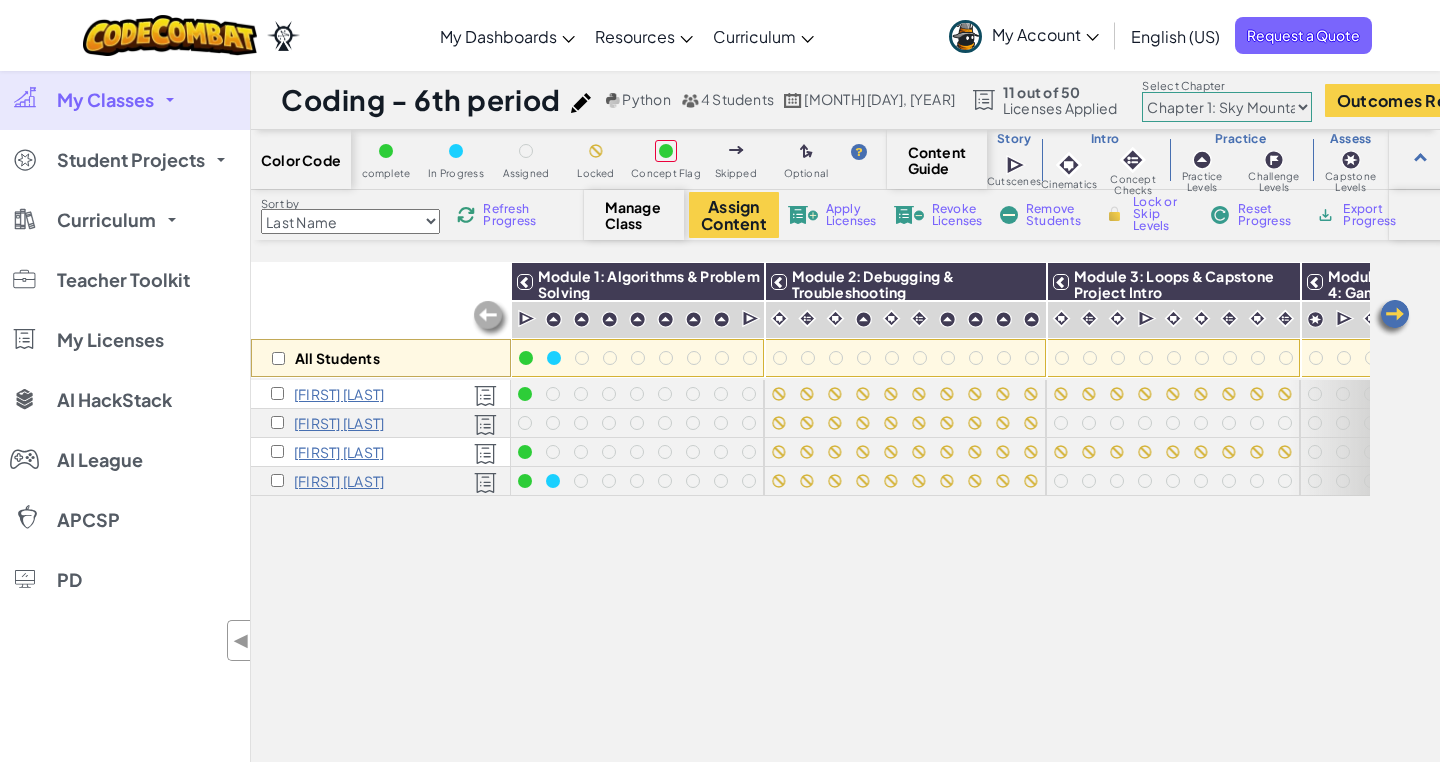 click on "Refresh Progress" at bounding box center [514, 215] 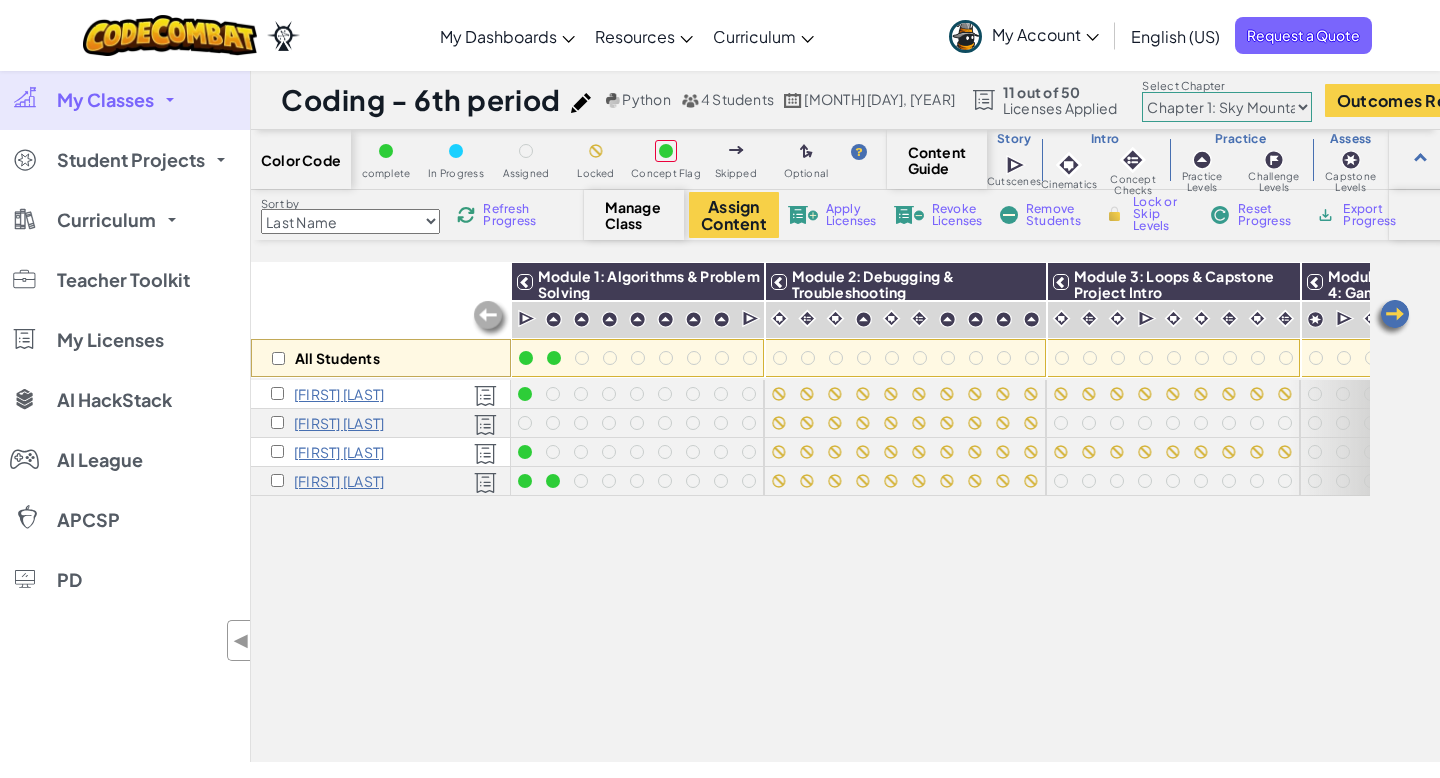 click on "My Classes" at bounding box center [105, 100] 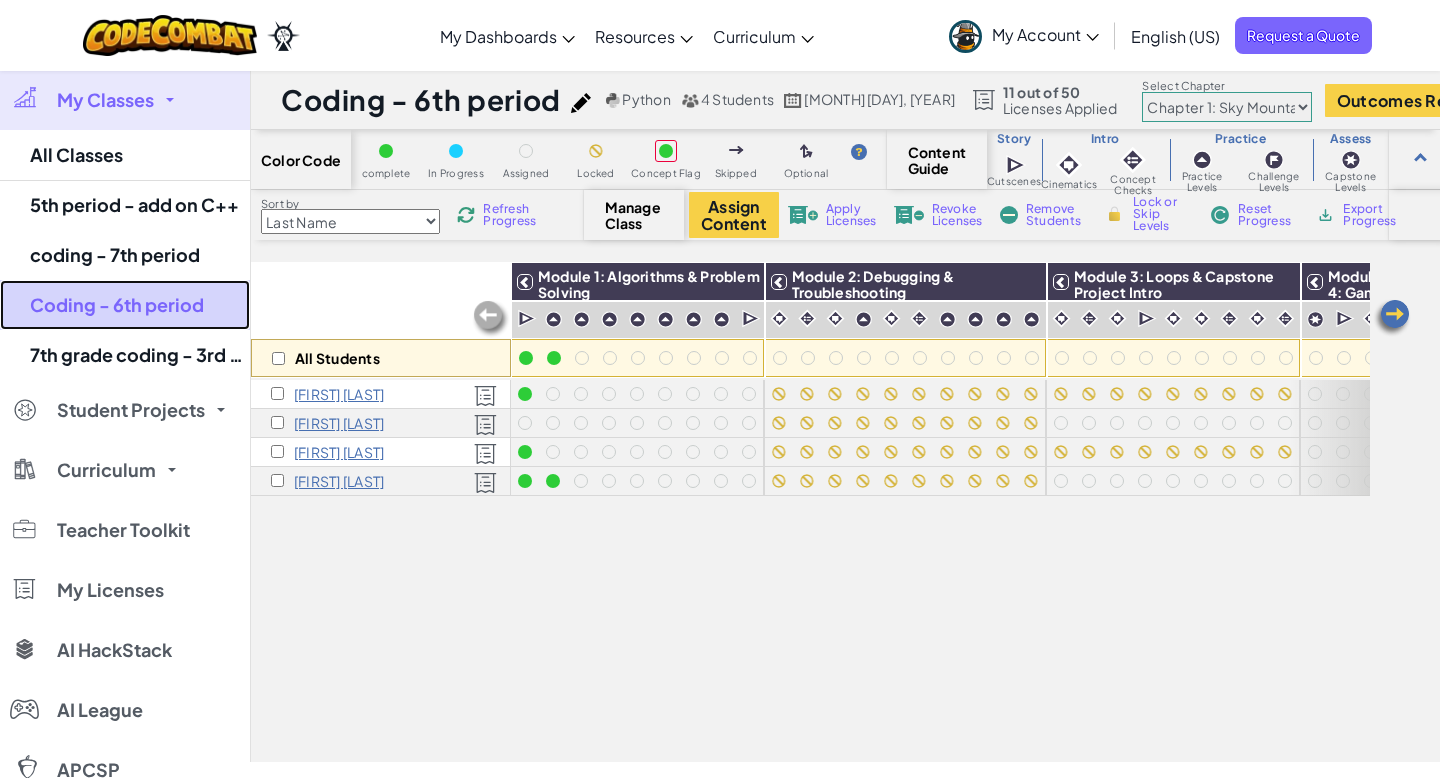 click on "Coding - 6th period" at bounding box center (125, 305) 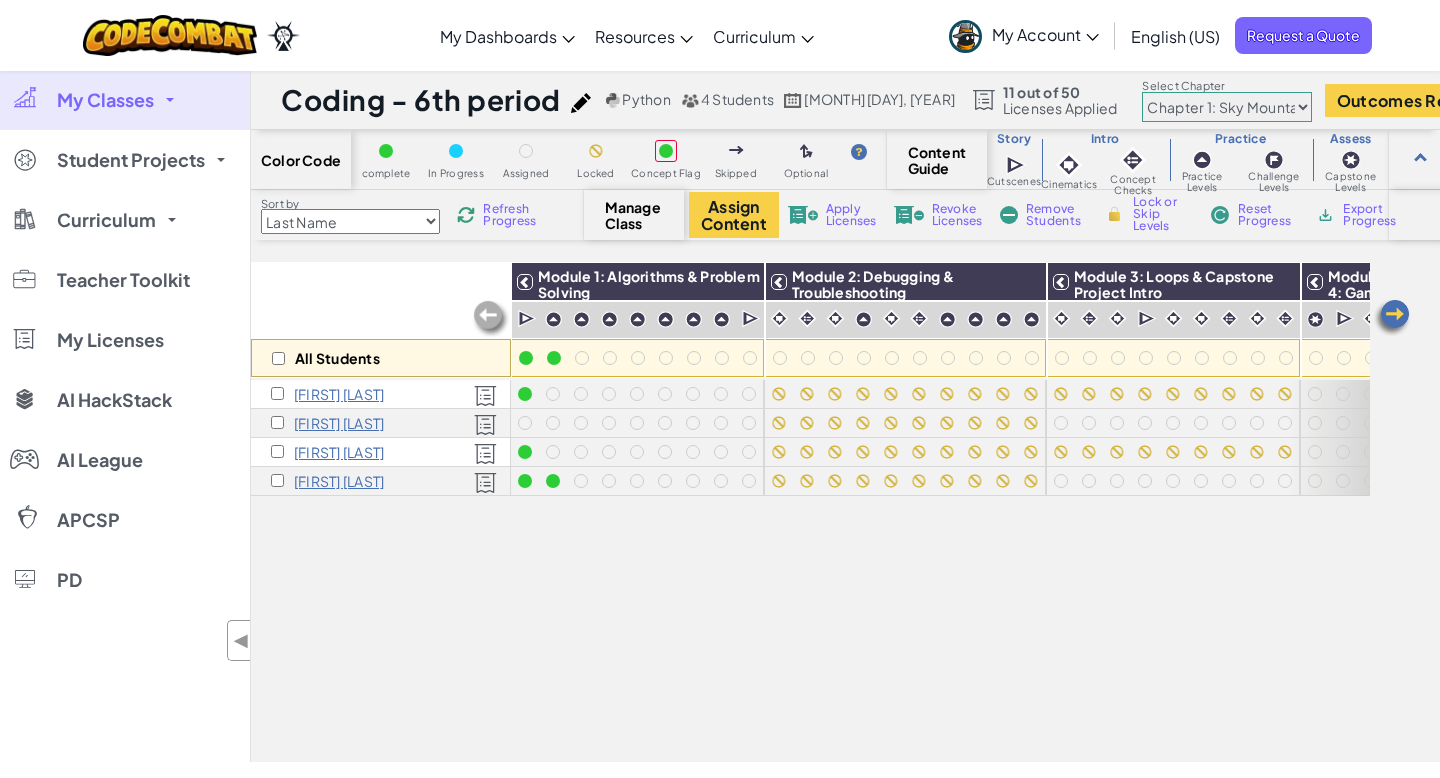 click on "Refresh Progress" at bounding box center (514, 215) 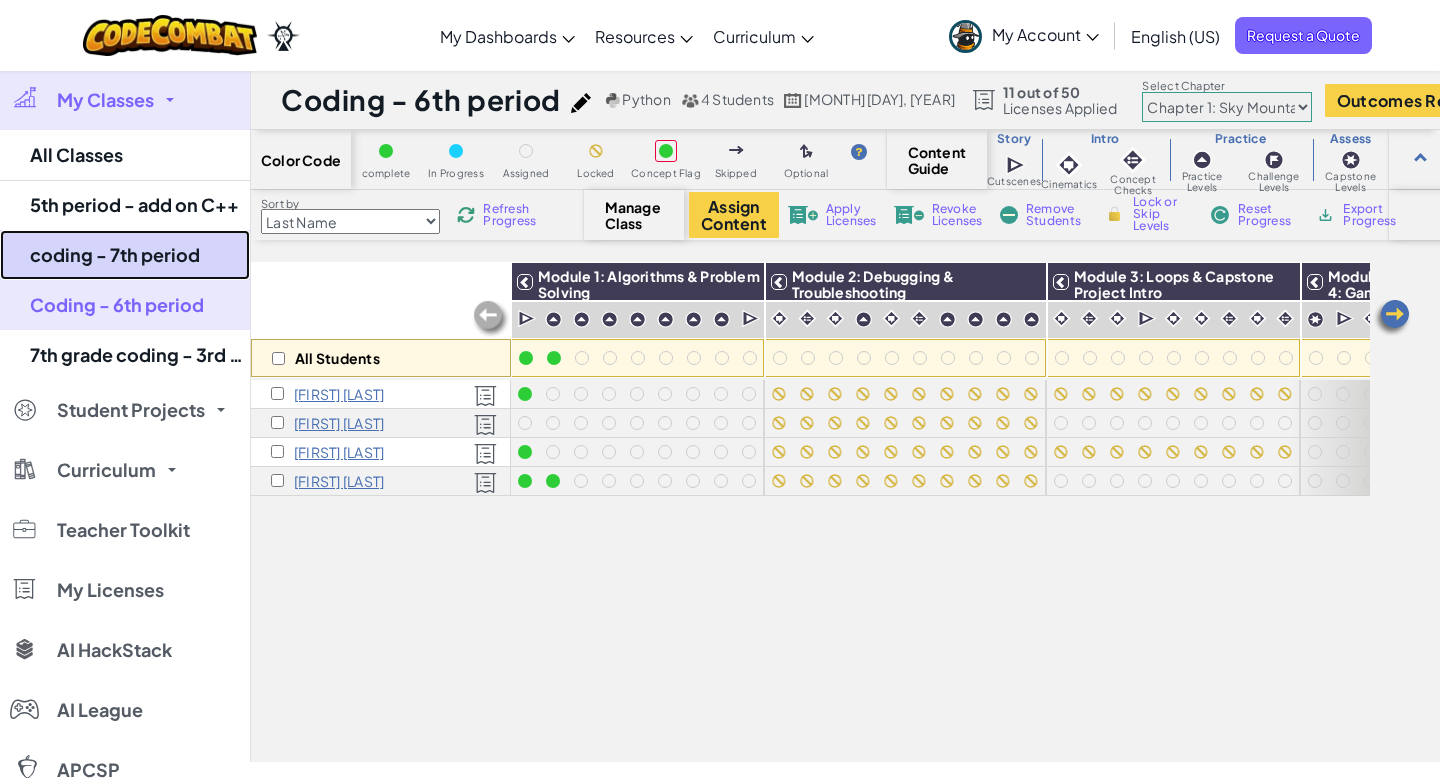 click on "coding - 7th period" at bounding box center [125, 255] 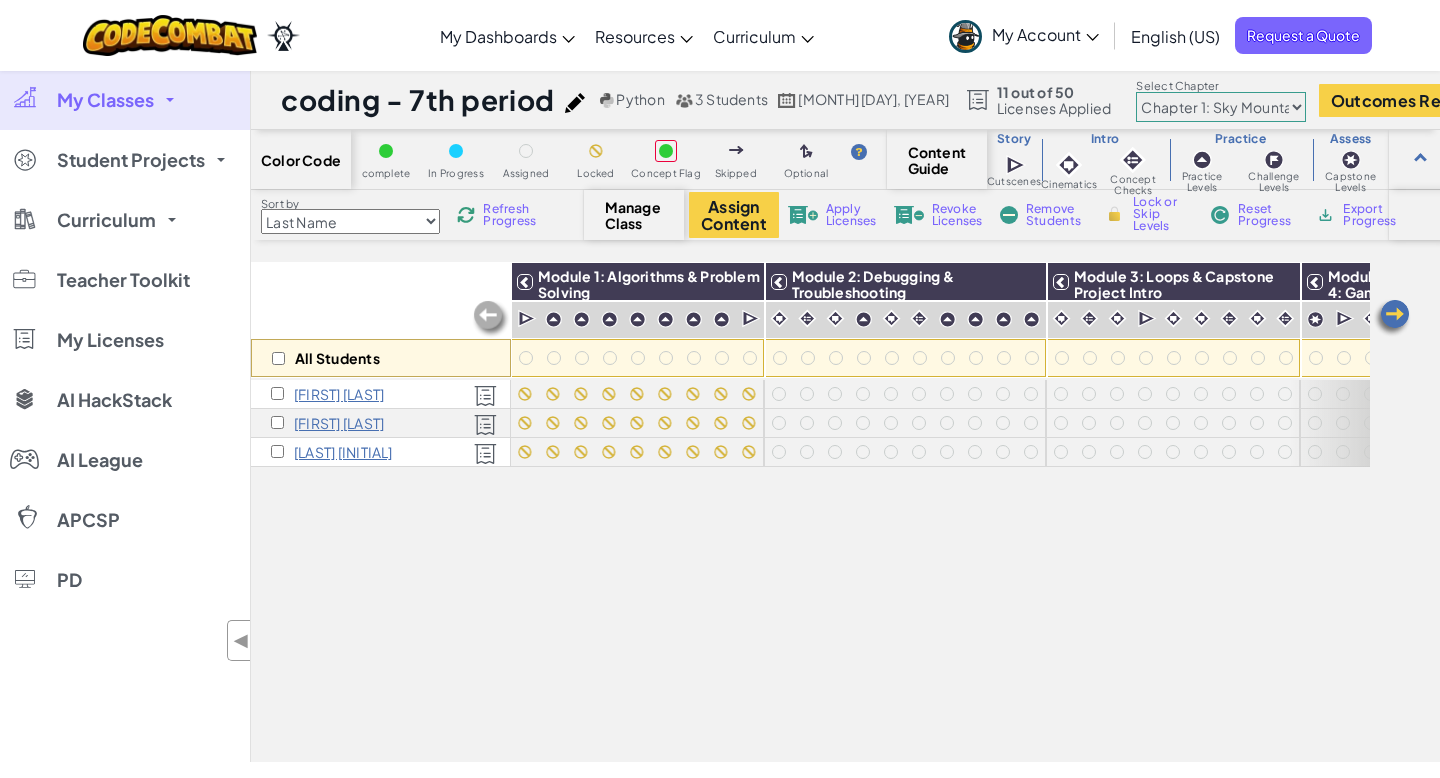 click on "My Classes" at bounding box center [105, 100] 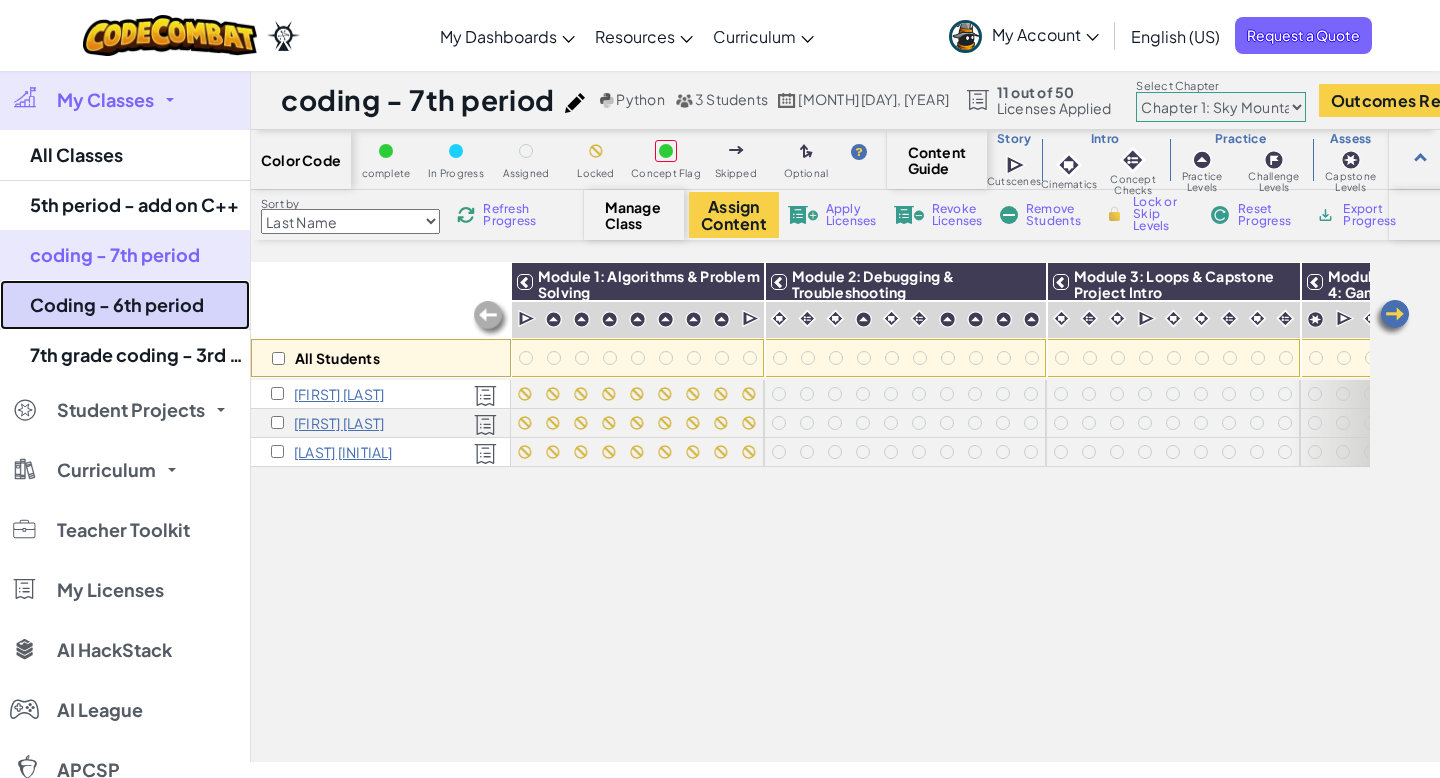 click on "Coding - 6th period" at bounding box center [125, 305] 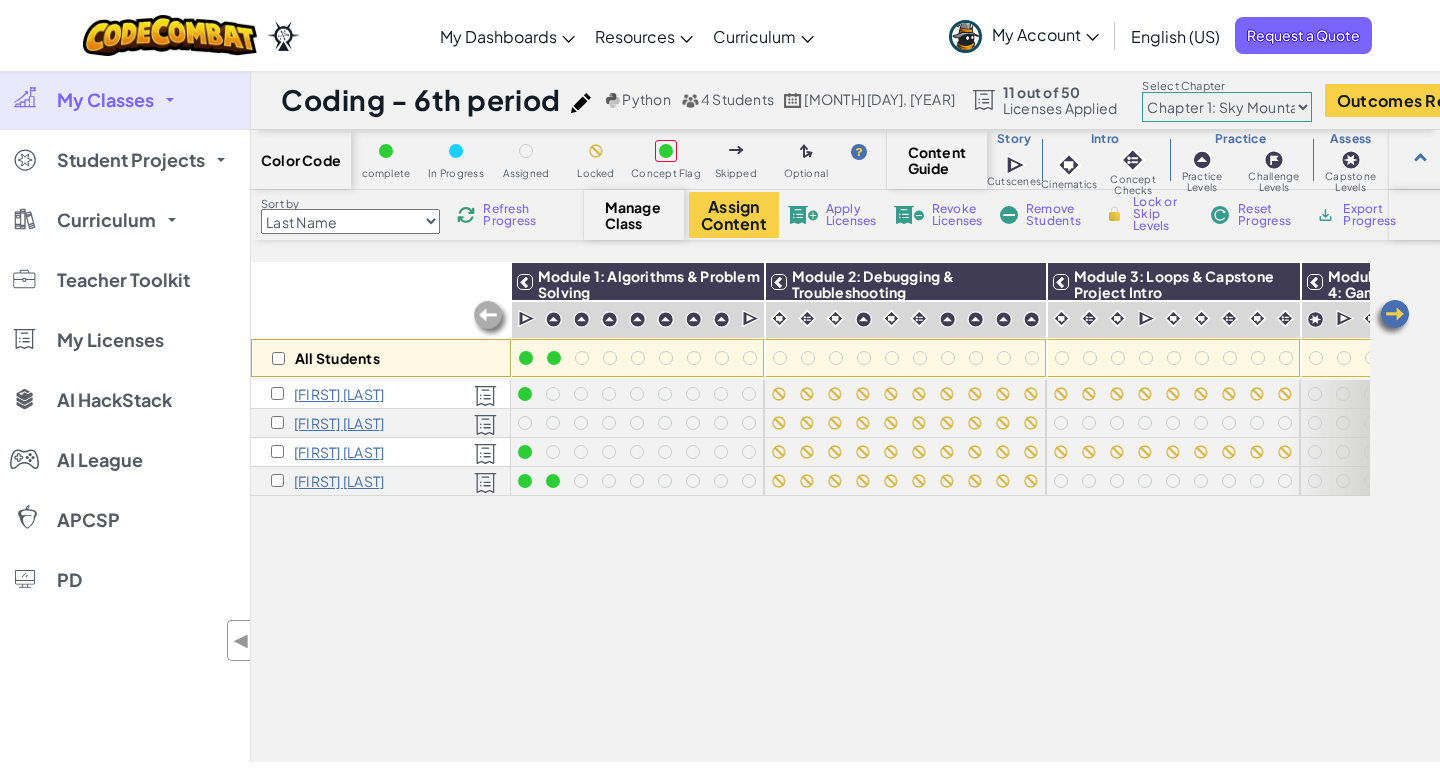 click on "Refresh Progress" at bounding box center (514, 215) 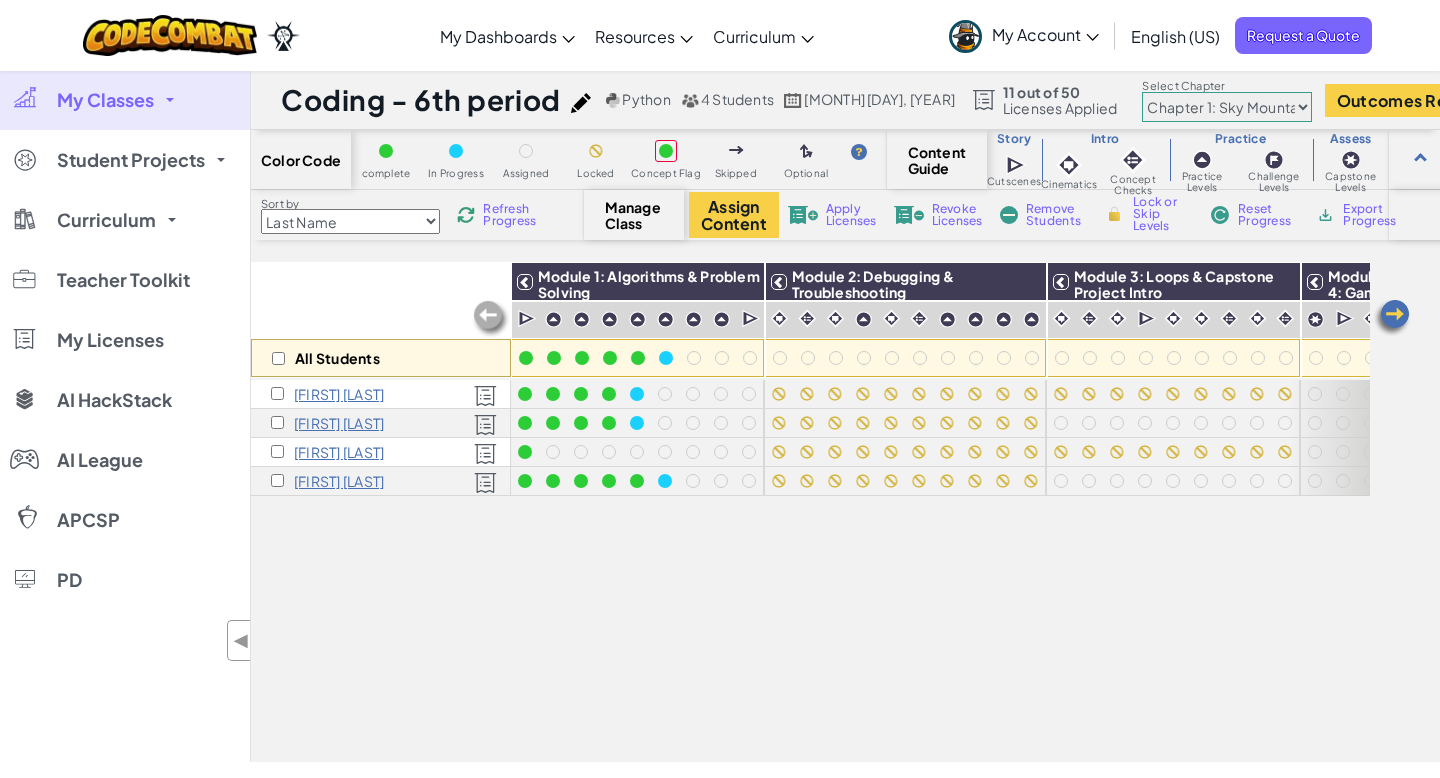 click on "My Account" at bounding box center [1024, 35] 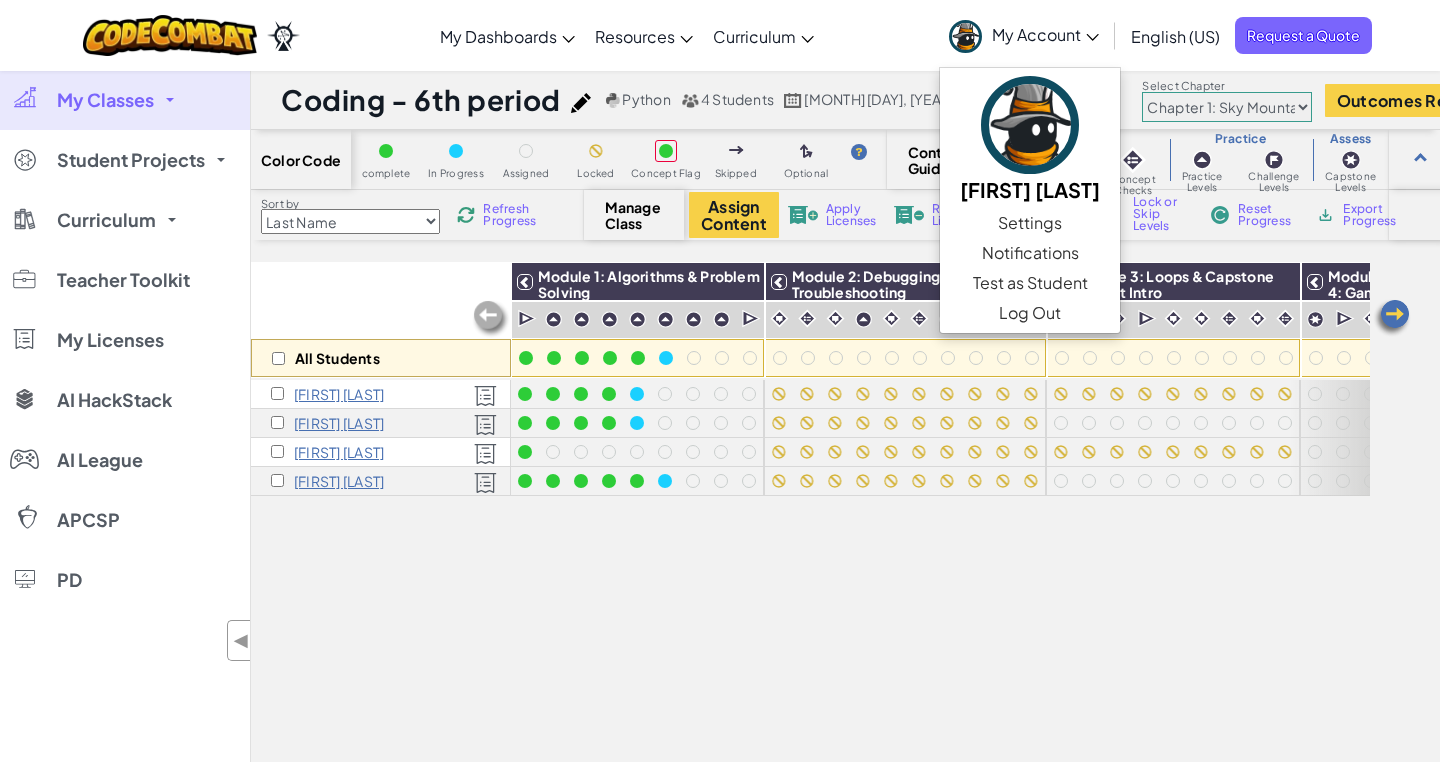 click on "Refresh Progress" at bounding box center (514, 215) 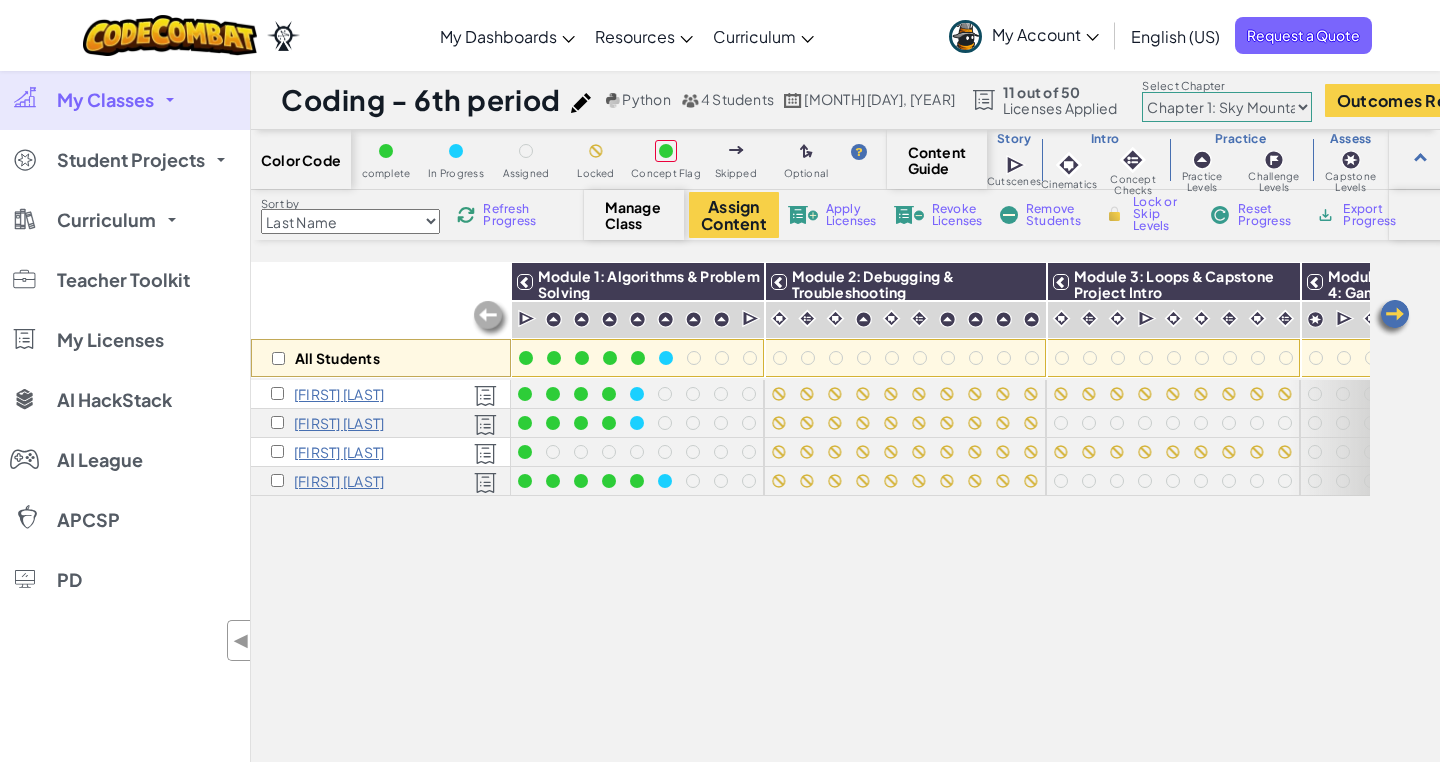 click on "Refresh Progress" at bounding box center (514, 215) 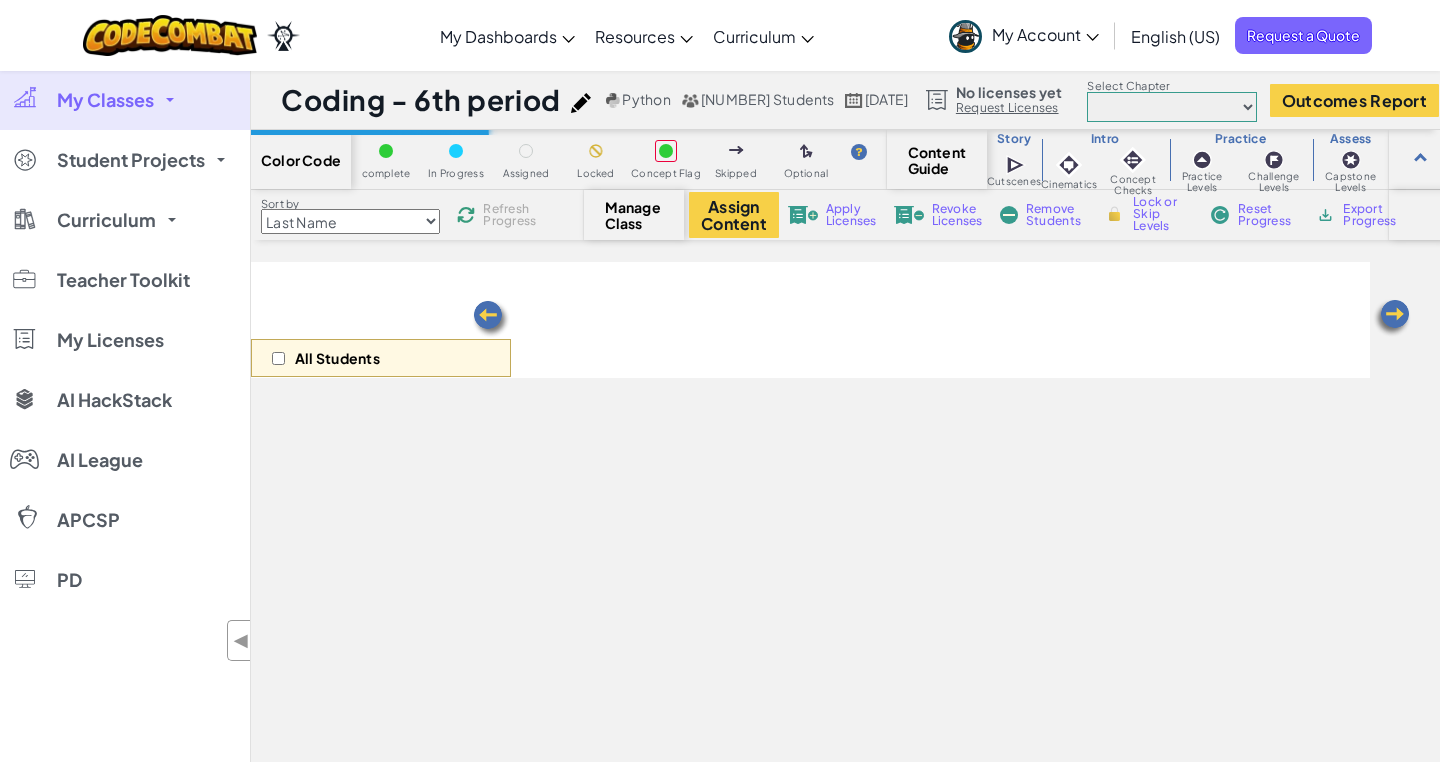 scroll, scrollTop: 0, scrollLeft: 0, axis: both 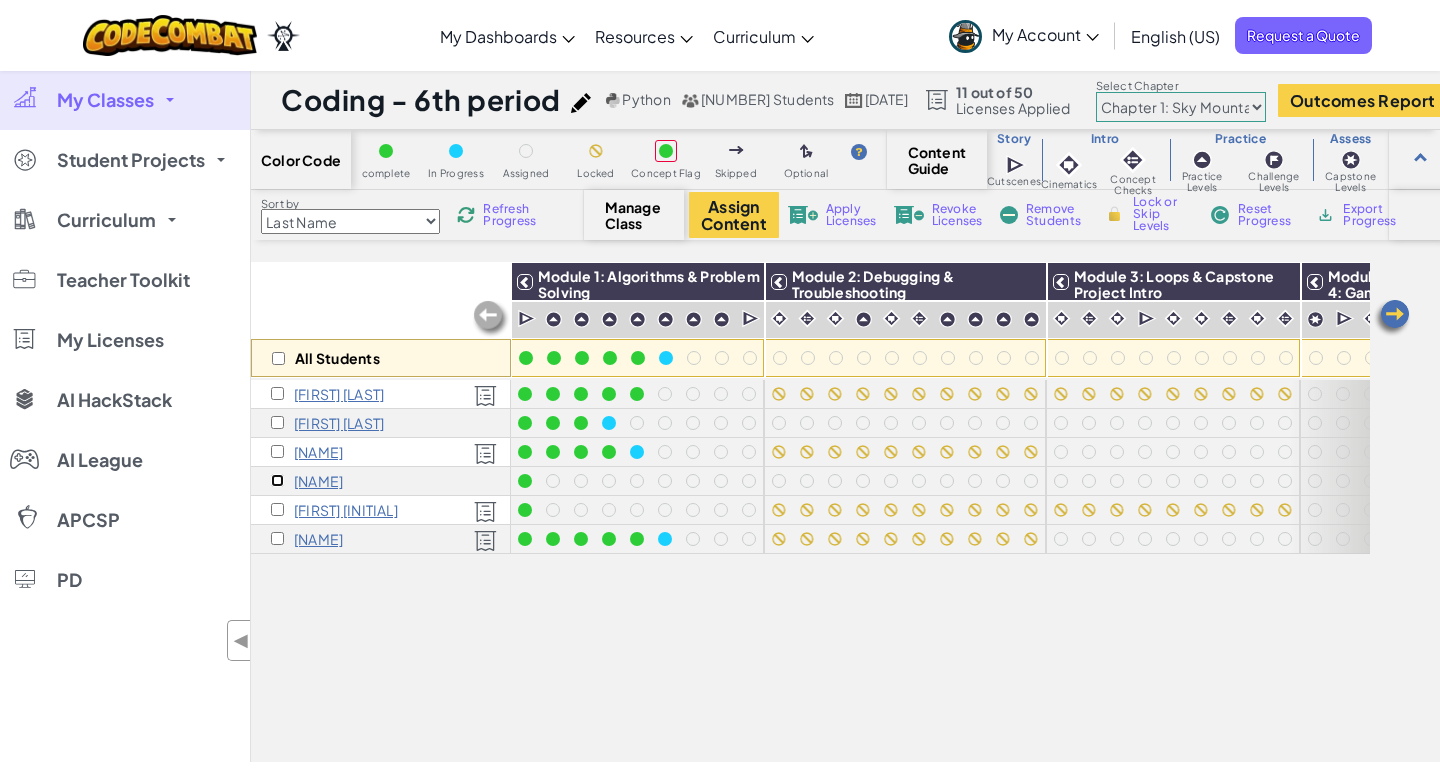 click at bounding box center [277, 480] 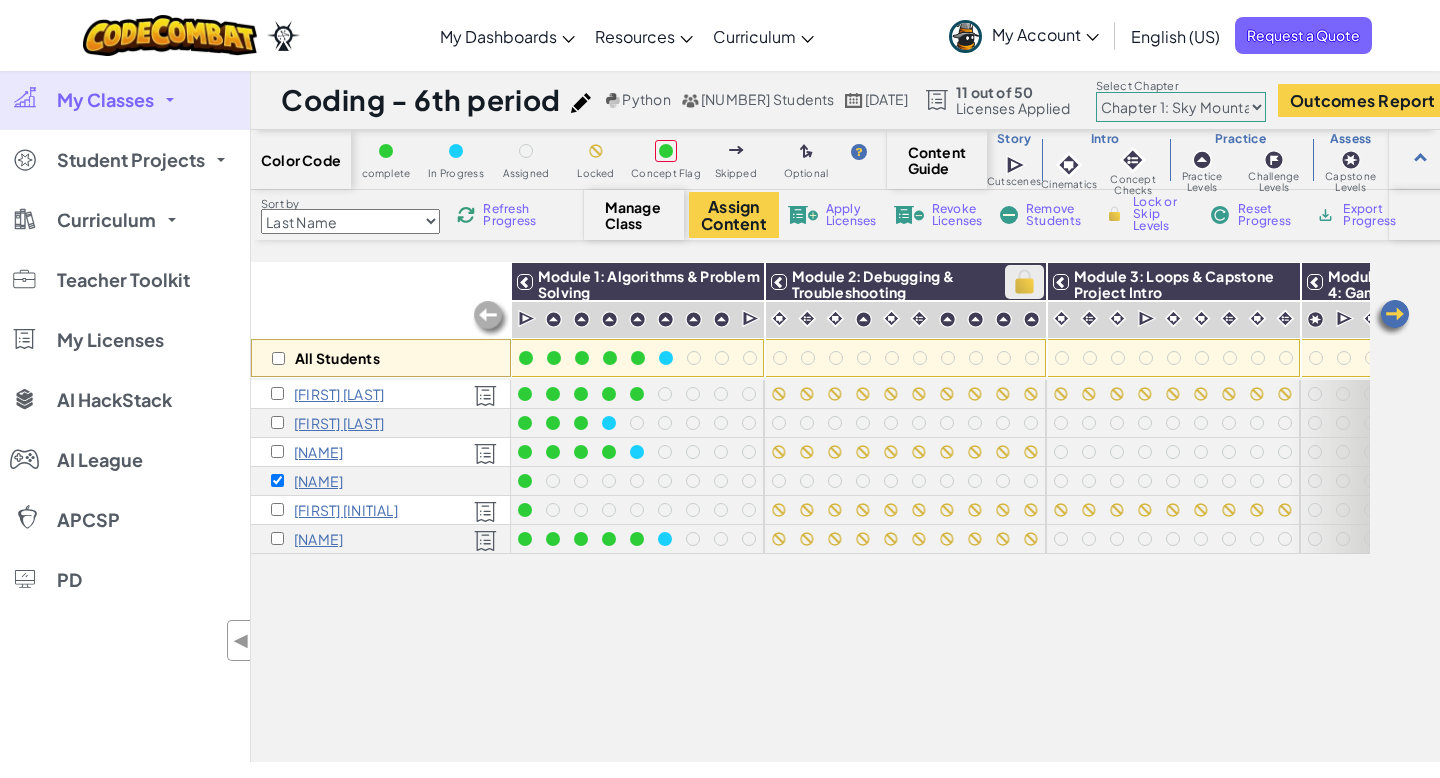 click at bounding box center [1024, 282] 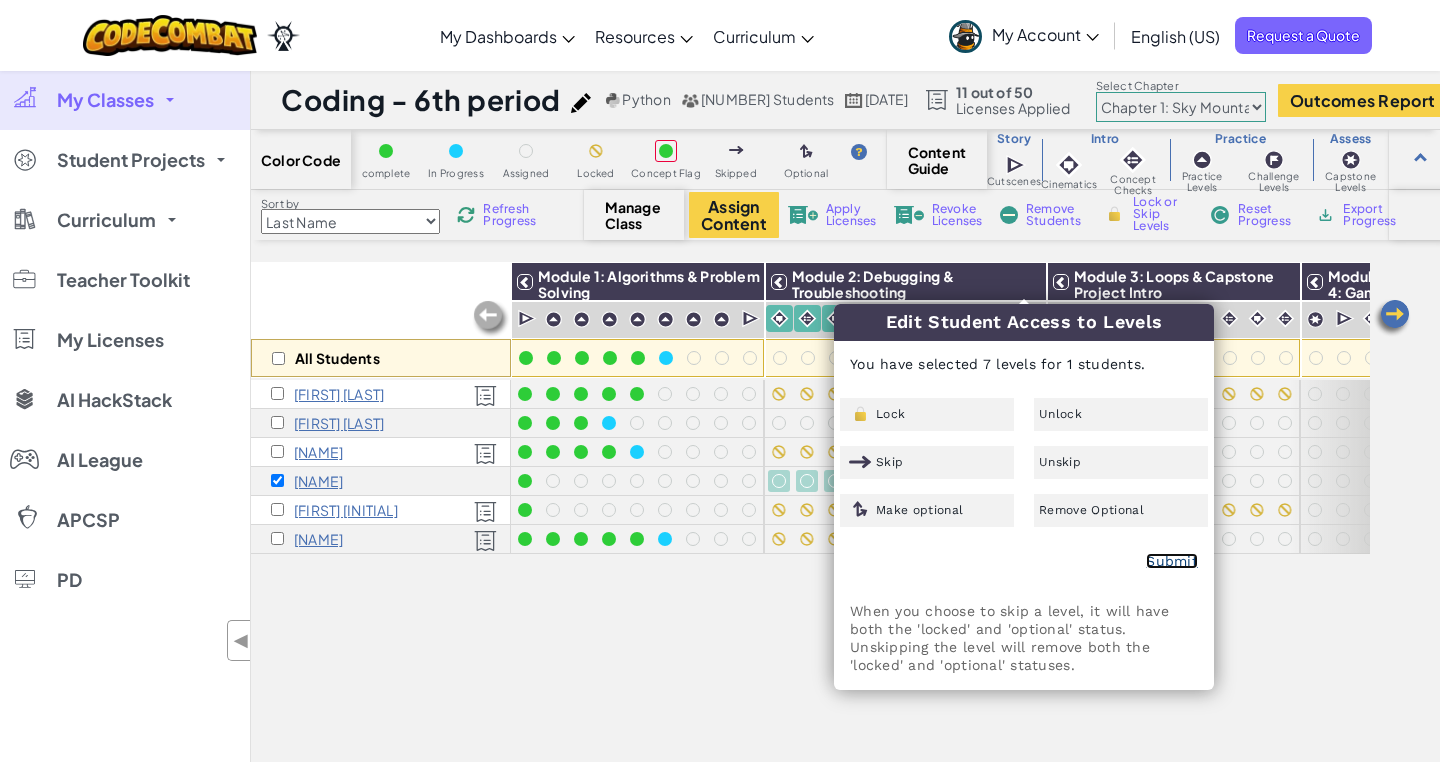 click on "Submit" at bounding box center (1172, 561) 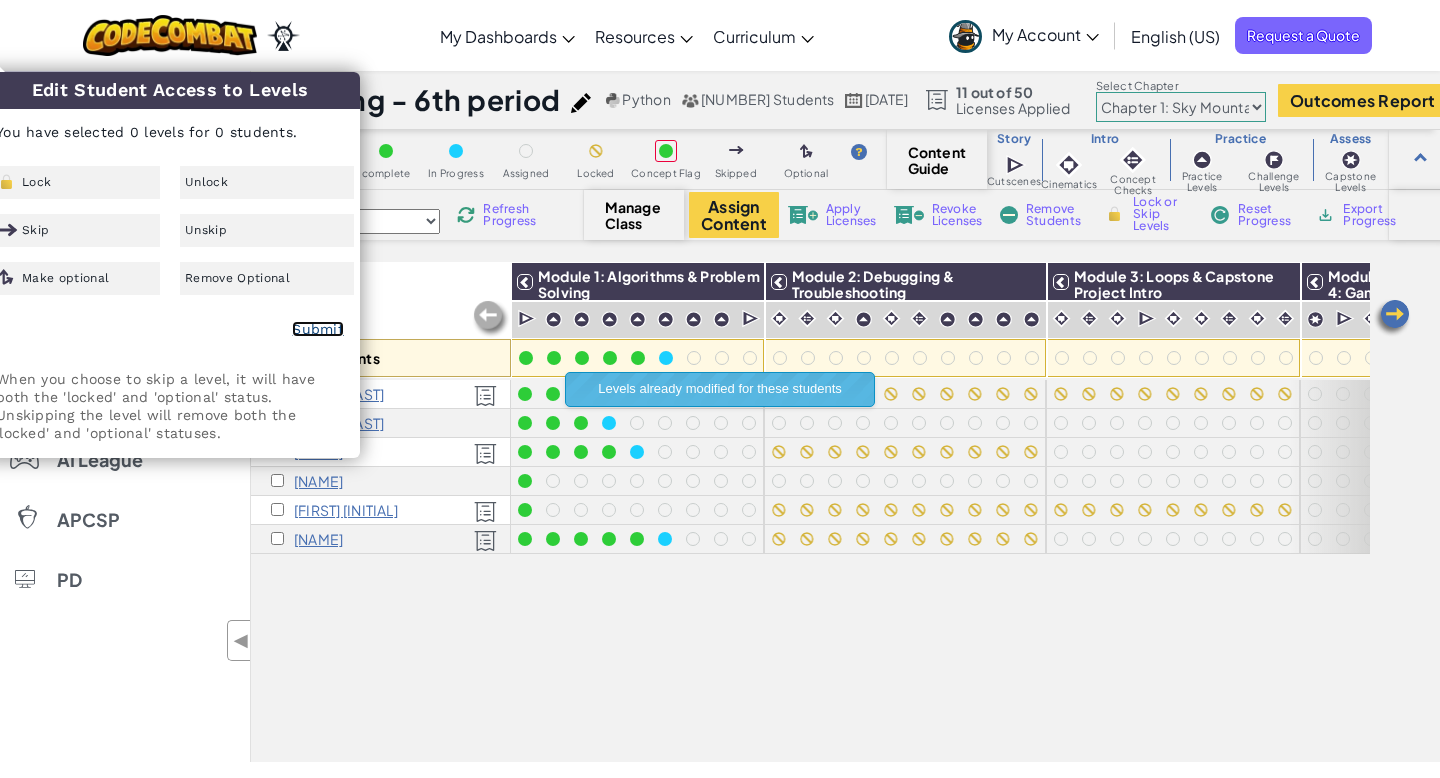 click on "Submit" at bounding box center [318, 329] 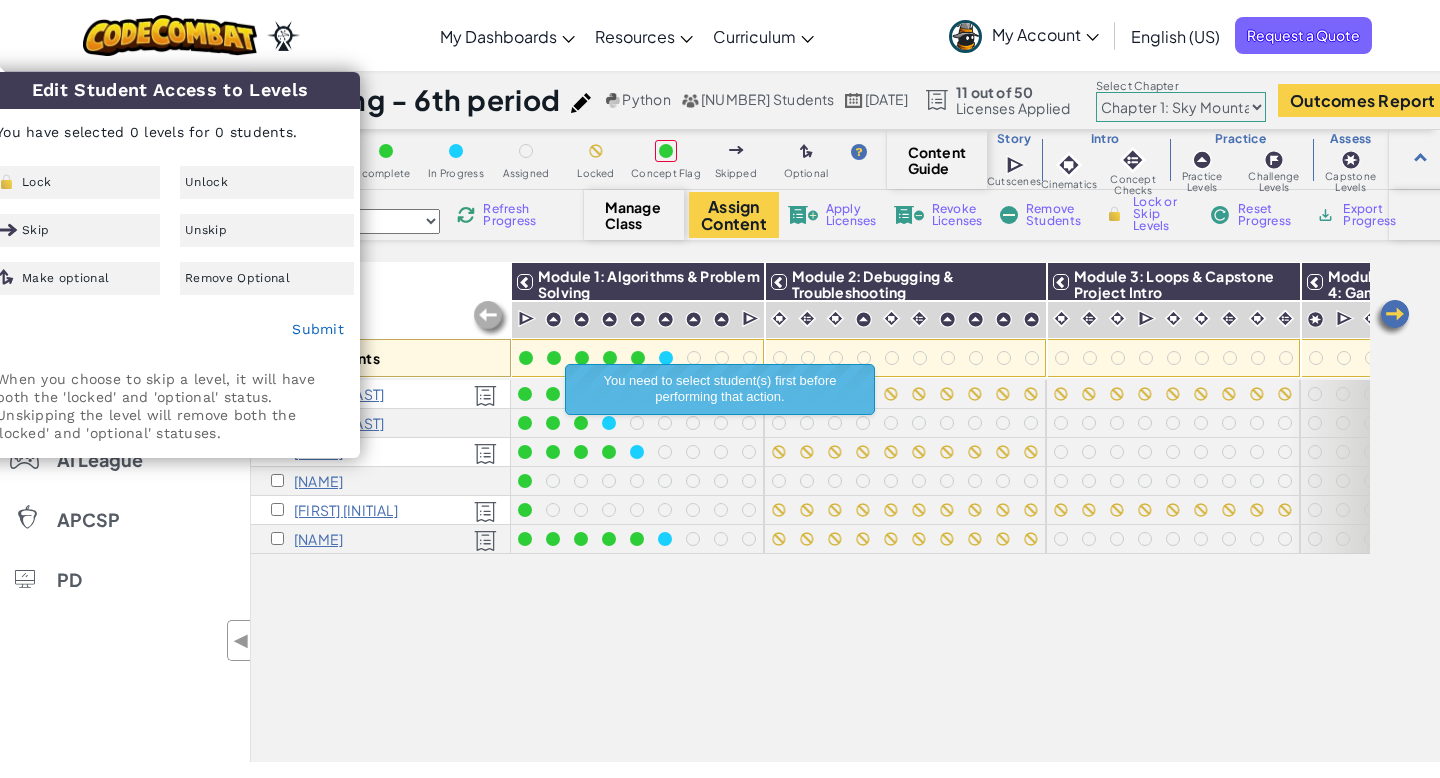 click on "Company About Help Center Contact Us Careers Blog Podcast Curriculum CodeCombat Home CodeCombat Classroom CodeCombat Junior Ozaria Classroom AP CSP AI League Esports CodeCombat Worlds on Roblox AI HackStack AI Junior (Beta) Resources Live Online Classes Library Solutions Partner Solutions Teaching Solutions Standards Alignment Efficacy Studies Success Stories Professional Development Hour of Code Grants & Funding Resources Accessibility (ACR/VPAT) Privacy Notice Copyright  ©2024 CodeCombat Inc.  All Rights Reserved." at bounding box center (720, 1303) 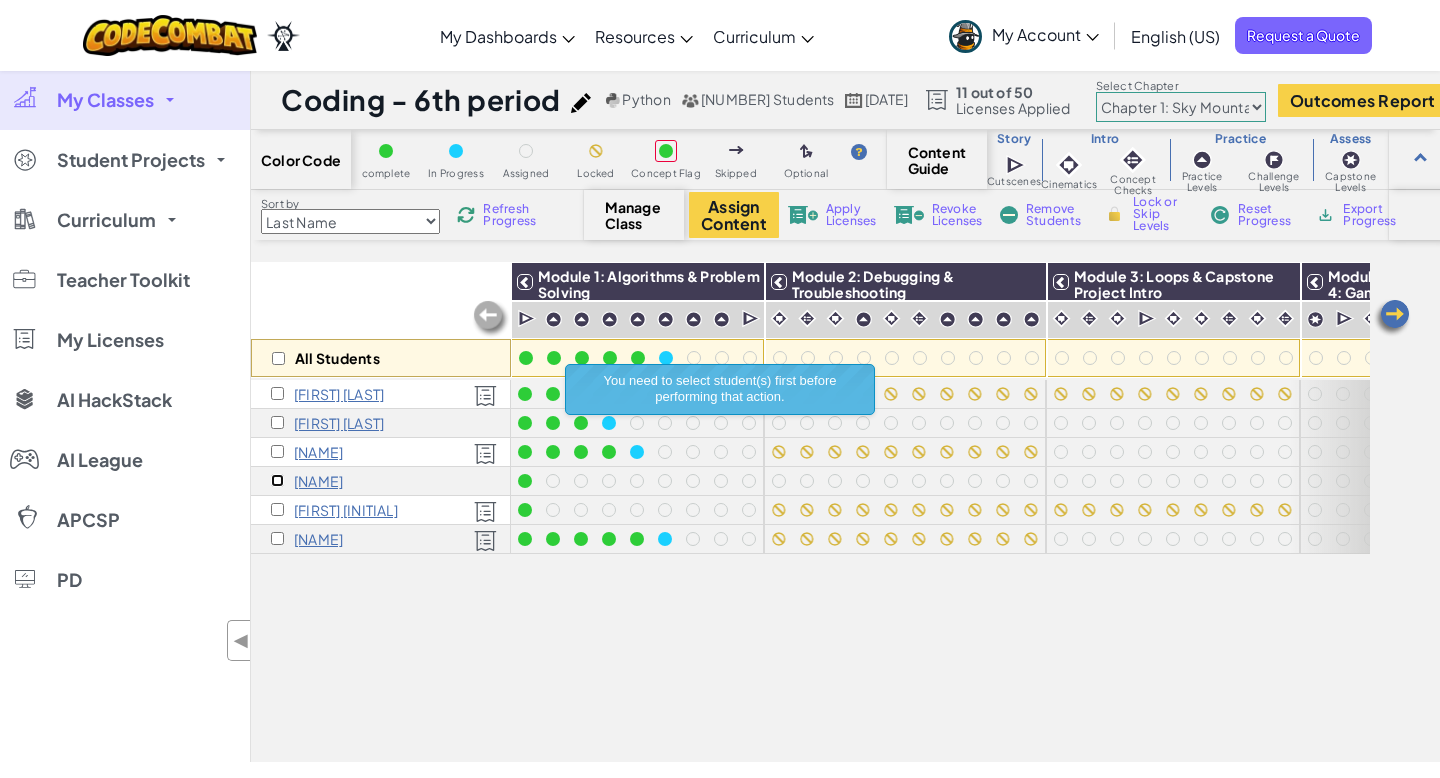 click at bounding box center [277, 480] 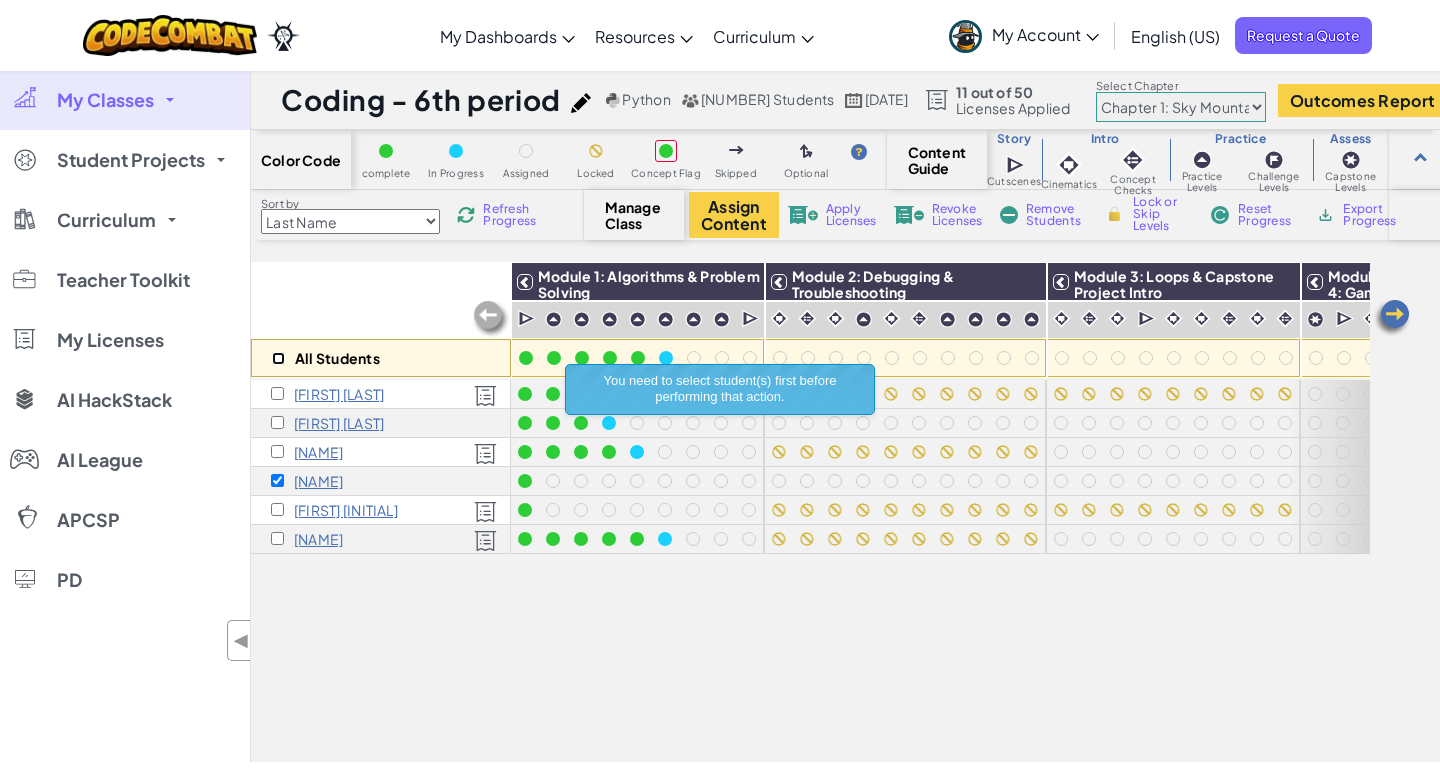 click at bounding box center (278, 358) 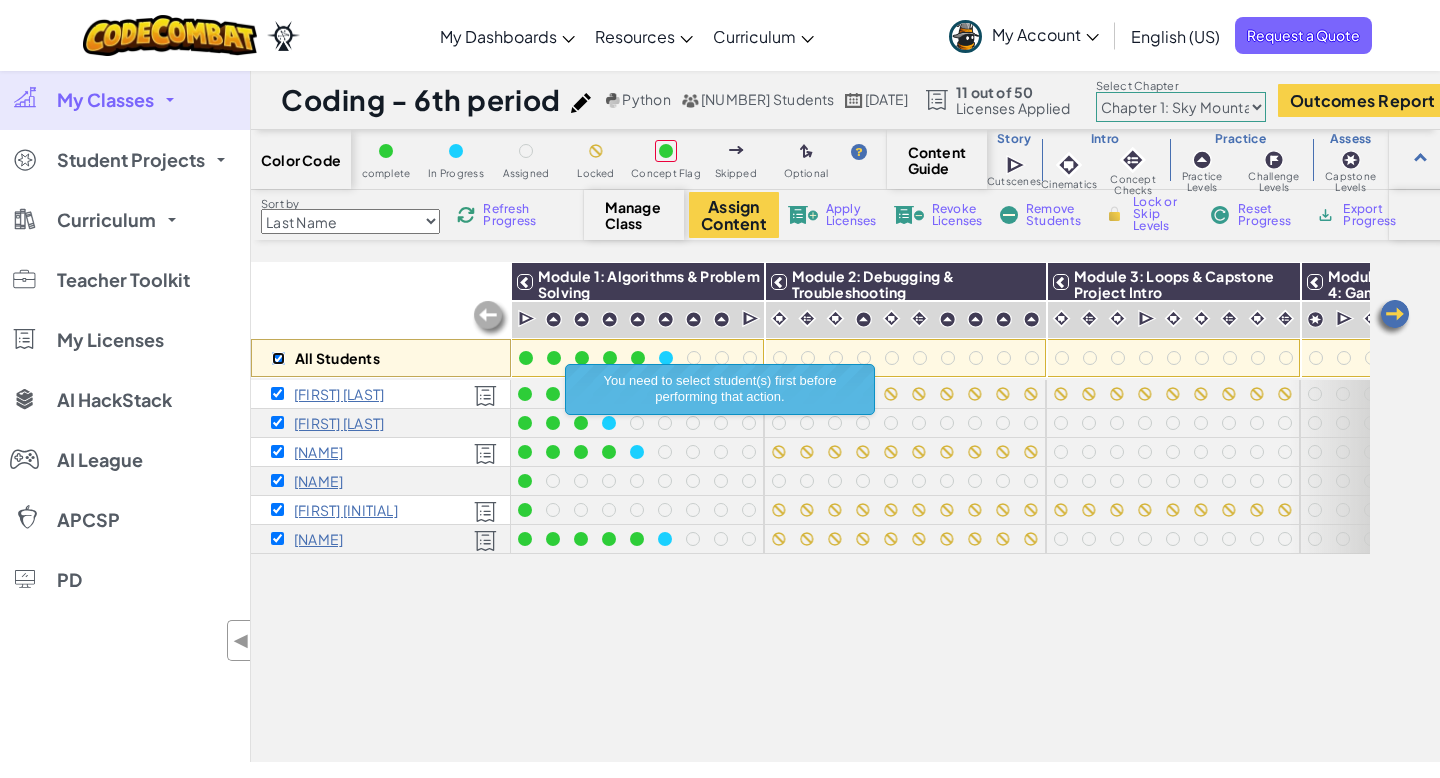 checkbox on "true" 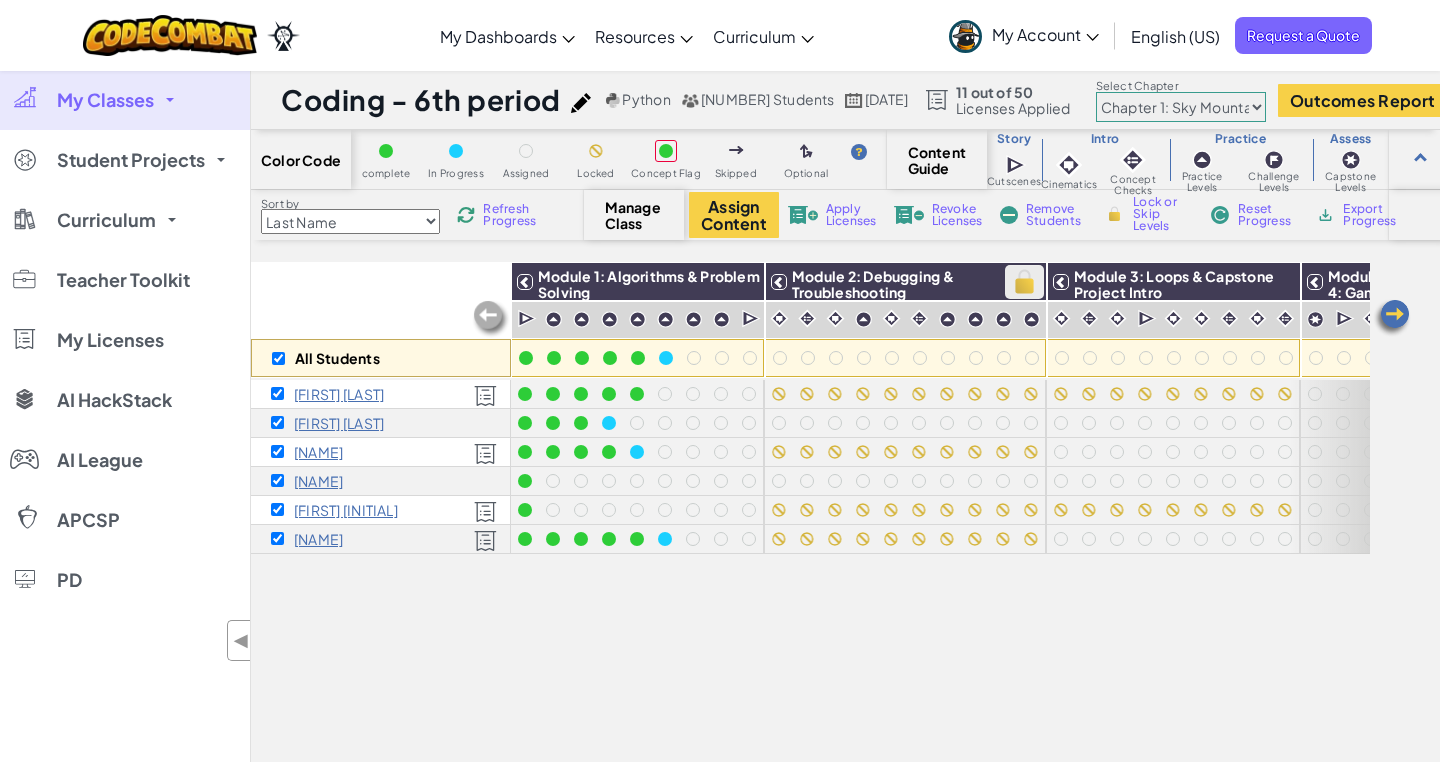 click at bounding box center (1024, 282) 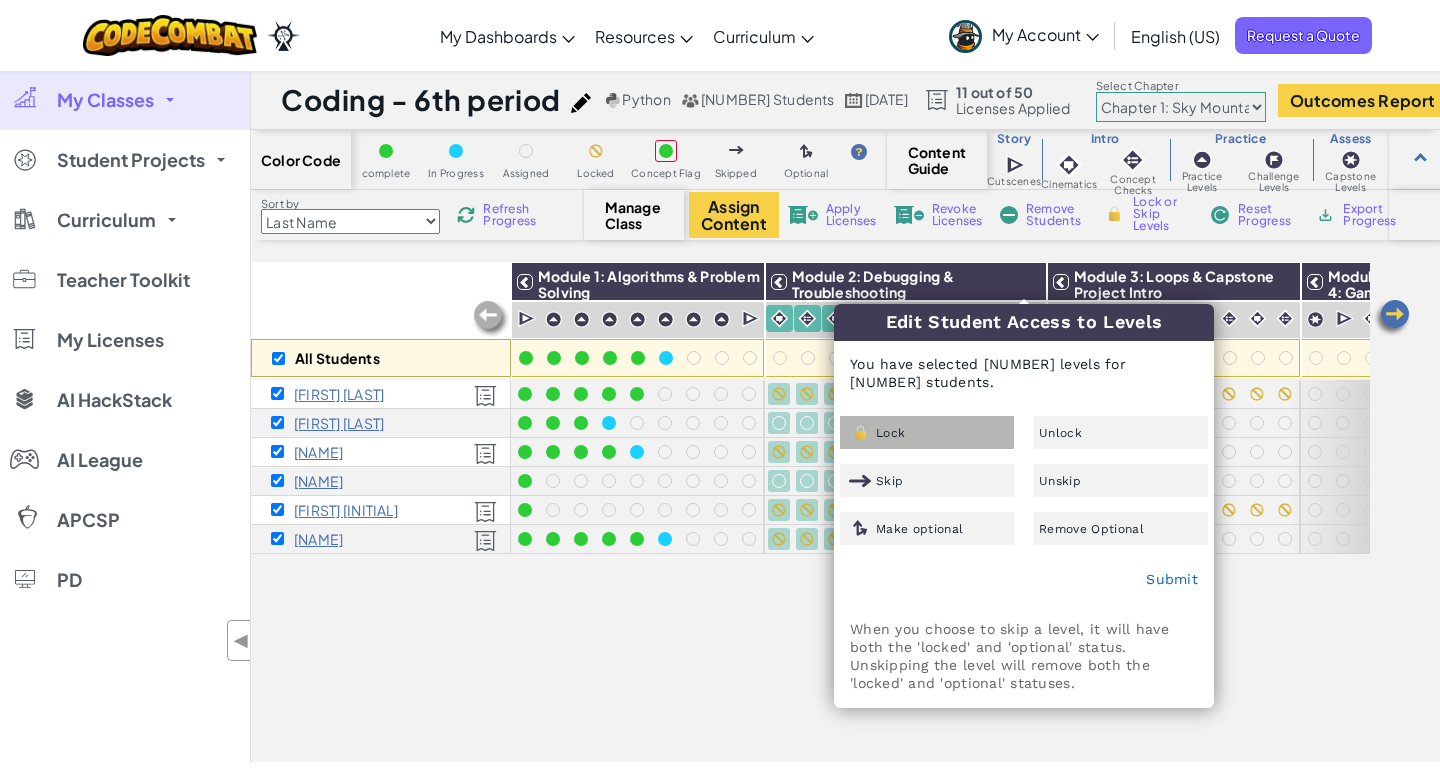 click on "Lock" at bounding box center (927, 432) 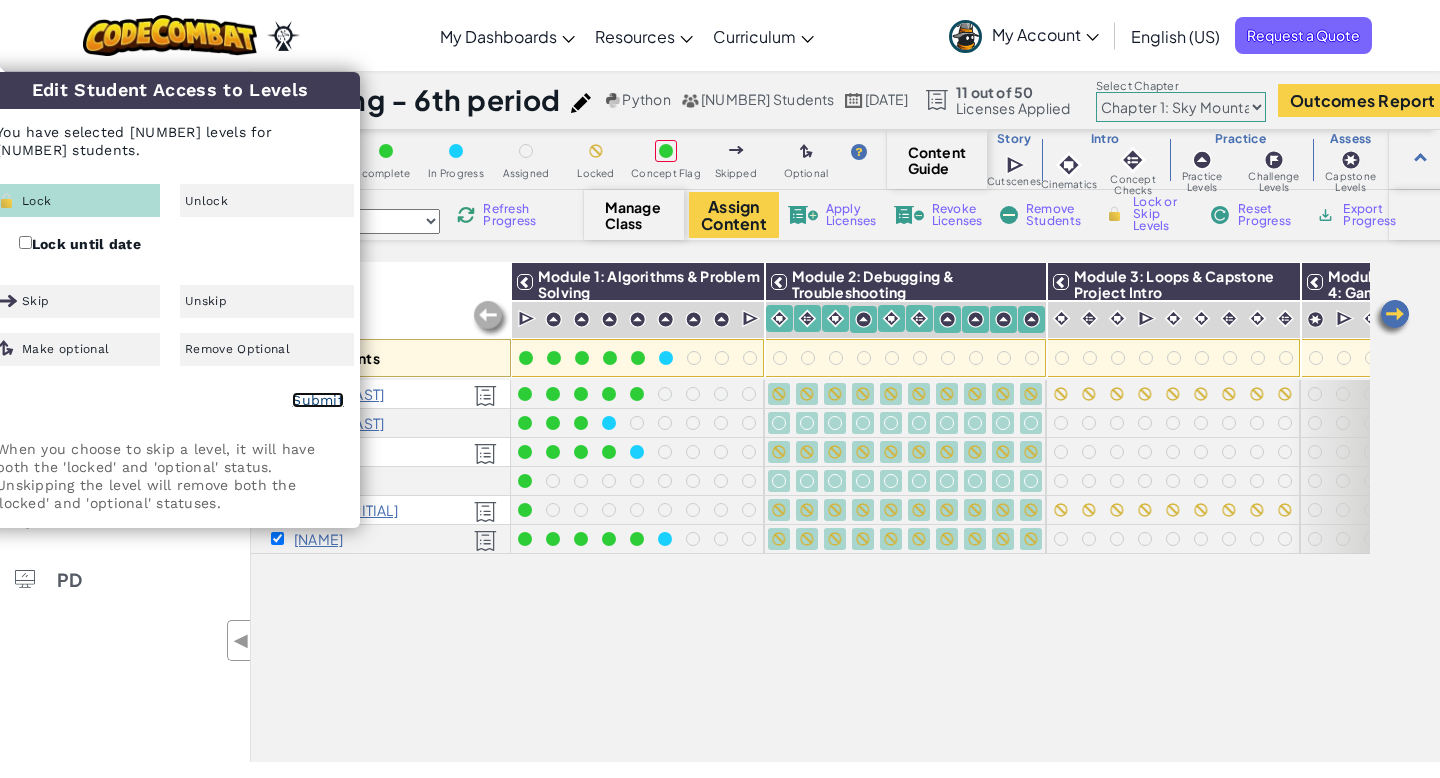 click on "Submit" at bounding box center [318, 400] 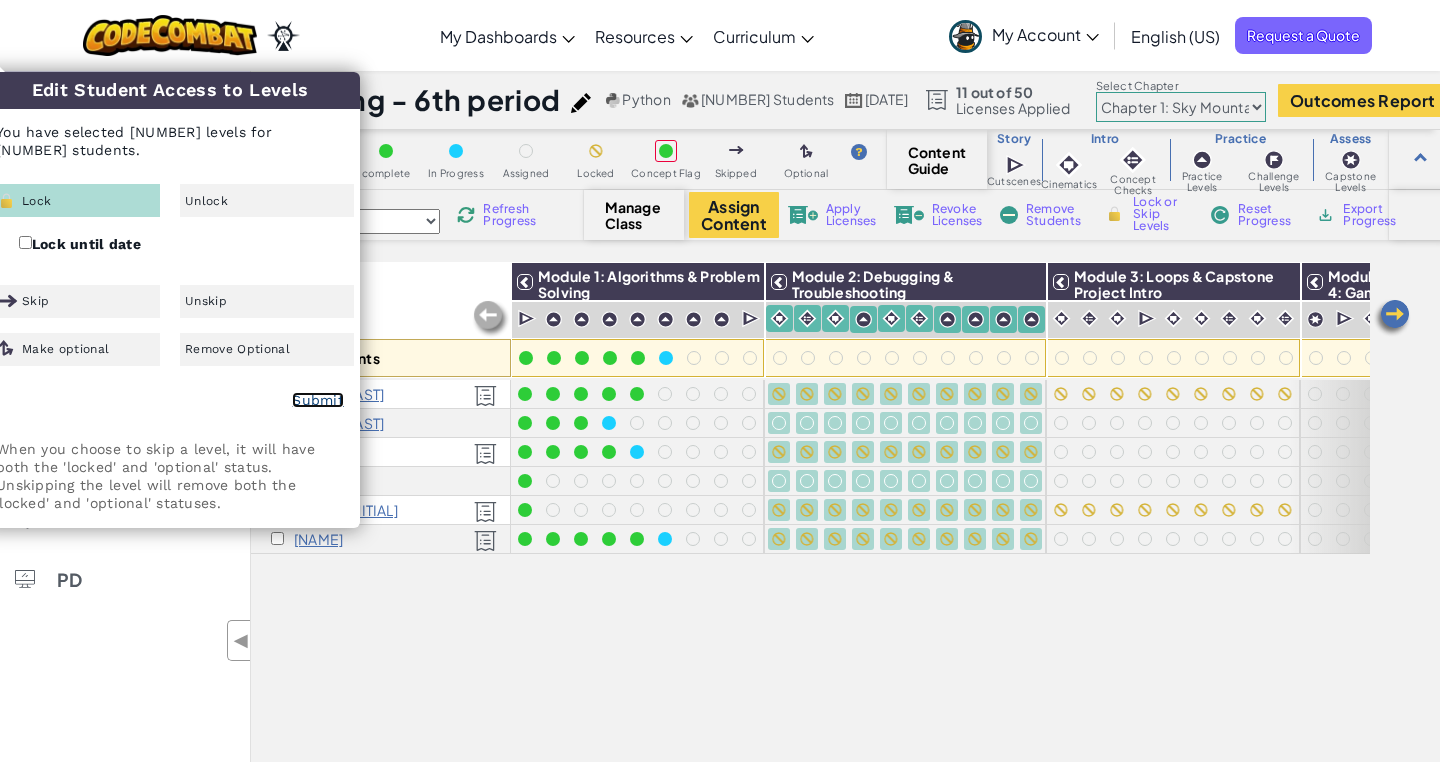 checkbox on "false" 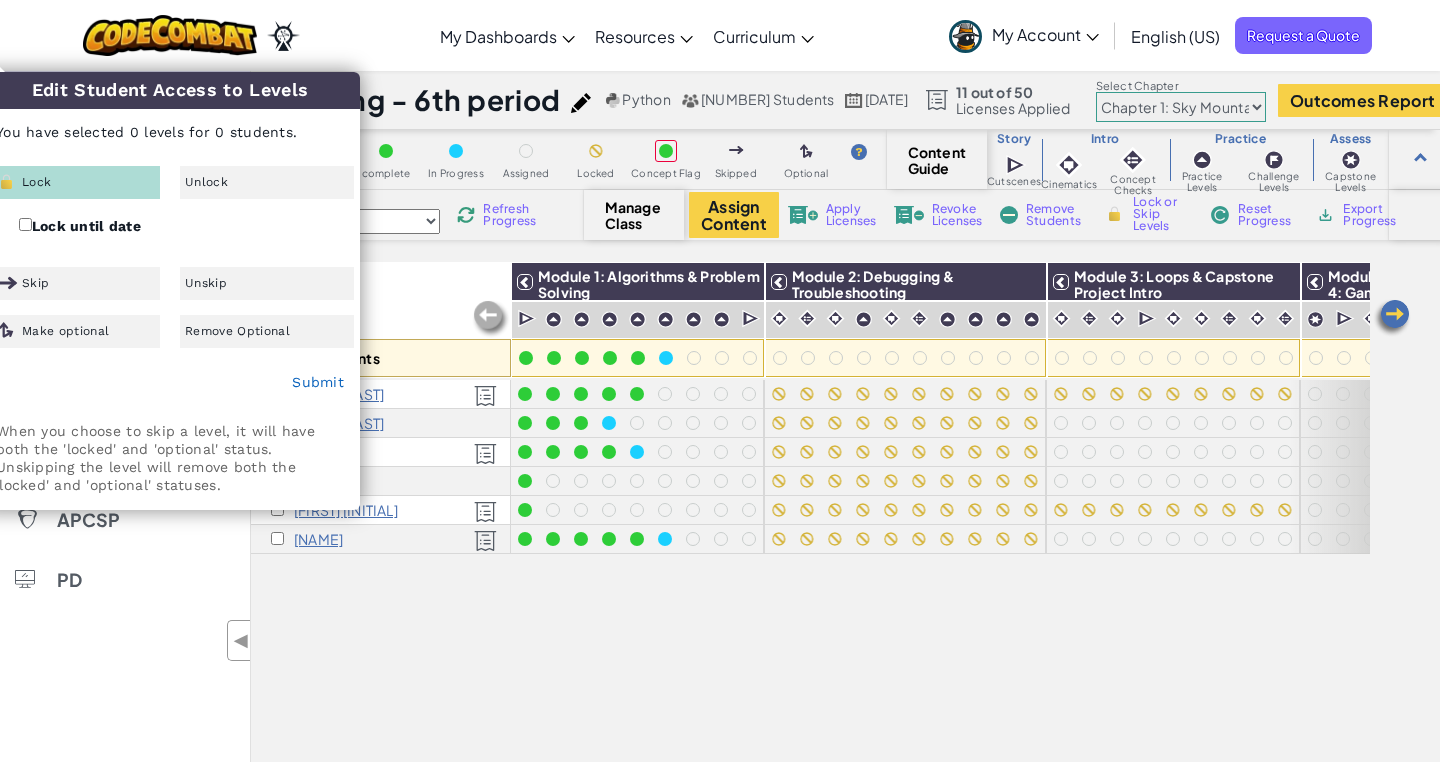 click on "You have selected 0 levels for 0 students.
[NAME]
[NAME]
[NAME]
[NAME]
Cal w
[NAME]" at bounding box center [810, 401] 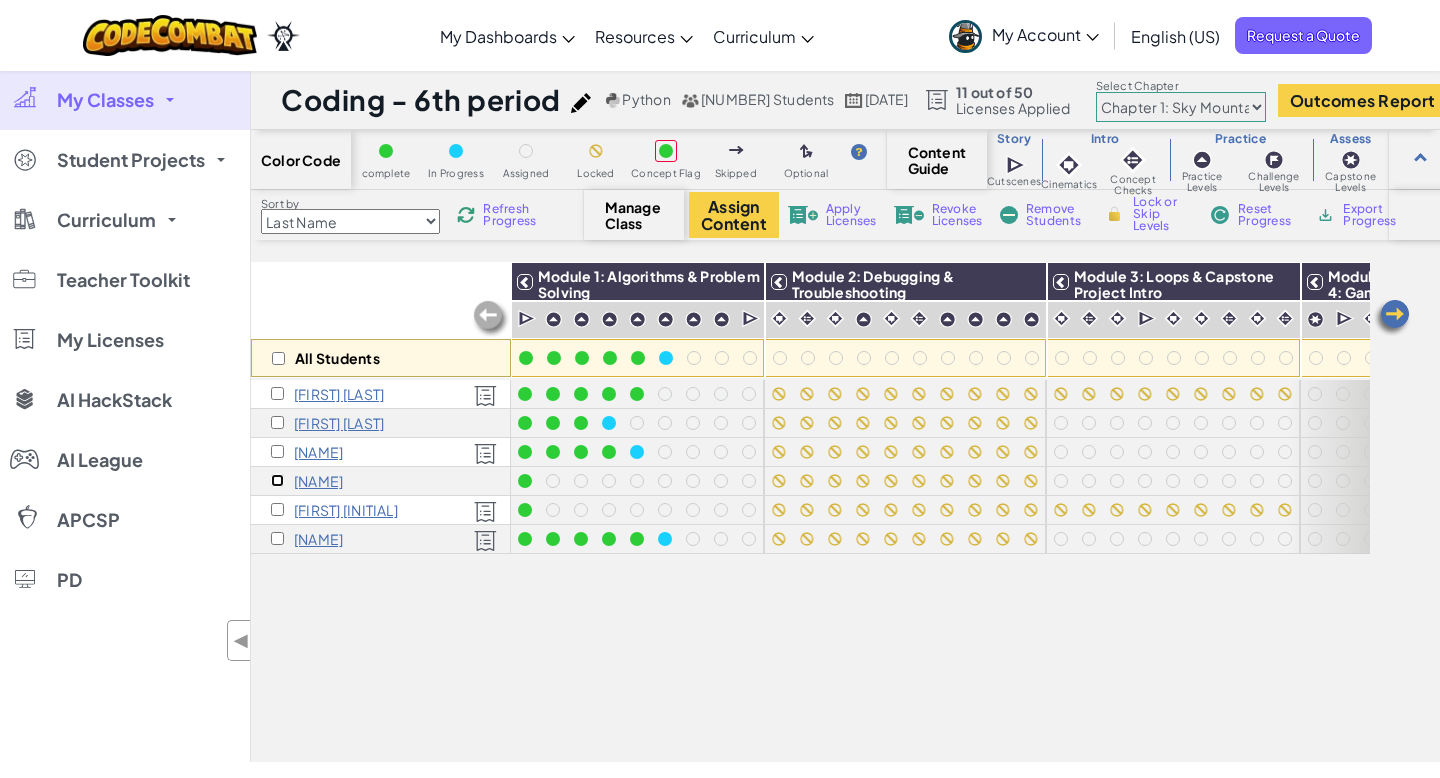 click at bounding box center [277, 480] 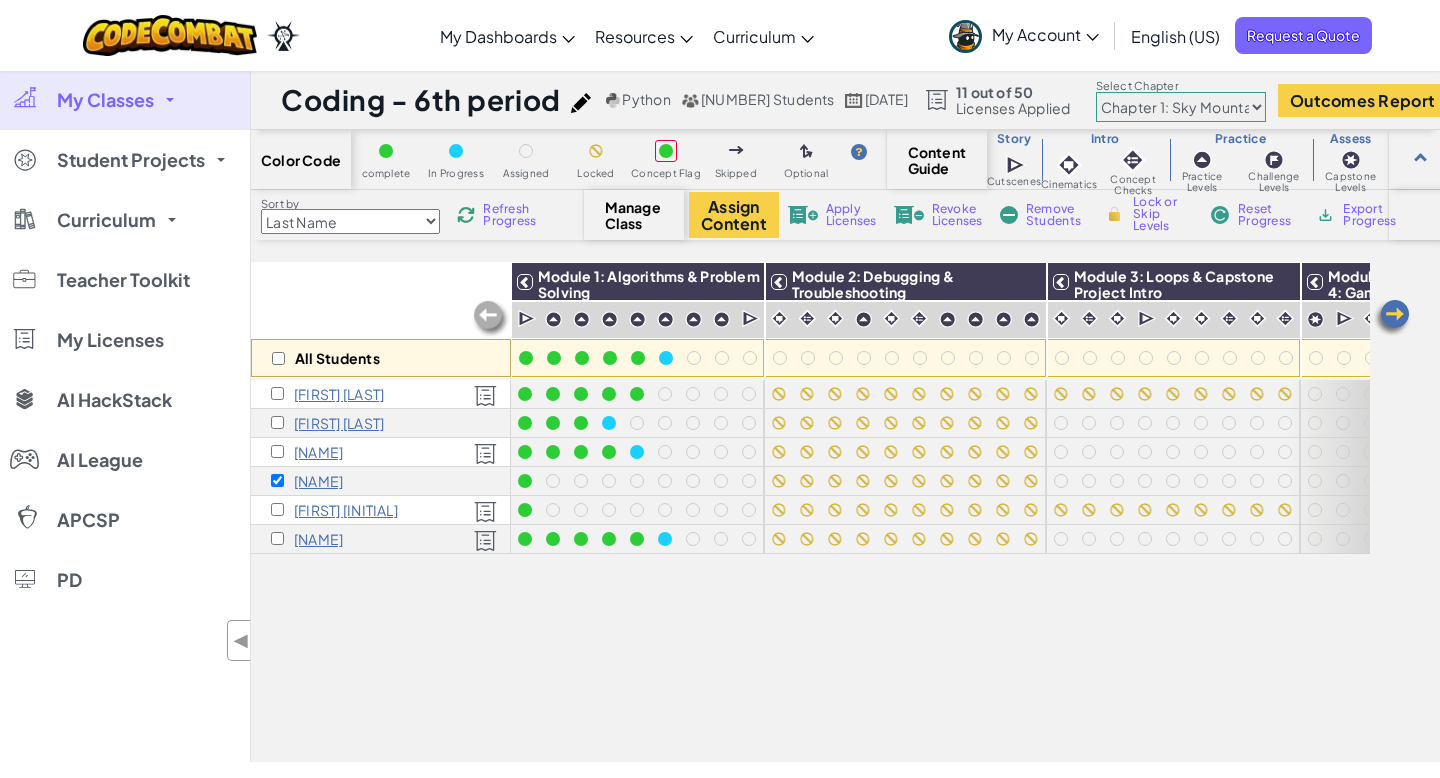 click on "Apply Licenses" at bounding box center [851, 215] 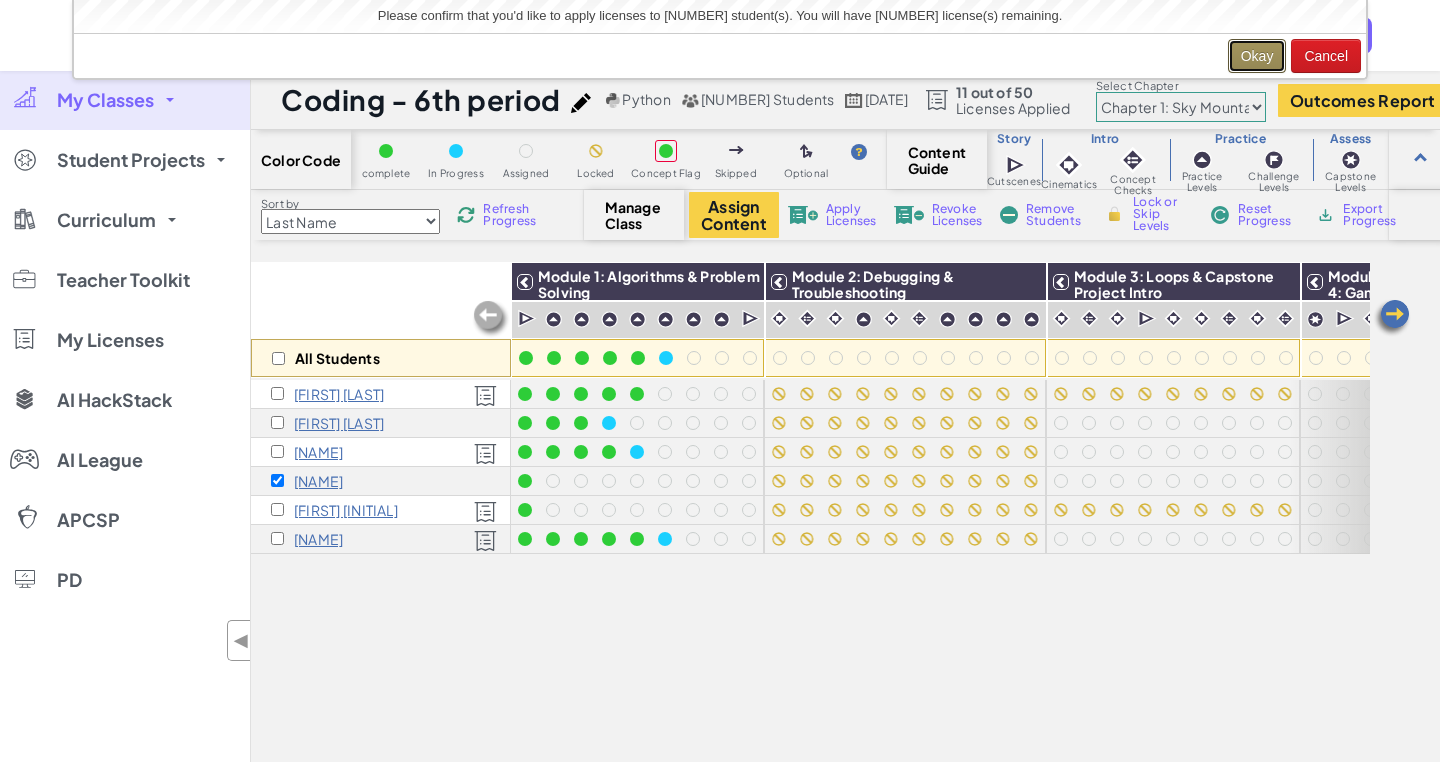click on "Okay" at bounding box center [1257, 56] 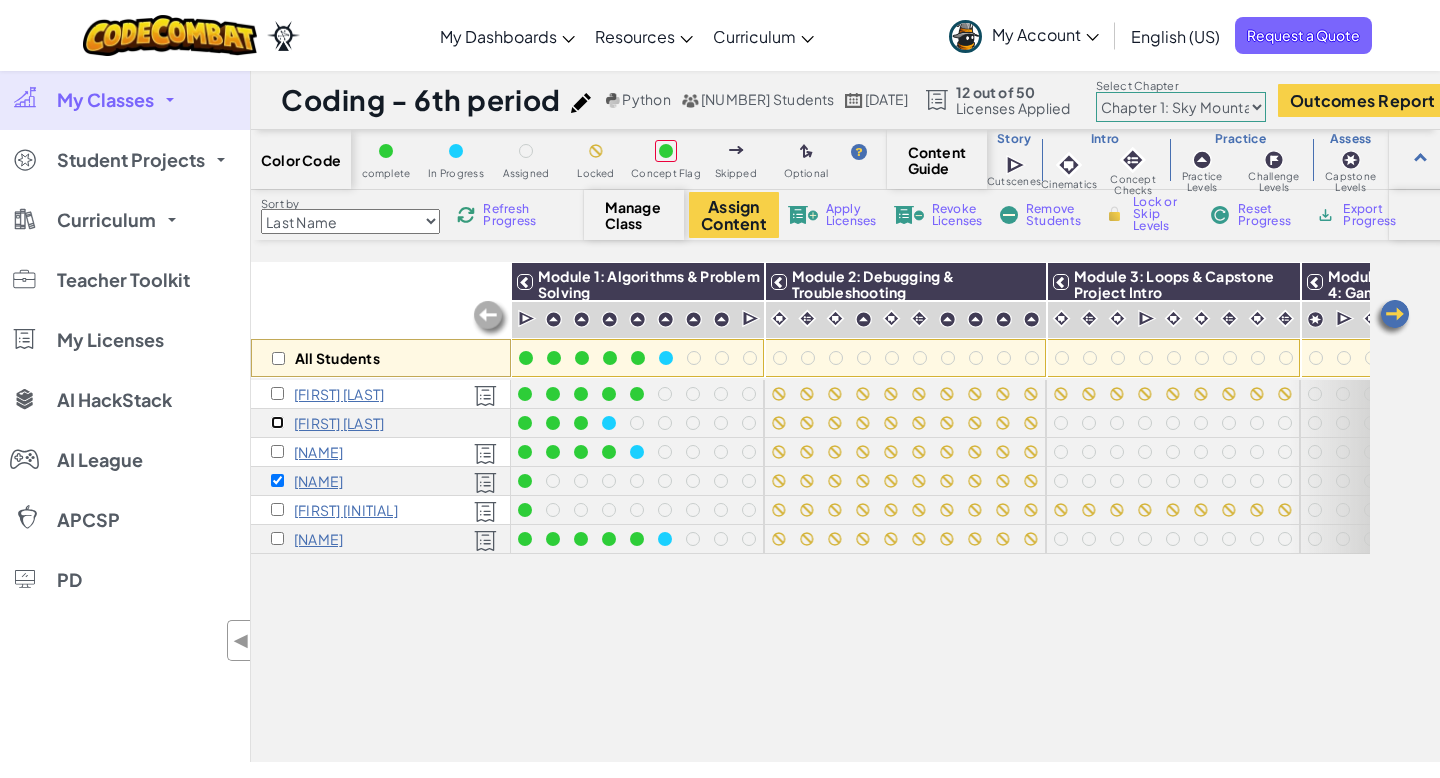 click at bounding box center [277, 422] 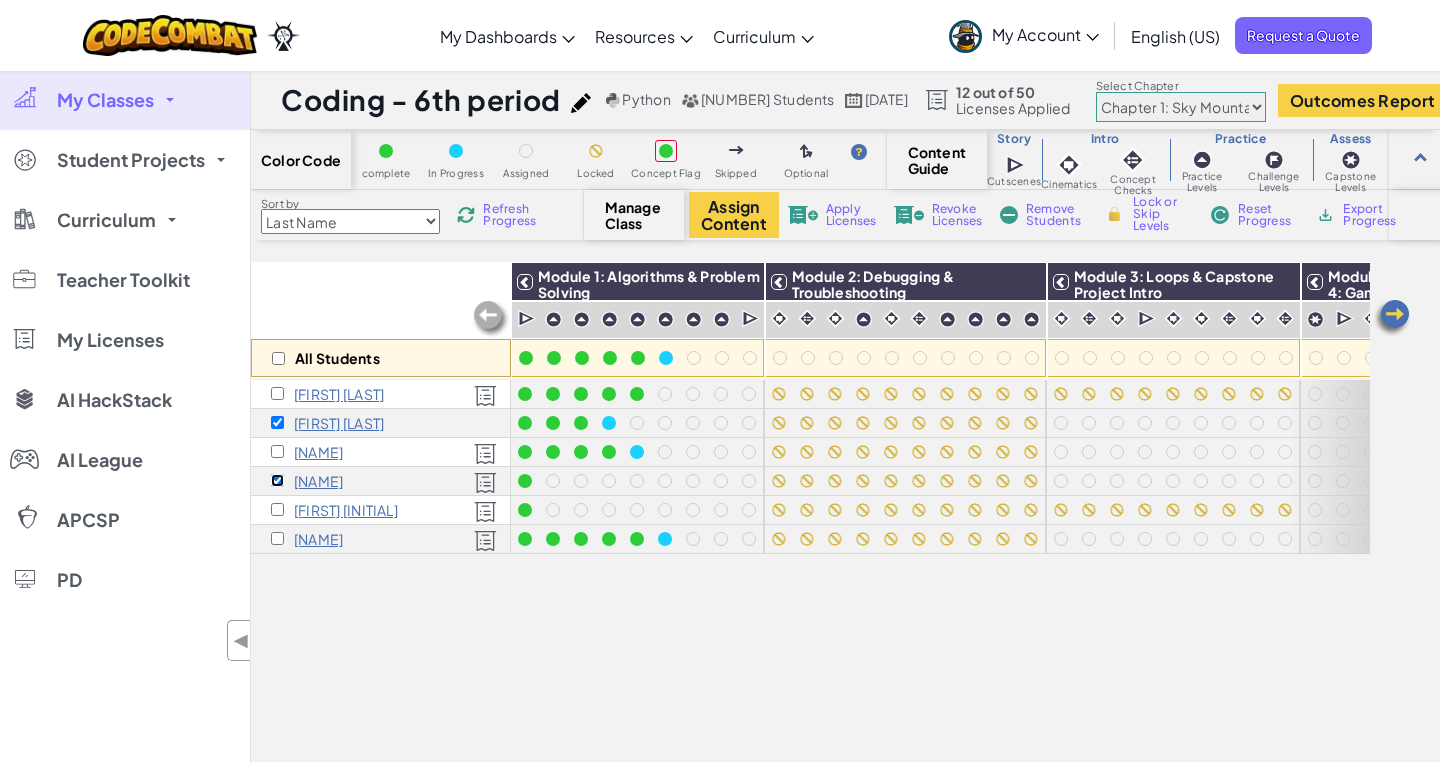 click at bounding box center [277, 480] 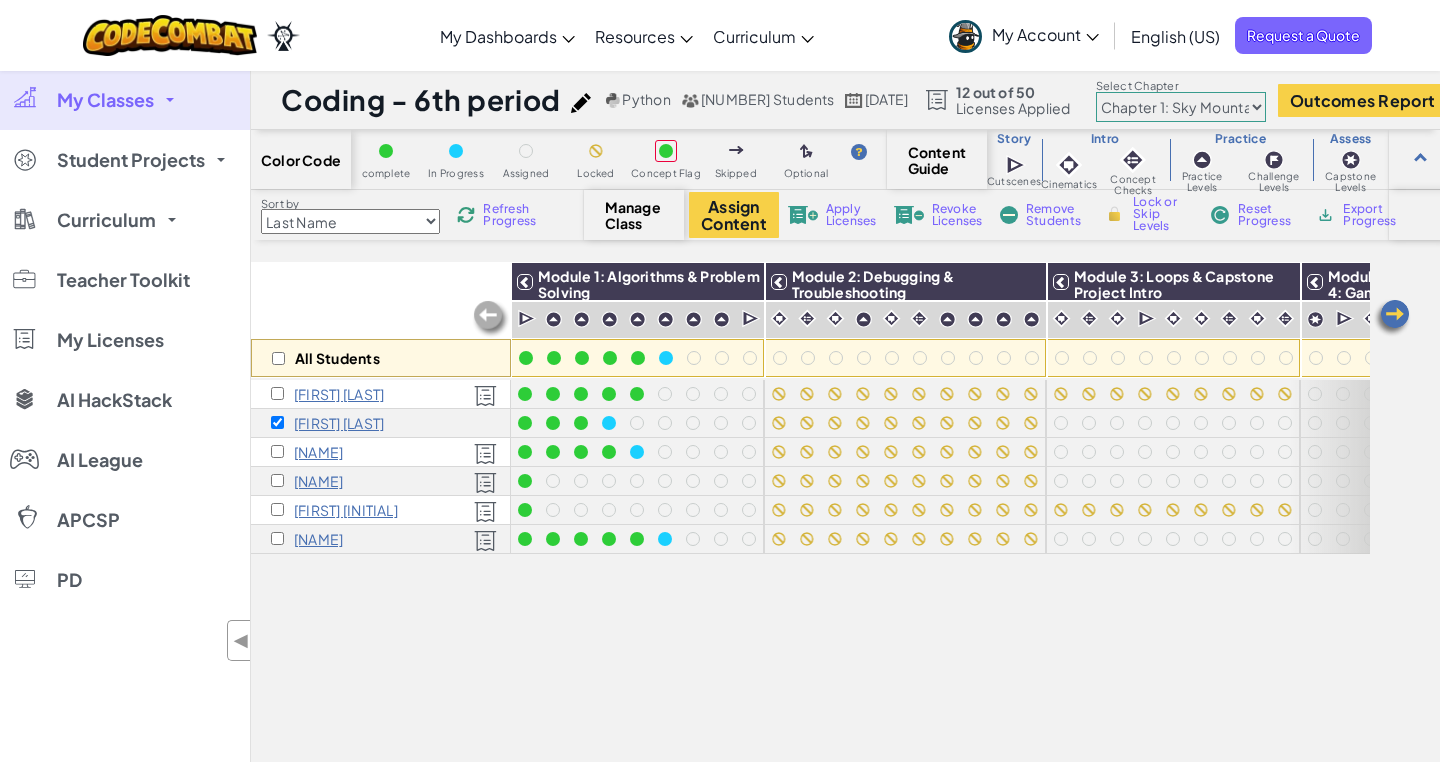 click on "Assign Content
Apply Licenses       Revoke Licenses       Remove Students       Lock or Skip Levels           Reset Progress       Export Progress" at bounding box center (1039, 215) 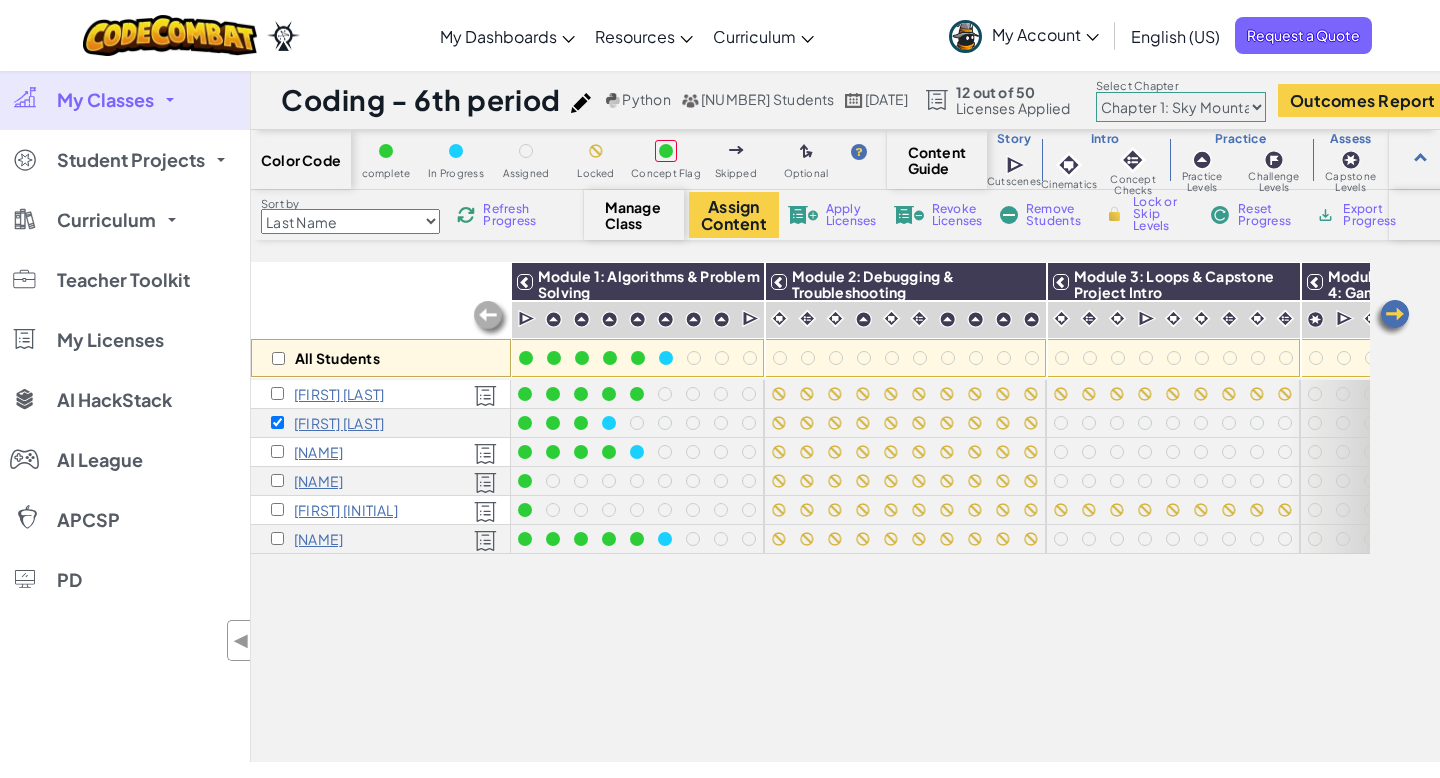 click on "Apply Licenses" at bounding box center (851, 215) 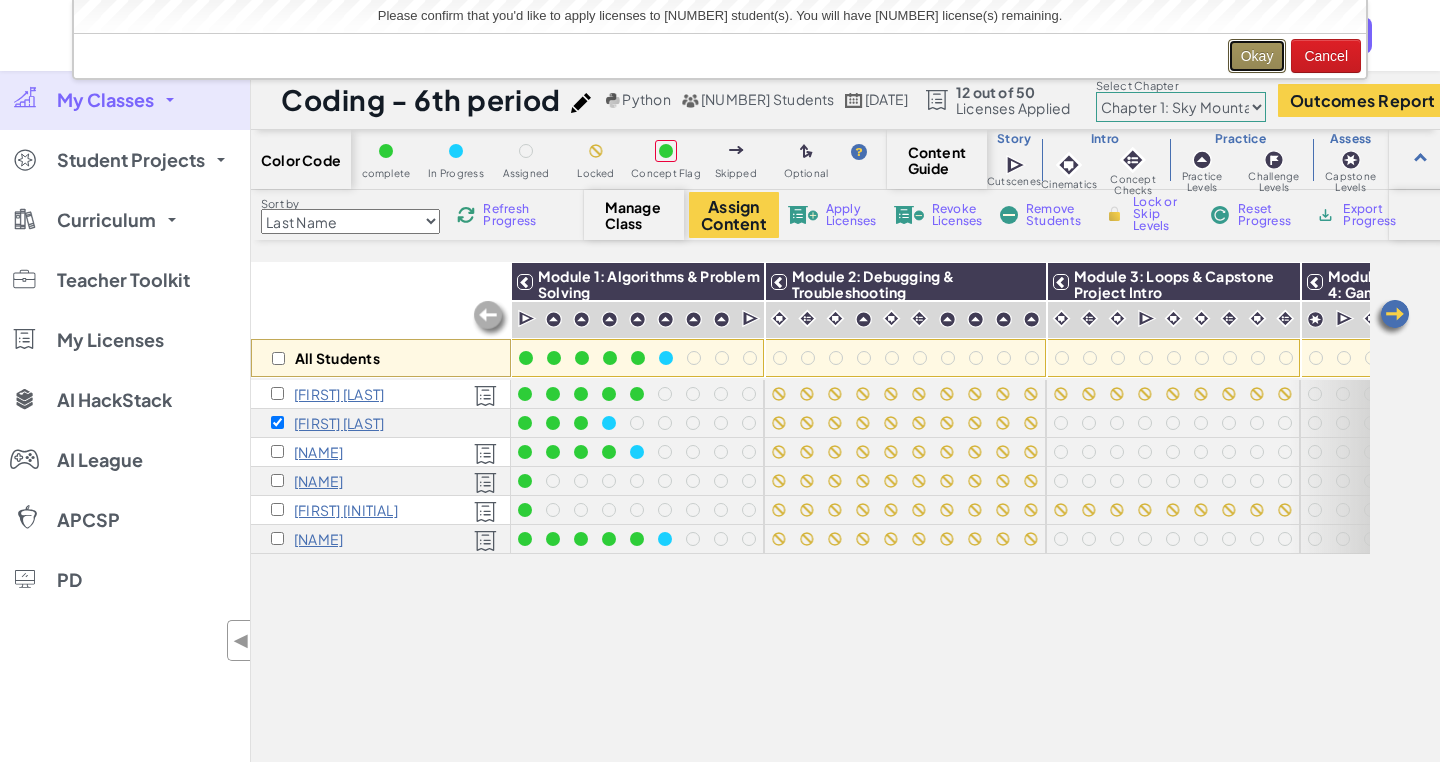click on "Okay" at bounding box center (1257, 56) 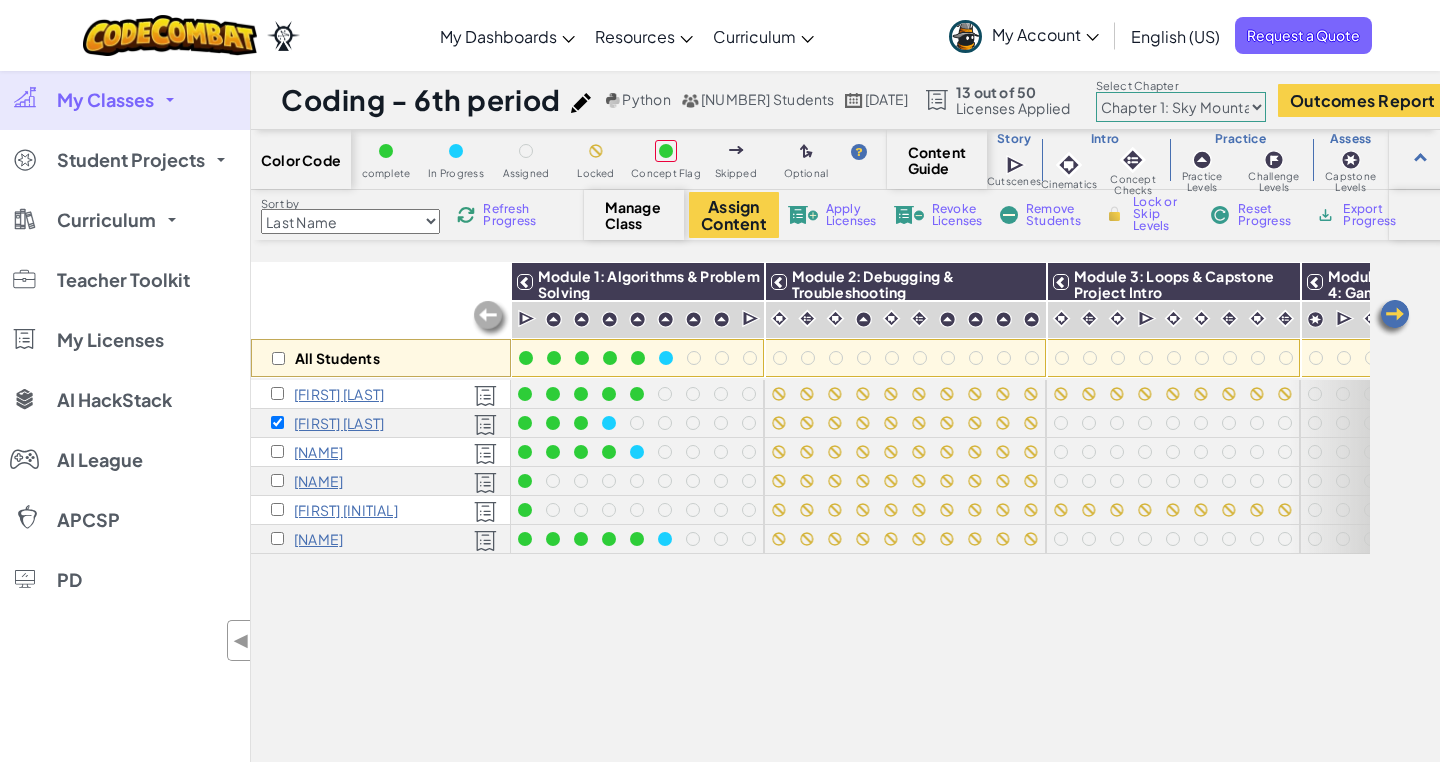 click on "All Students       Module 1: Algorithms & Problem Solving                                                                       Module 2: Debugging & Troubleshooting                                                                             Module 3: Loops & Capstone Project Intro                                                                       Module 4: Game Design & Capstone Project
Jared Ackerman
Sam Glasser
Louis Guppy
Payton Ruark
Cal w
Cal Wilson" at bounding box center (810, 401) 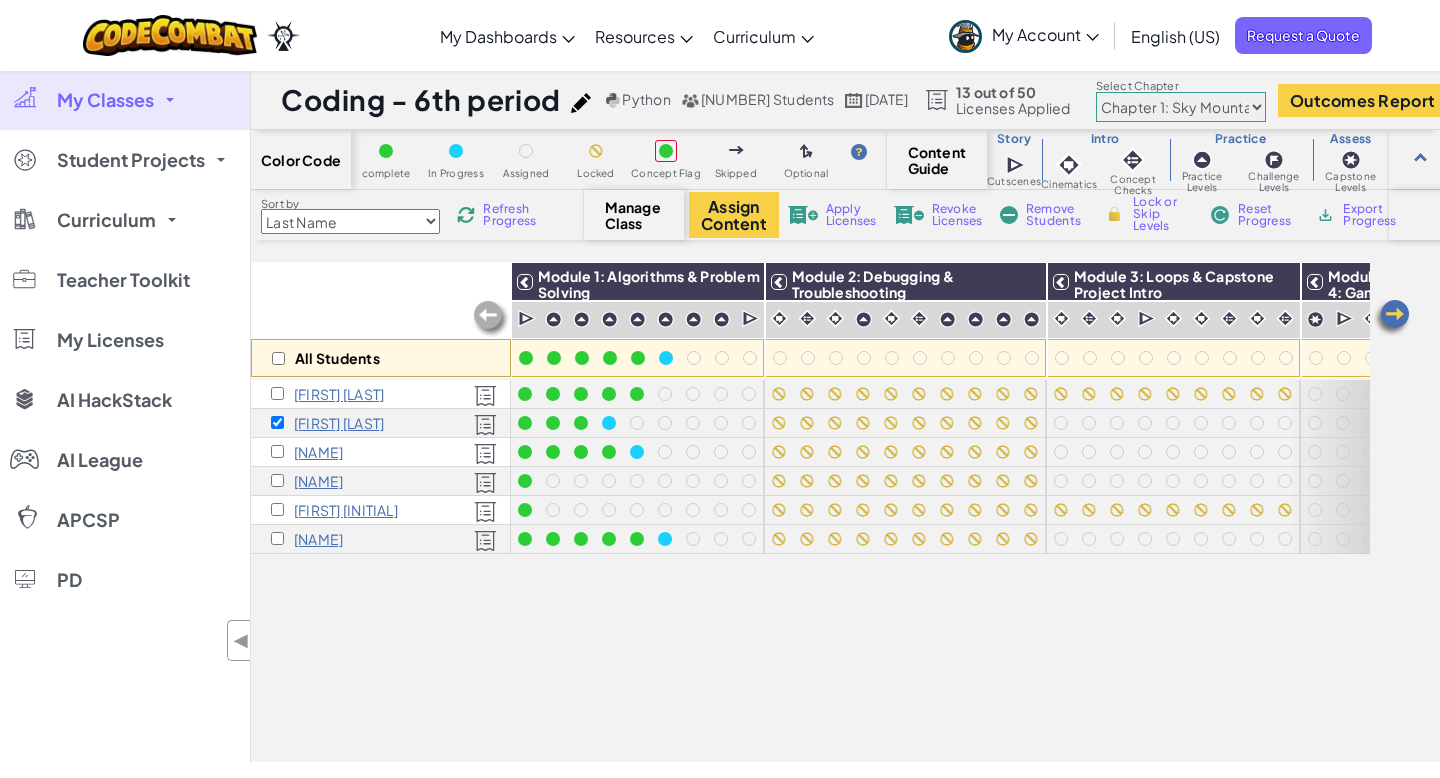 click on "Refresh Progress" at bounding box center (514, 215) 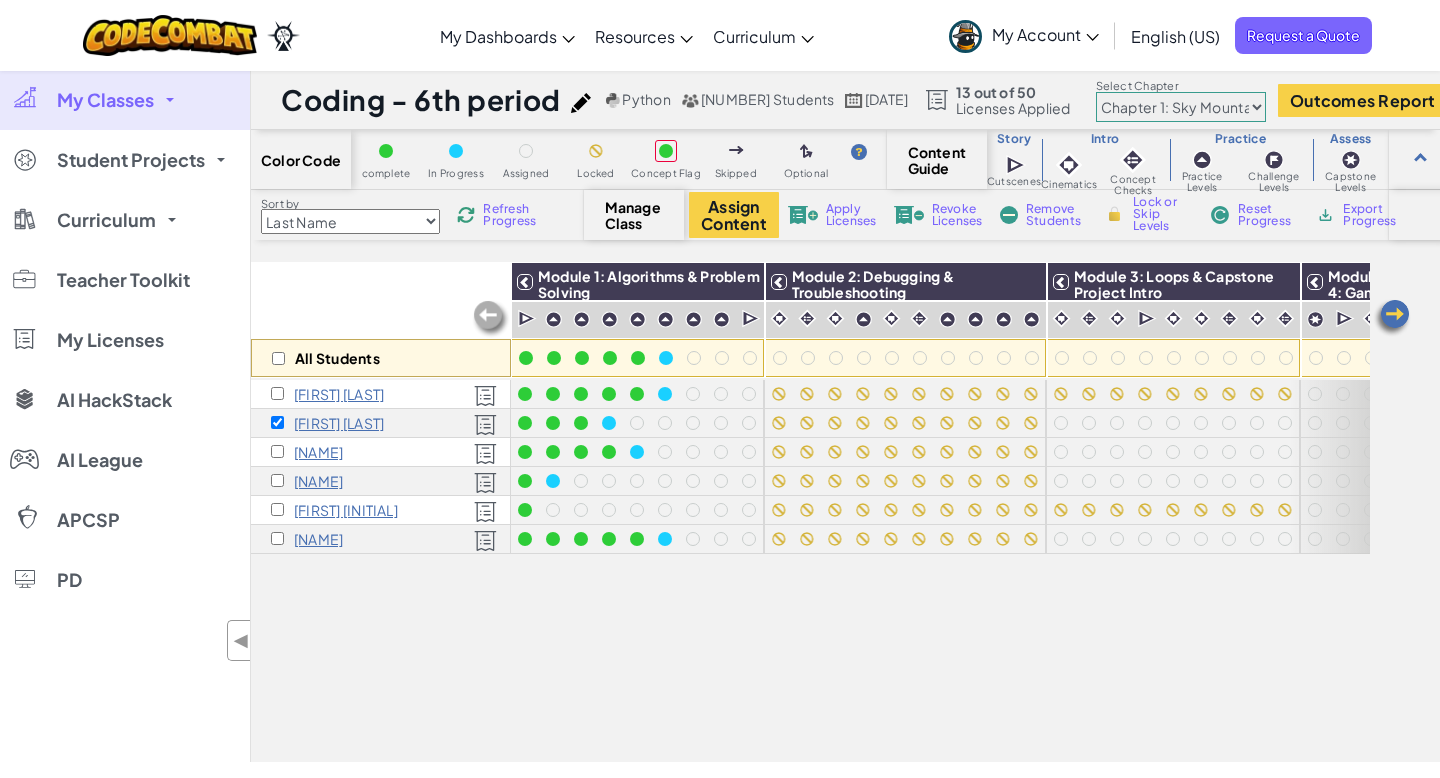 click on "Refresh Progress" at bounding box center (514, 215) 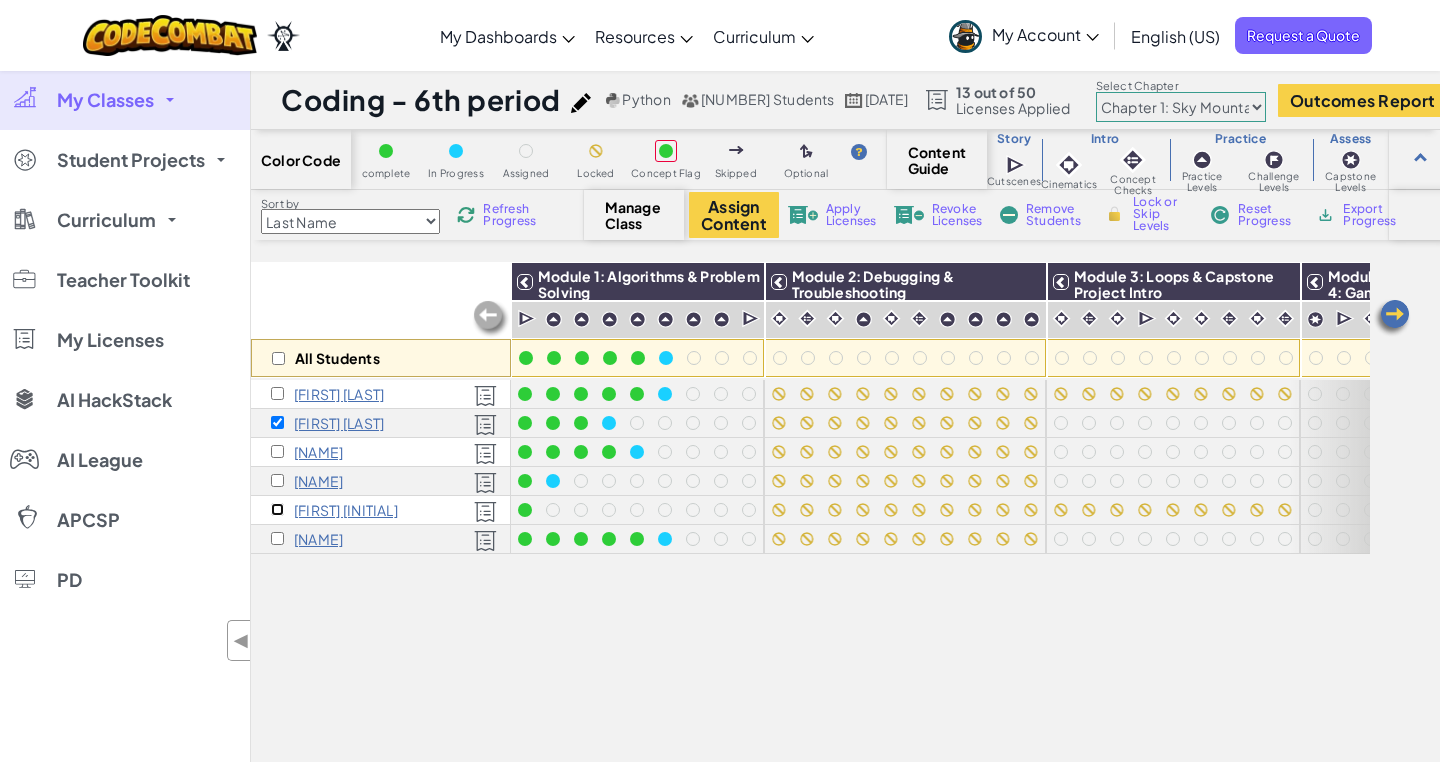 click at bounding box center [277, 509] 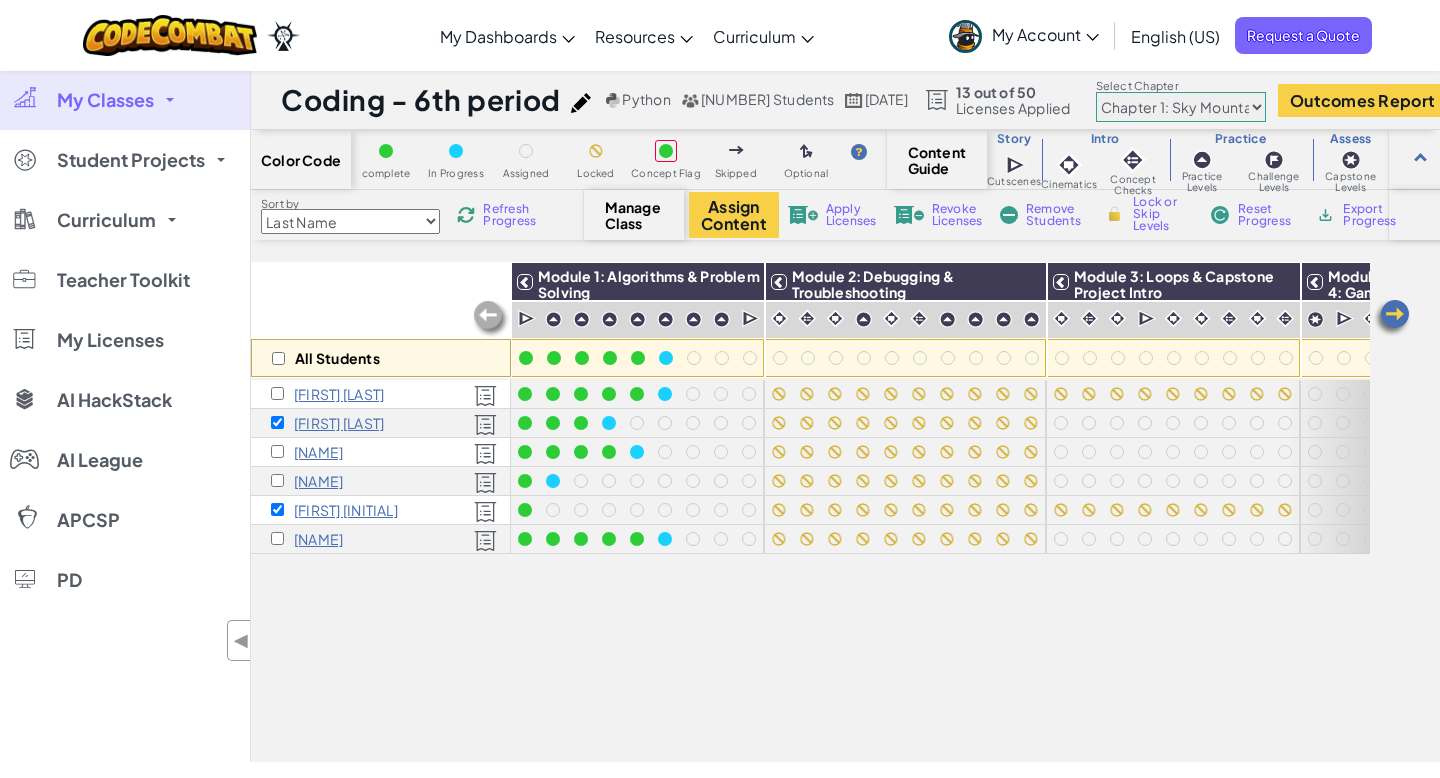 click on "Revoke Licenses" at bounding box center (957, 215) 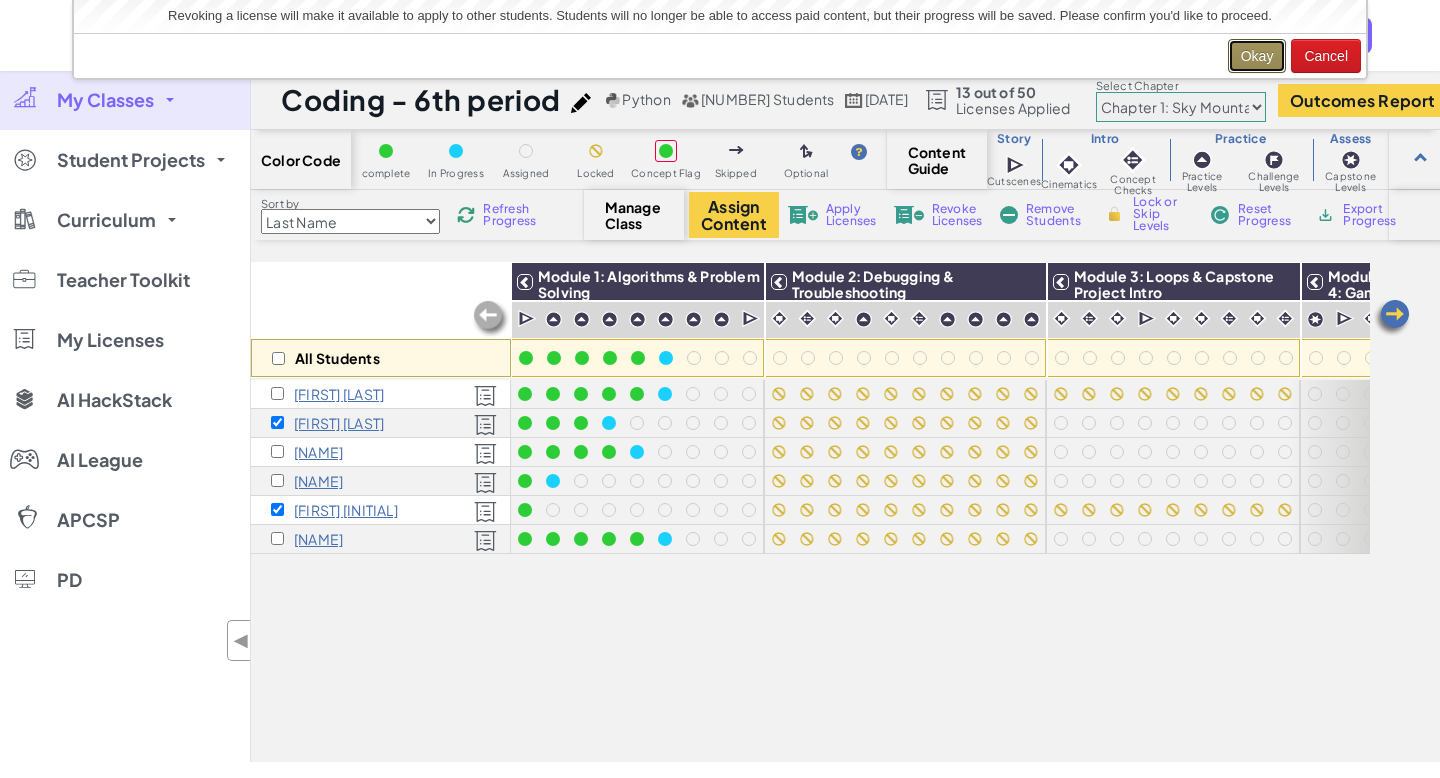 click on "Okay" at bounding box center [1257, 56] 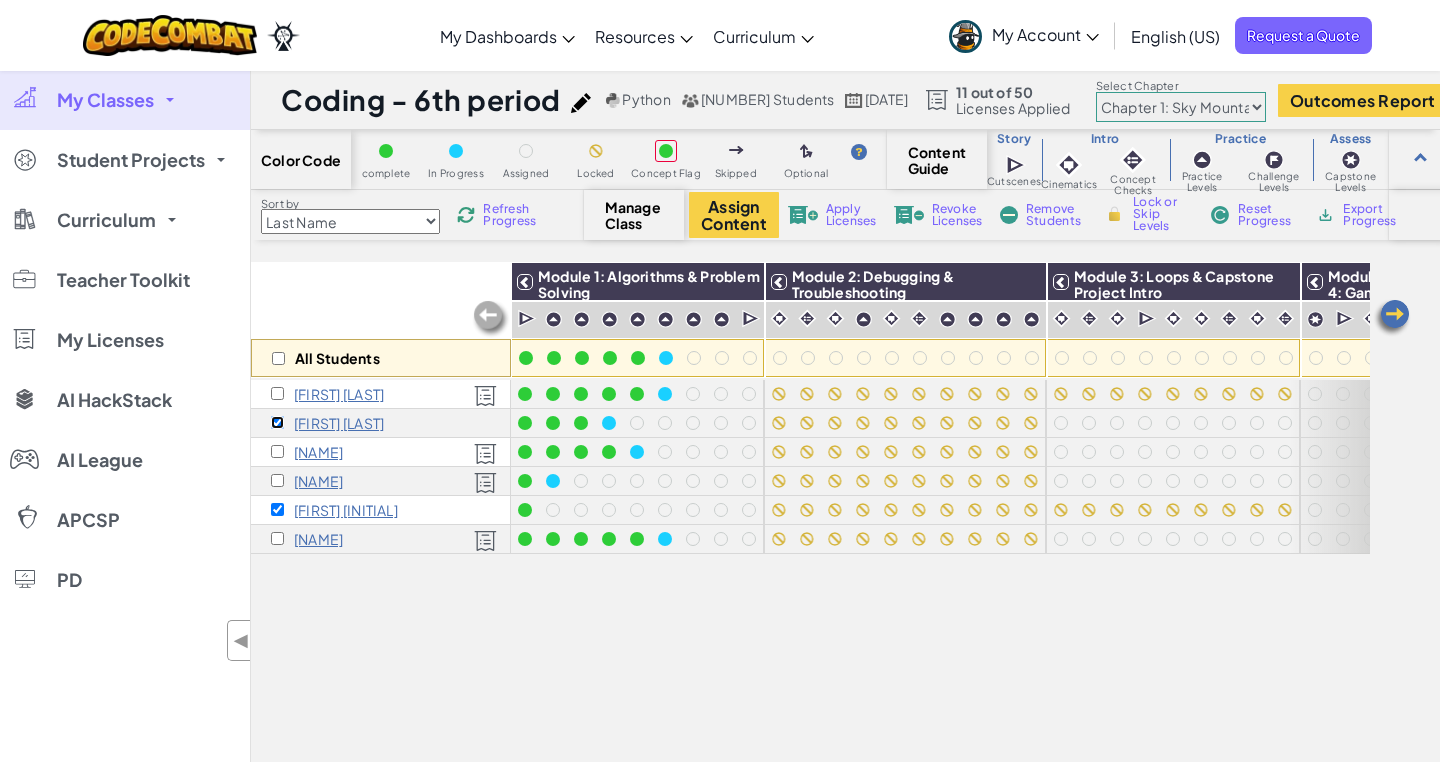 click at bounding box center [277, 422] 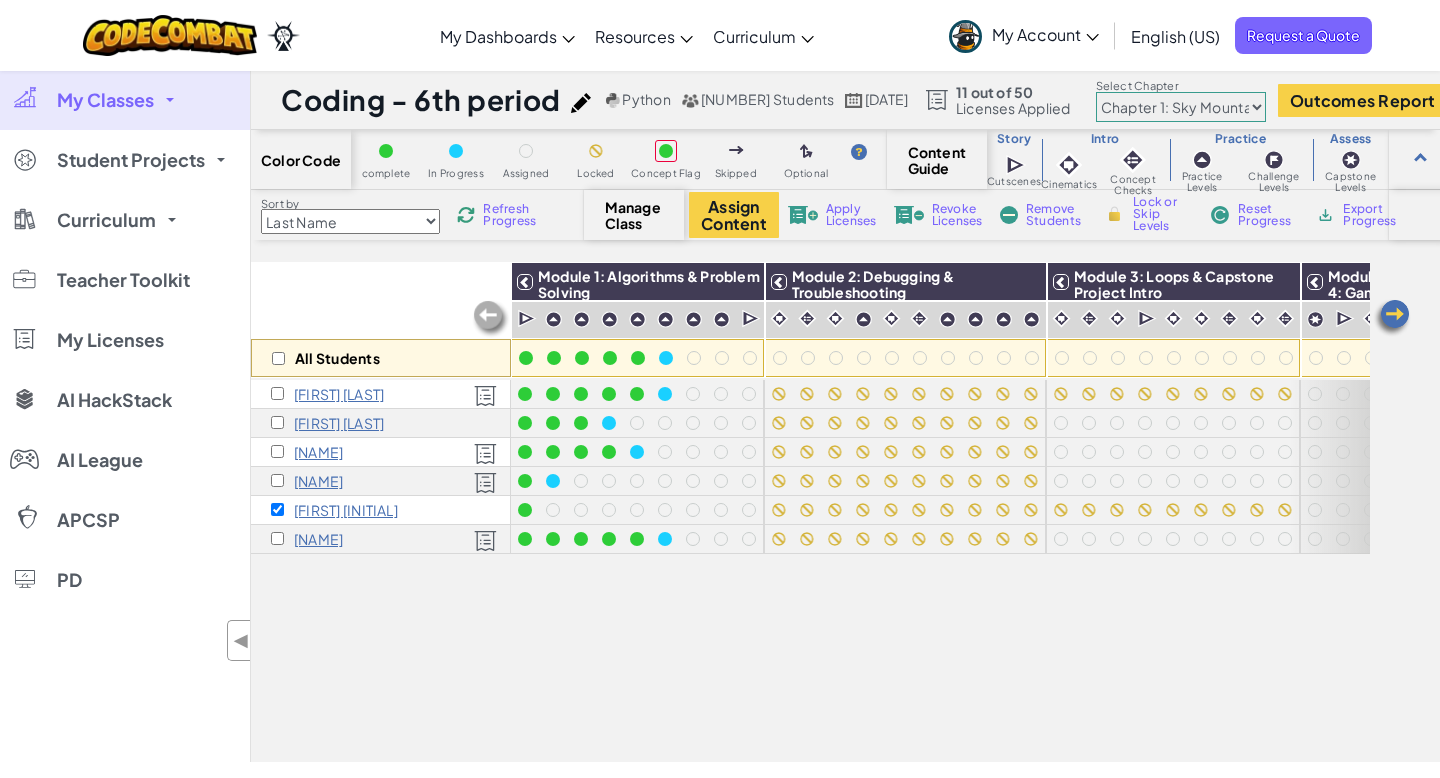 click on "Remove Students" at bounding box center (1056, 215) 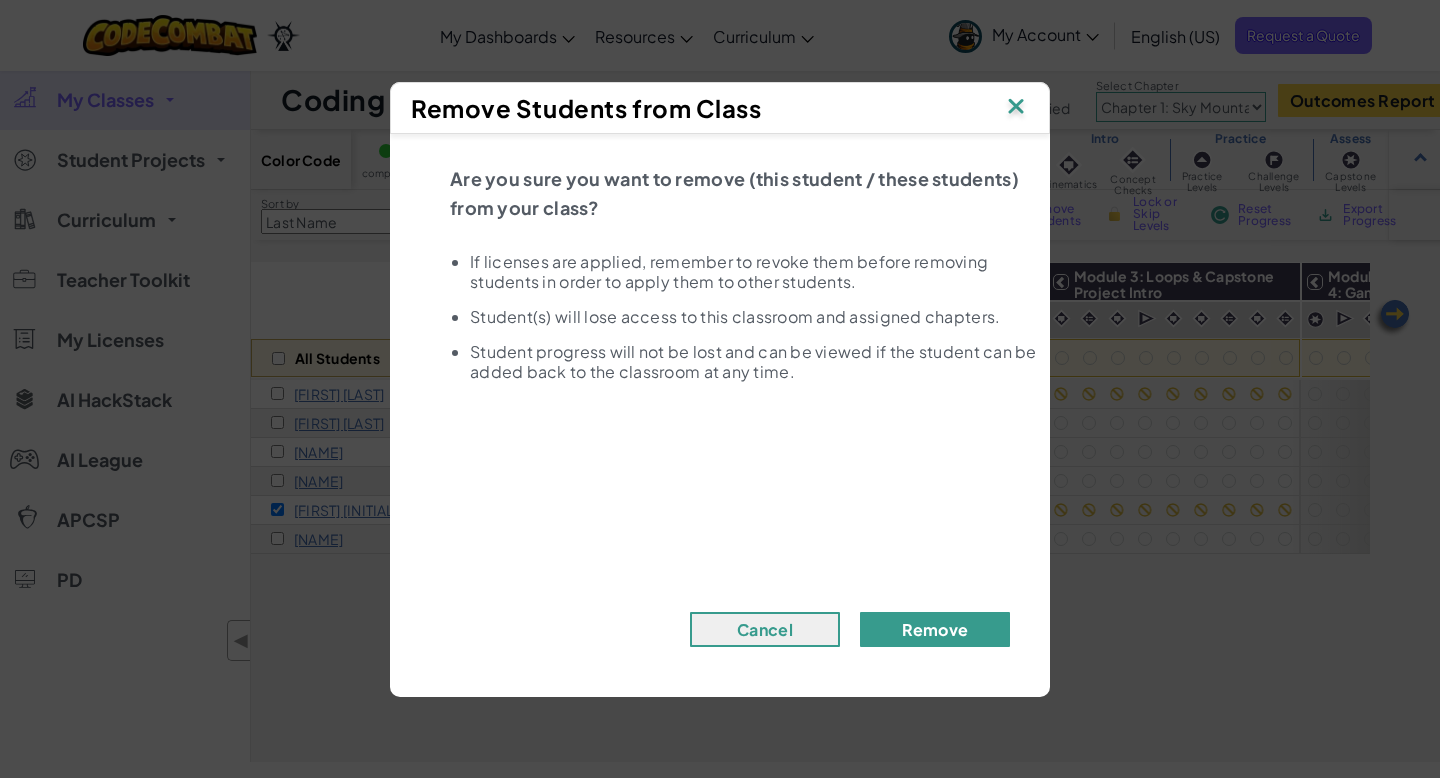 click on "Remove" at bounding box center (935, 629) 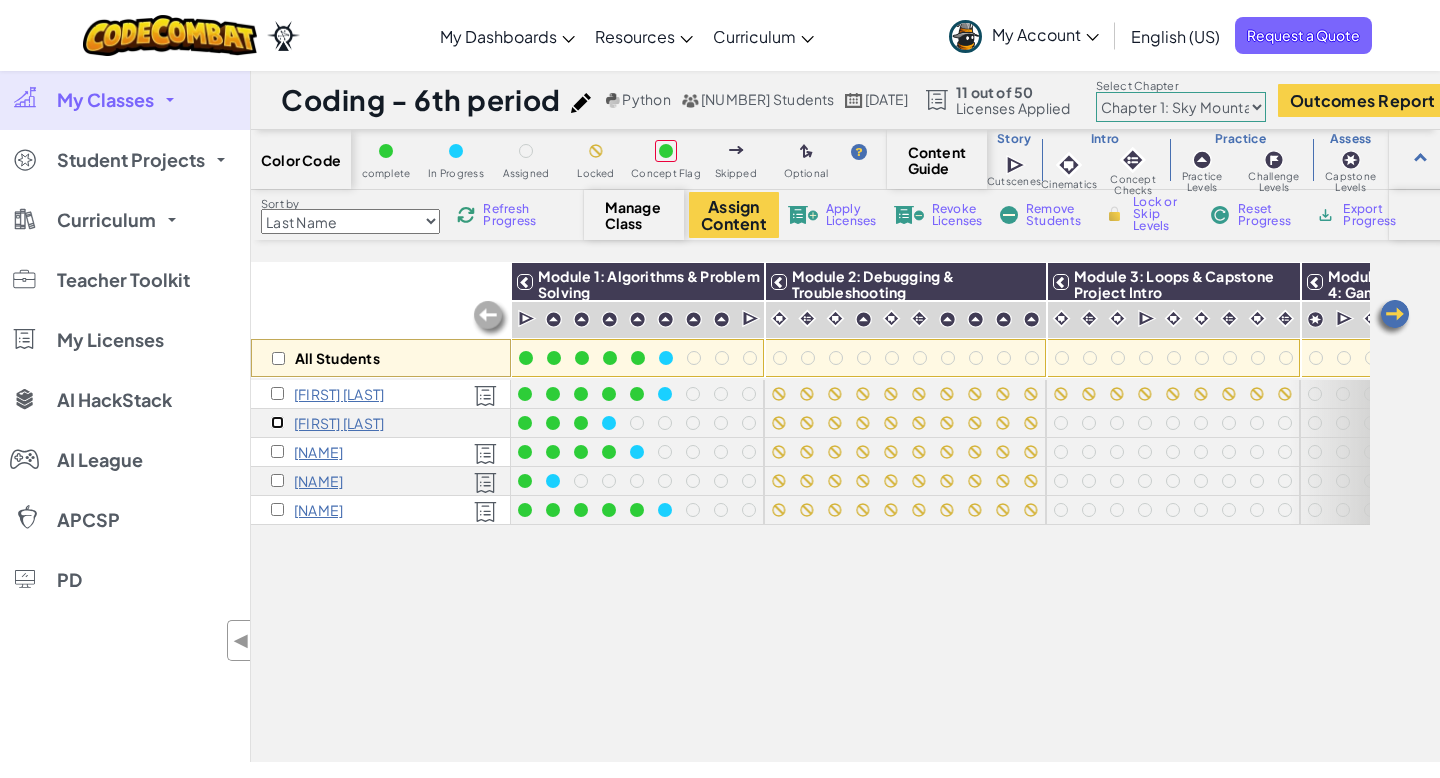 click at bounding box center [277, 422] 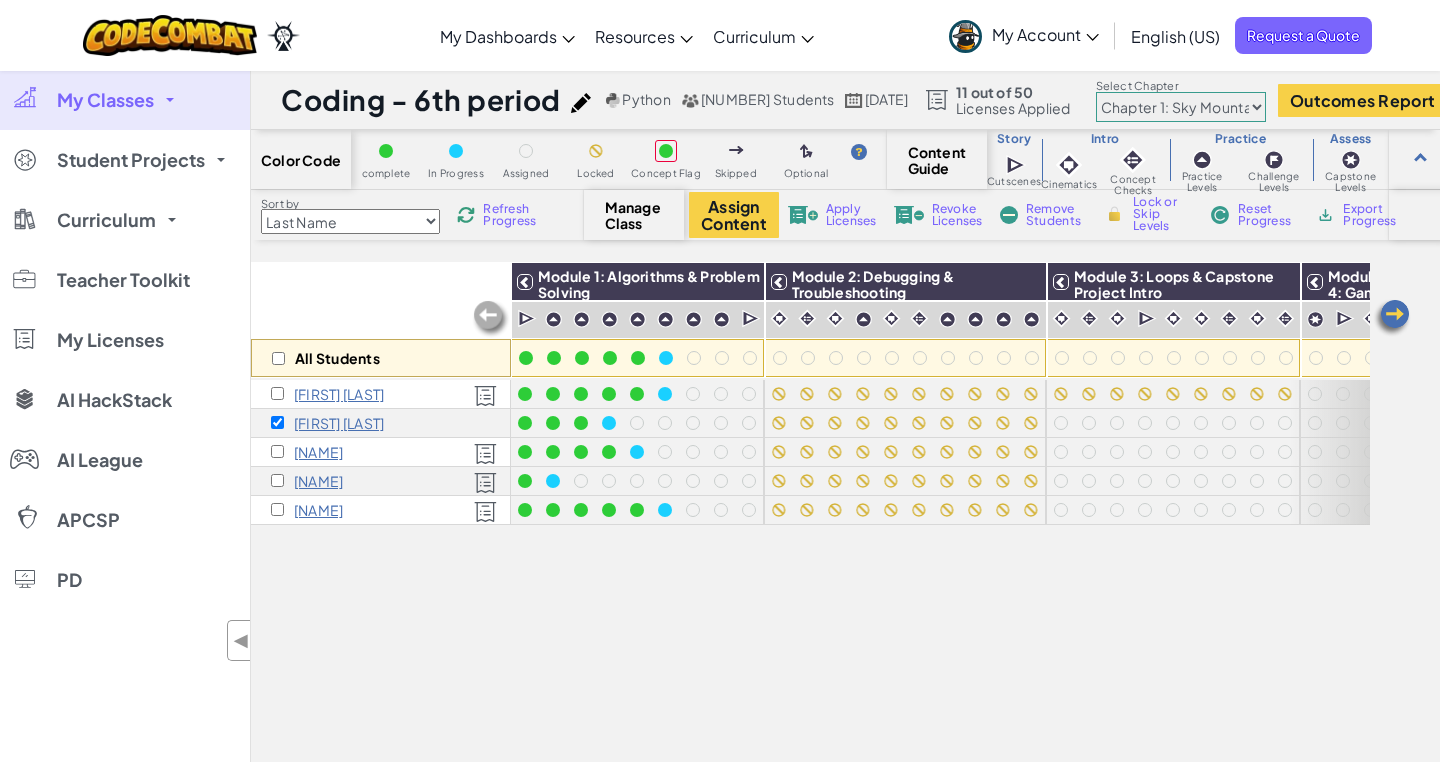 click on "Apply Licenses" at bounding box center [851, 215] 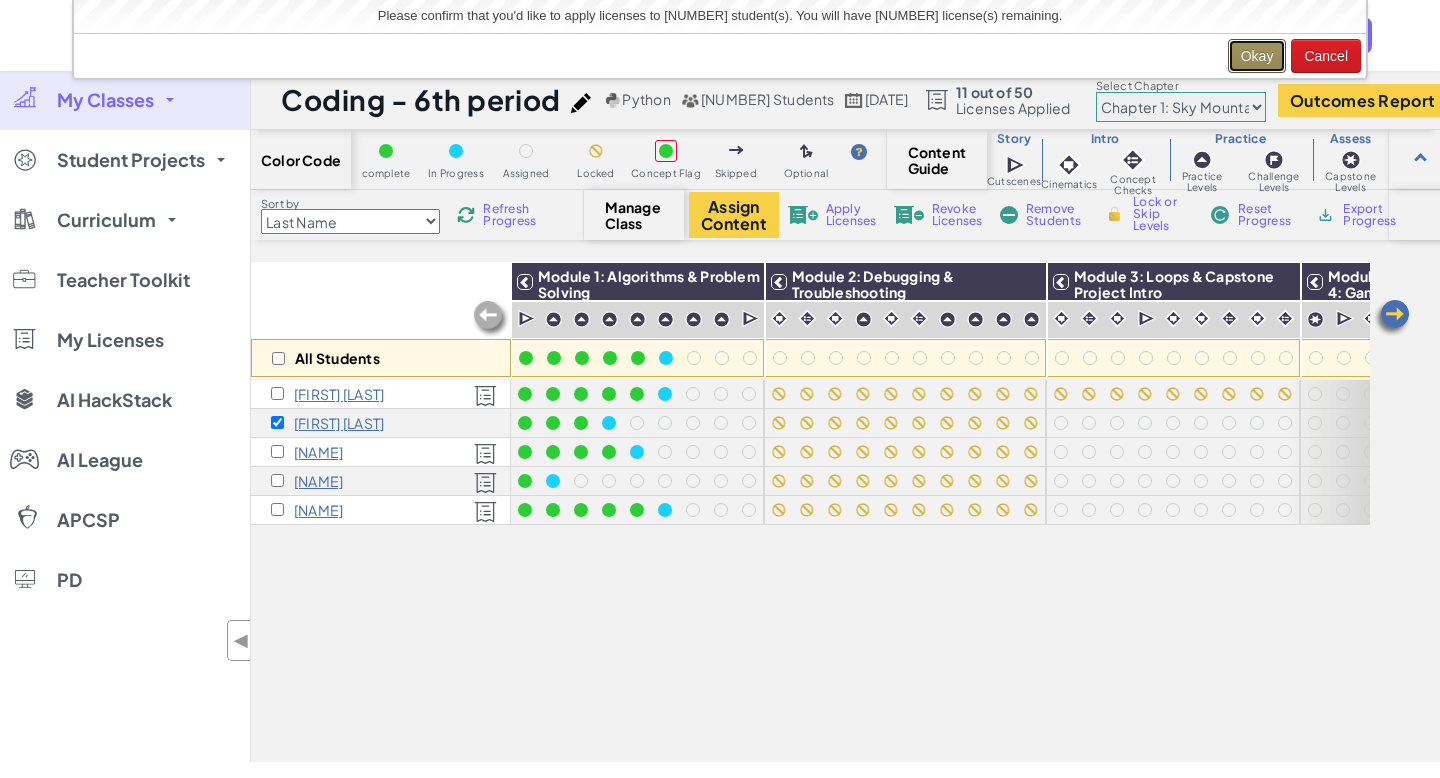 click on "Okay" at bounding box center (1257, 56) 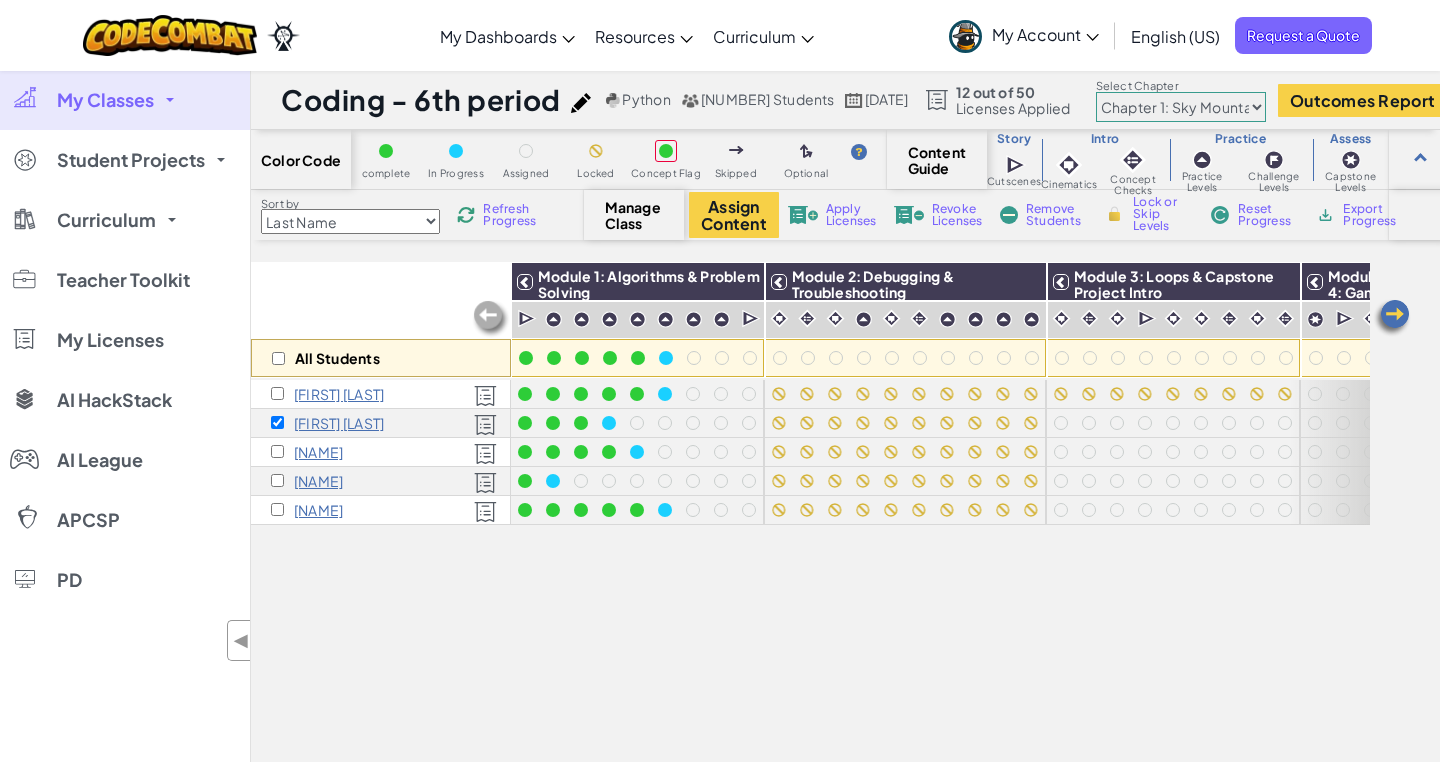 click on "All Students       Module 1: Algorithms & Problem Solving                                                                       Module 2: Debugging & Troubleshooting                                                                             Module 3: Loops & Capstone Project Intro                                                                       Module 4: Game Design & Capstone Project
Jared Ackerman
Sam Glasser
Louis Guppy
Payton Ruark
Cal Wilson" at bounding box center (810, 401) 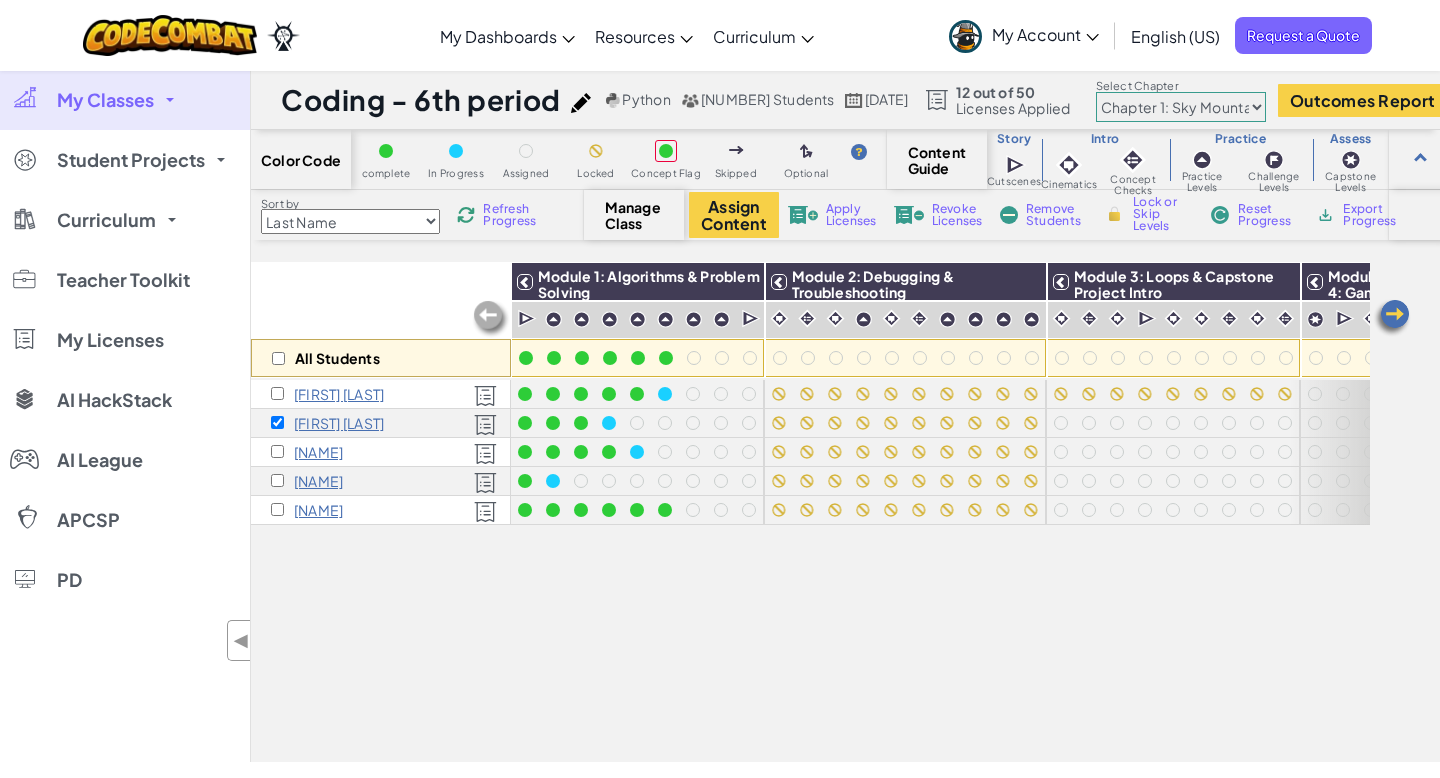click at bounding box center (1392, 318) 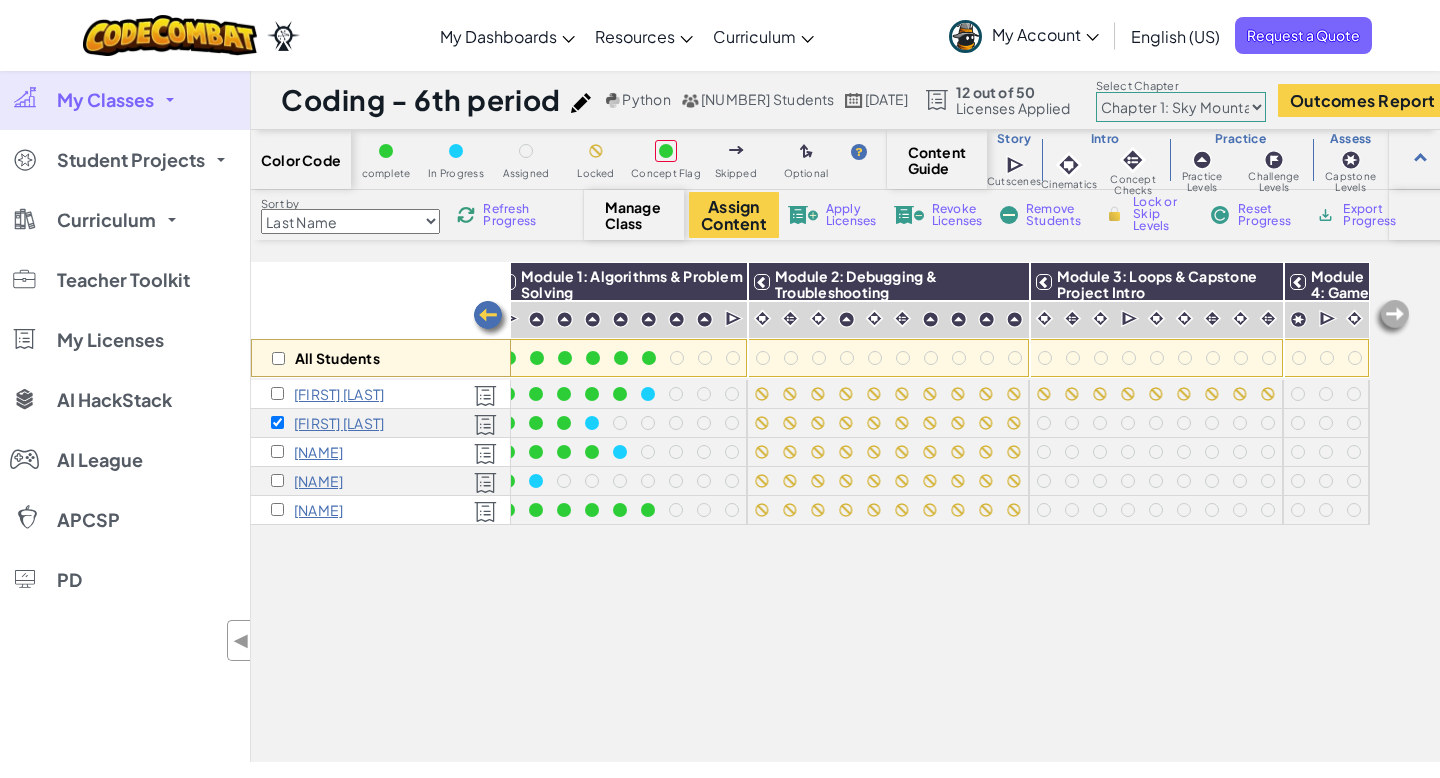 click at bounding box center (1392, 318) 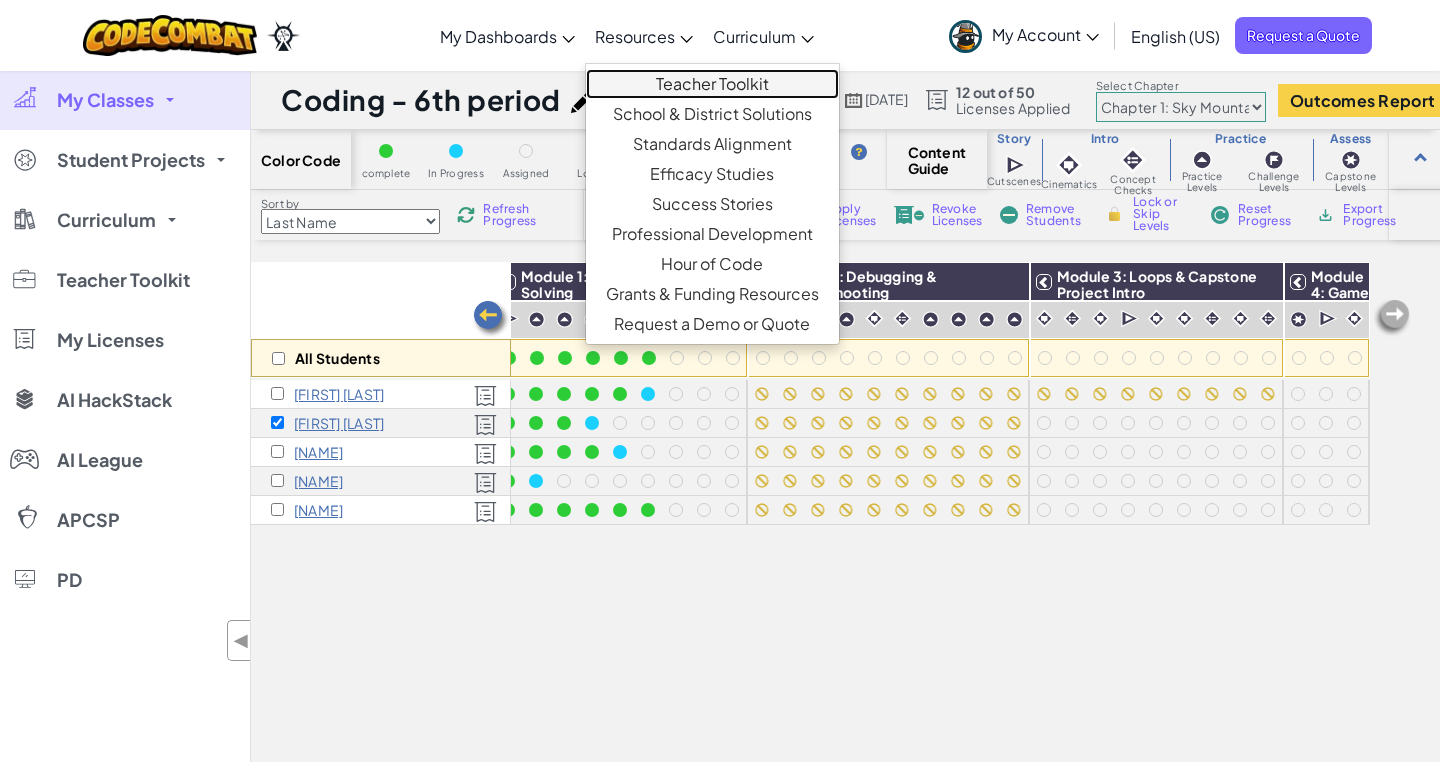 click on "Teacher Toolkit" at bounding box center (712, 84) 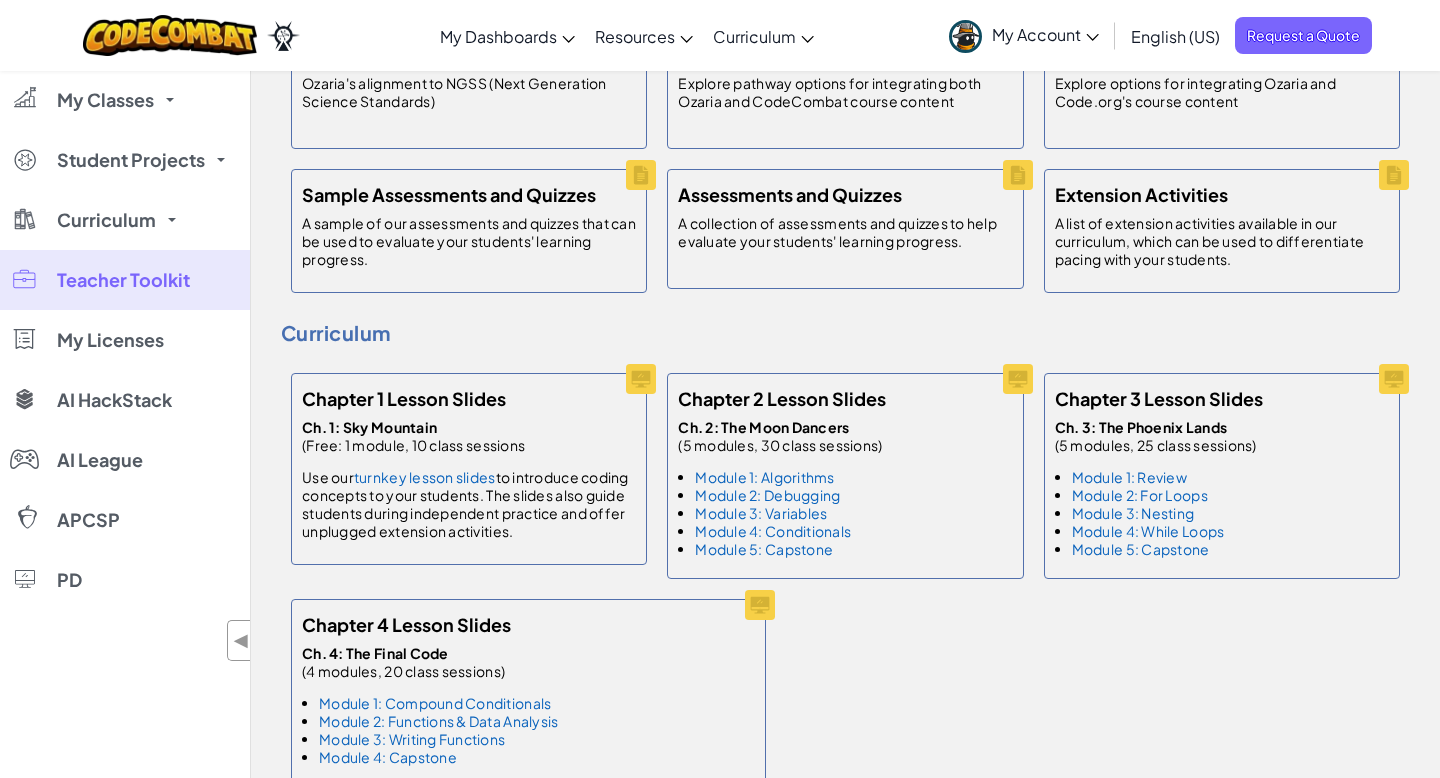 scroll, scrollTop: 965, scrollLeft: 0, axis: vertical 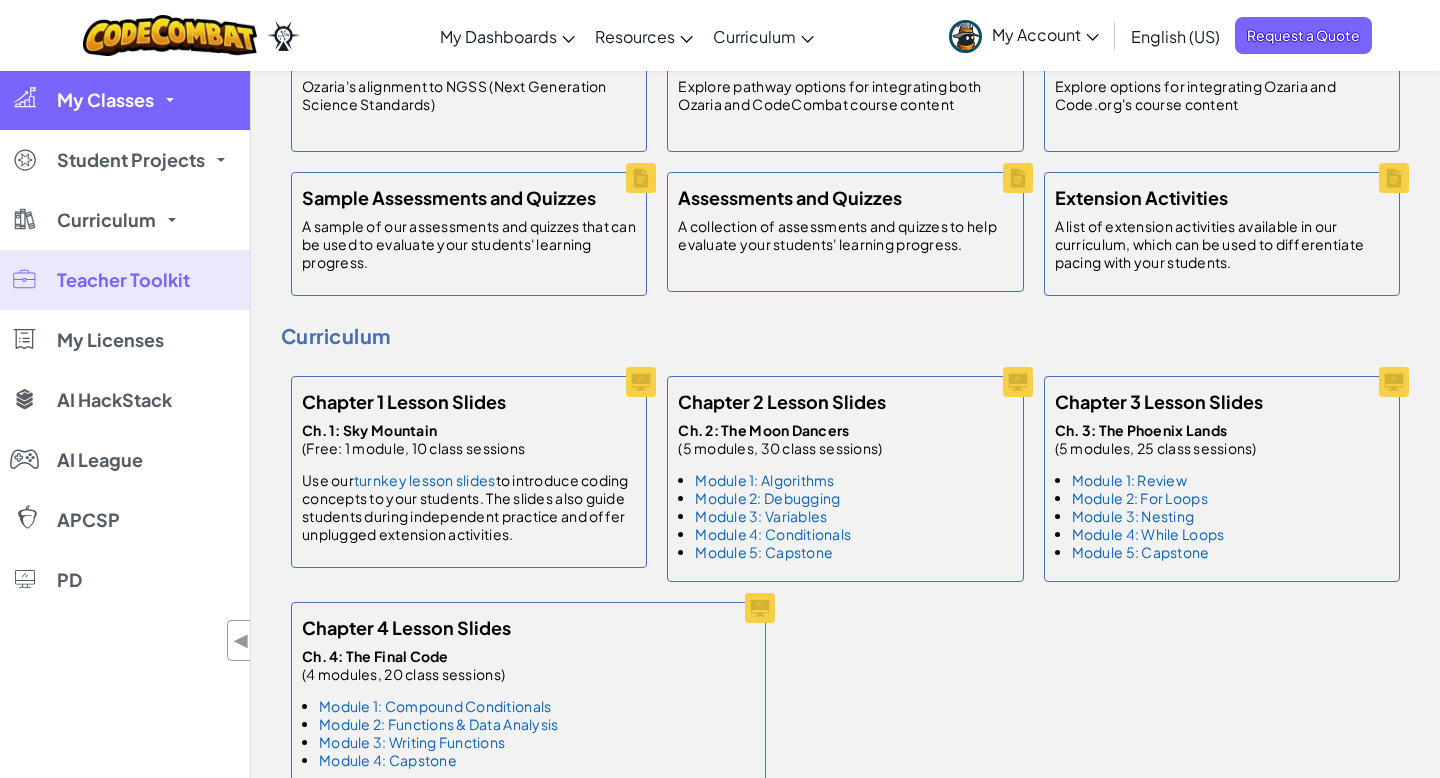 click on "My Classes" at bounding box center [125, 100] 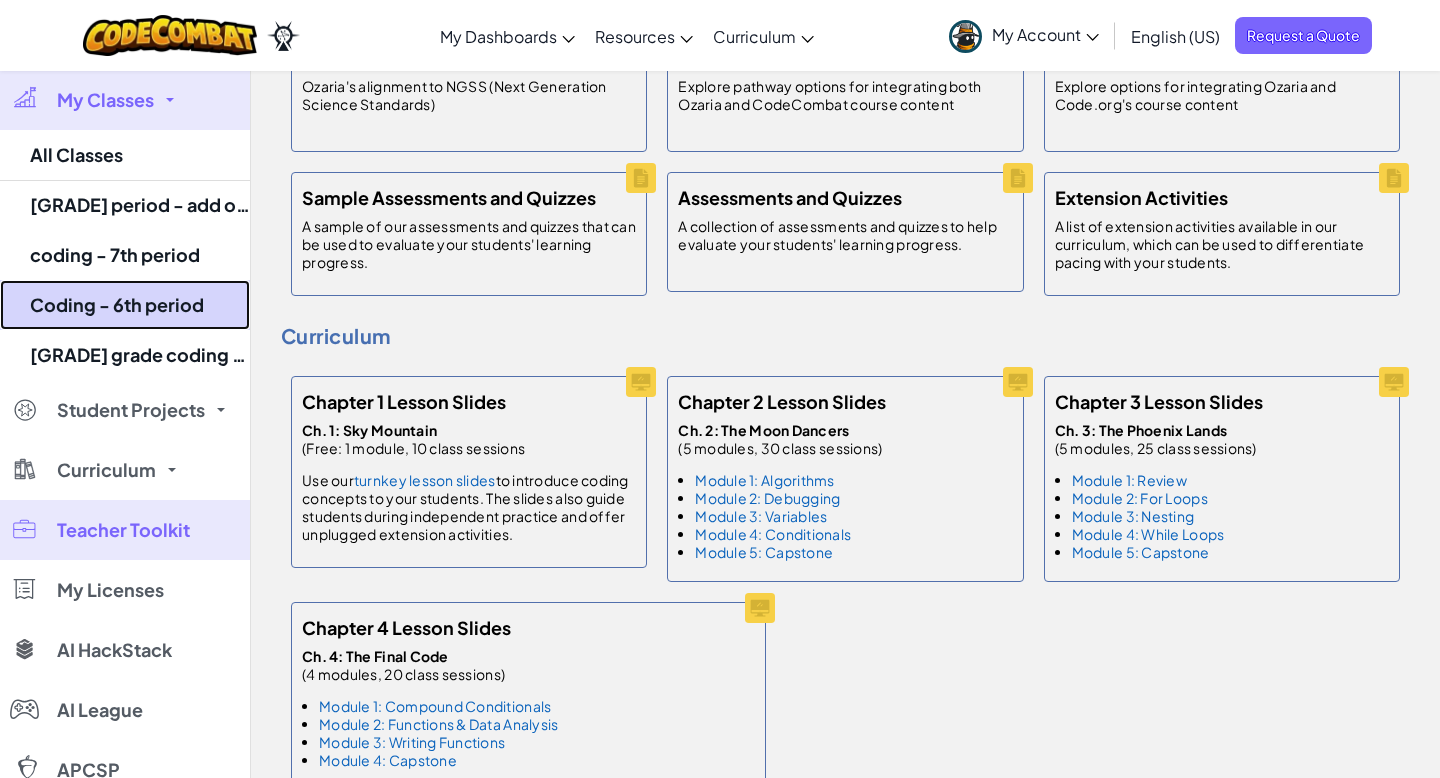 click on "Coding - 6th period" at bounding box center [125, 305] 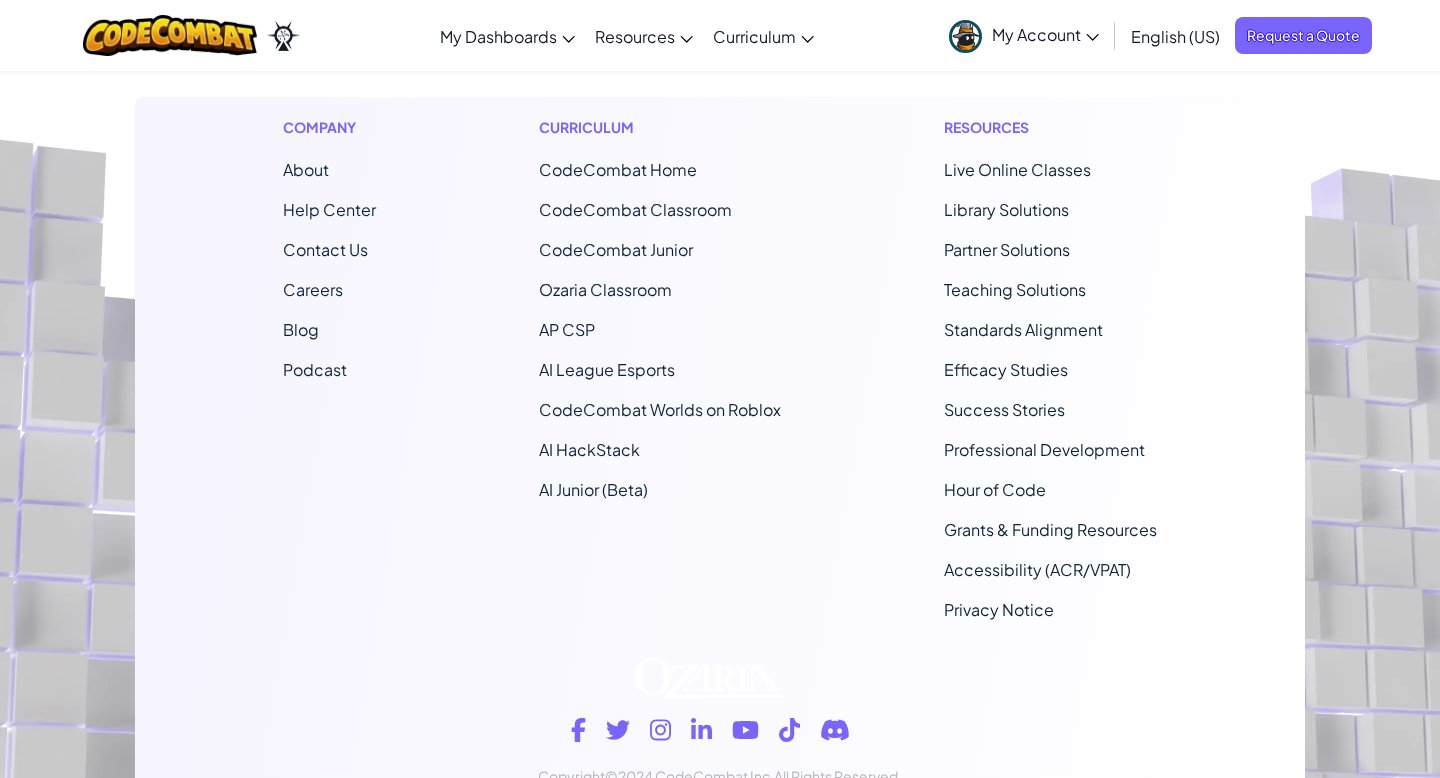 scroll, scrollTop: 0, scrollLeft: 0, axis: both 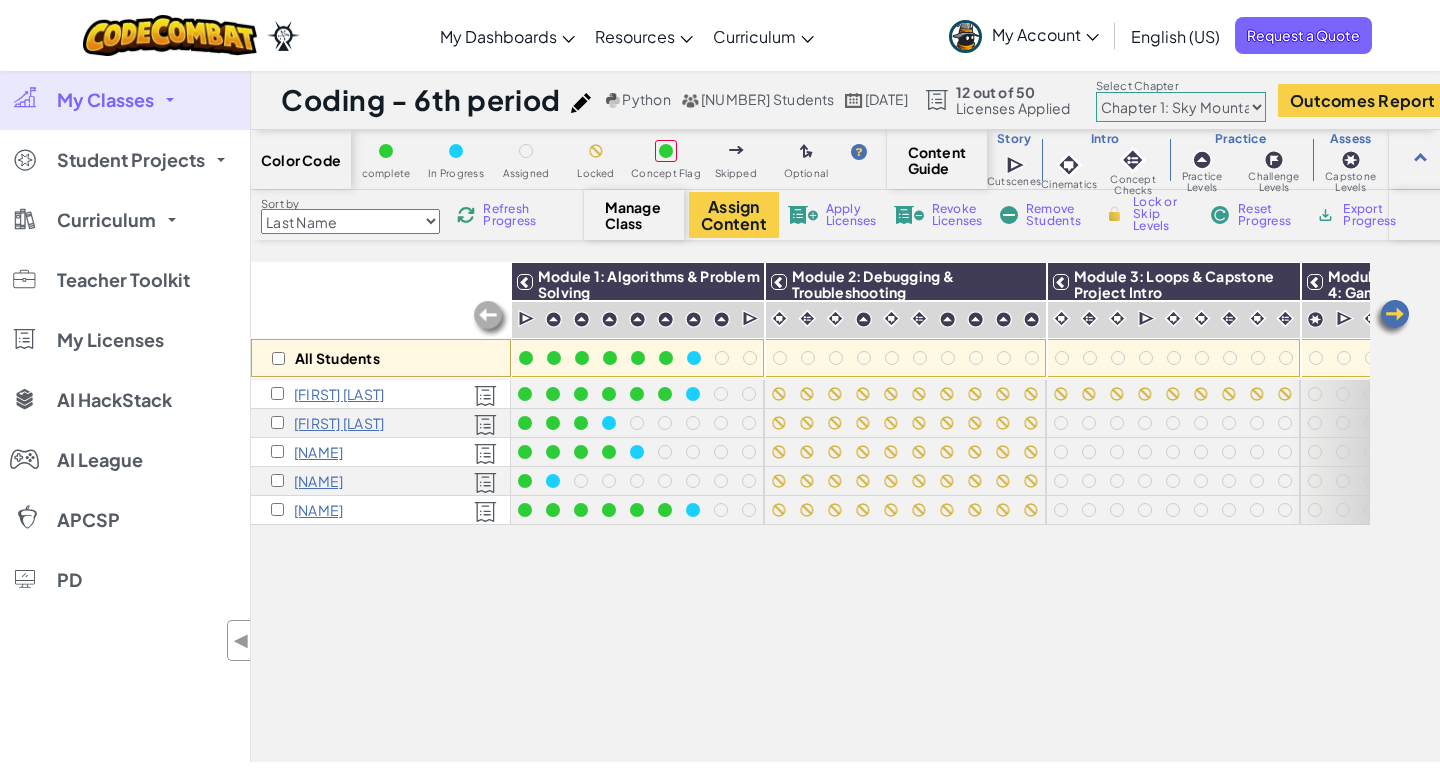 click at bounding box center [1392, 318] 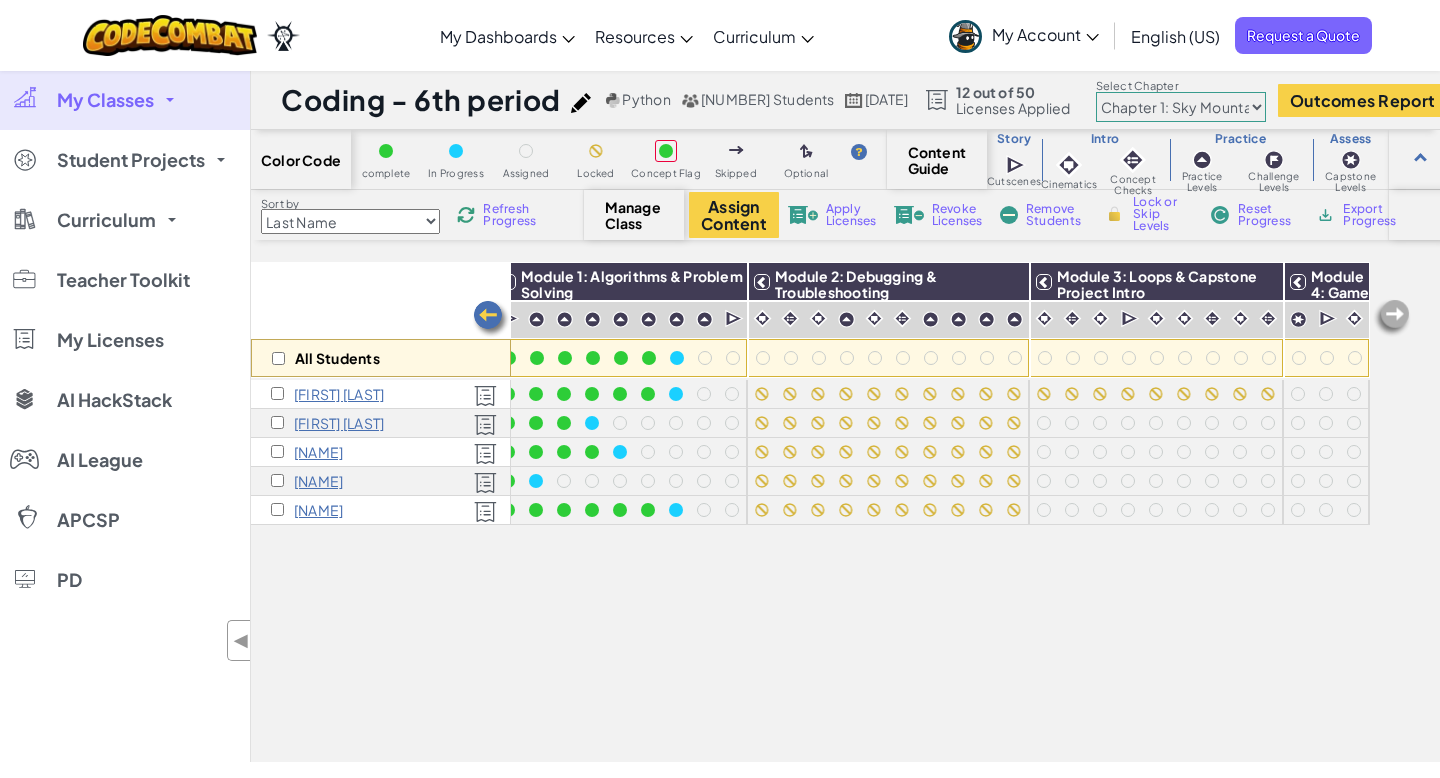 click at bounding box center [1392, 318] 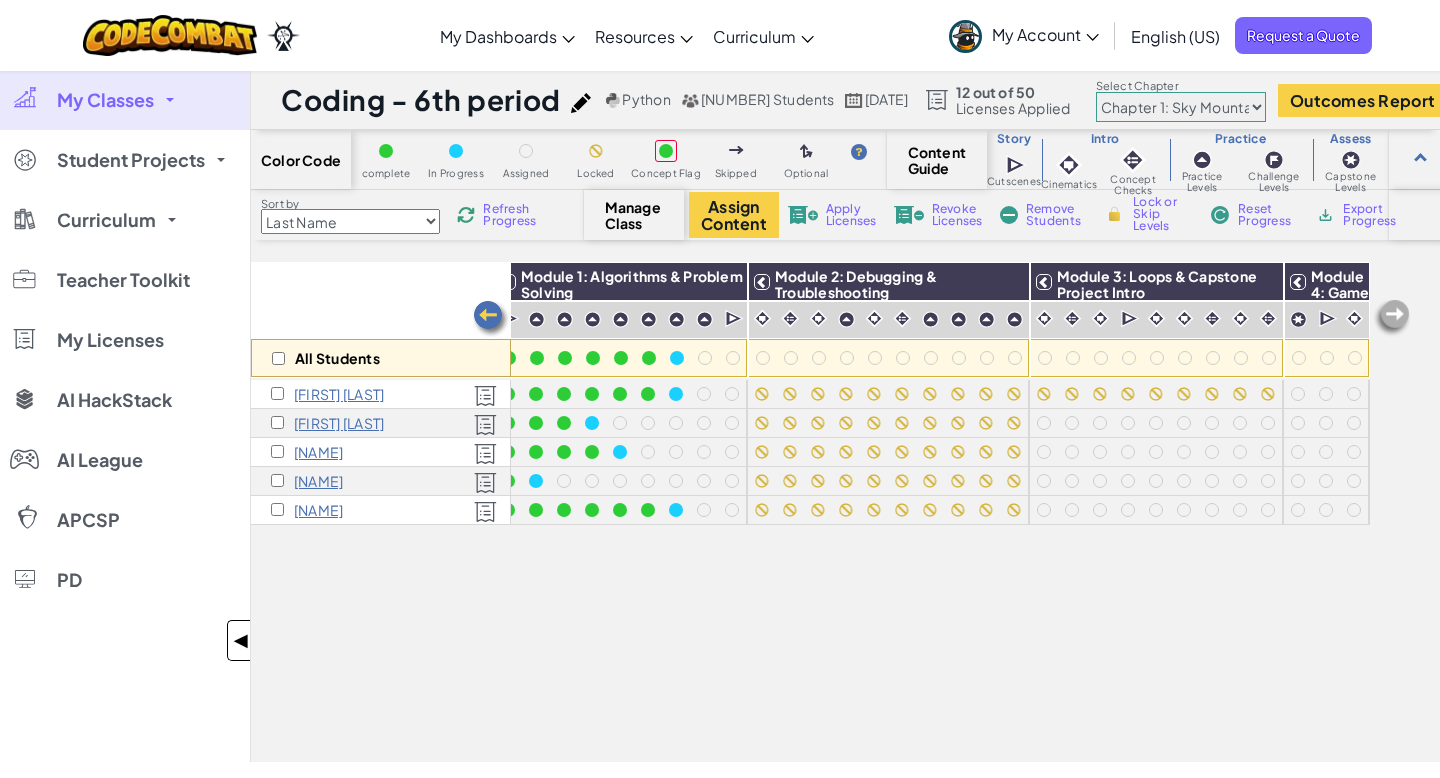 click on "◀" at bounding box center [241, 640] 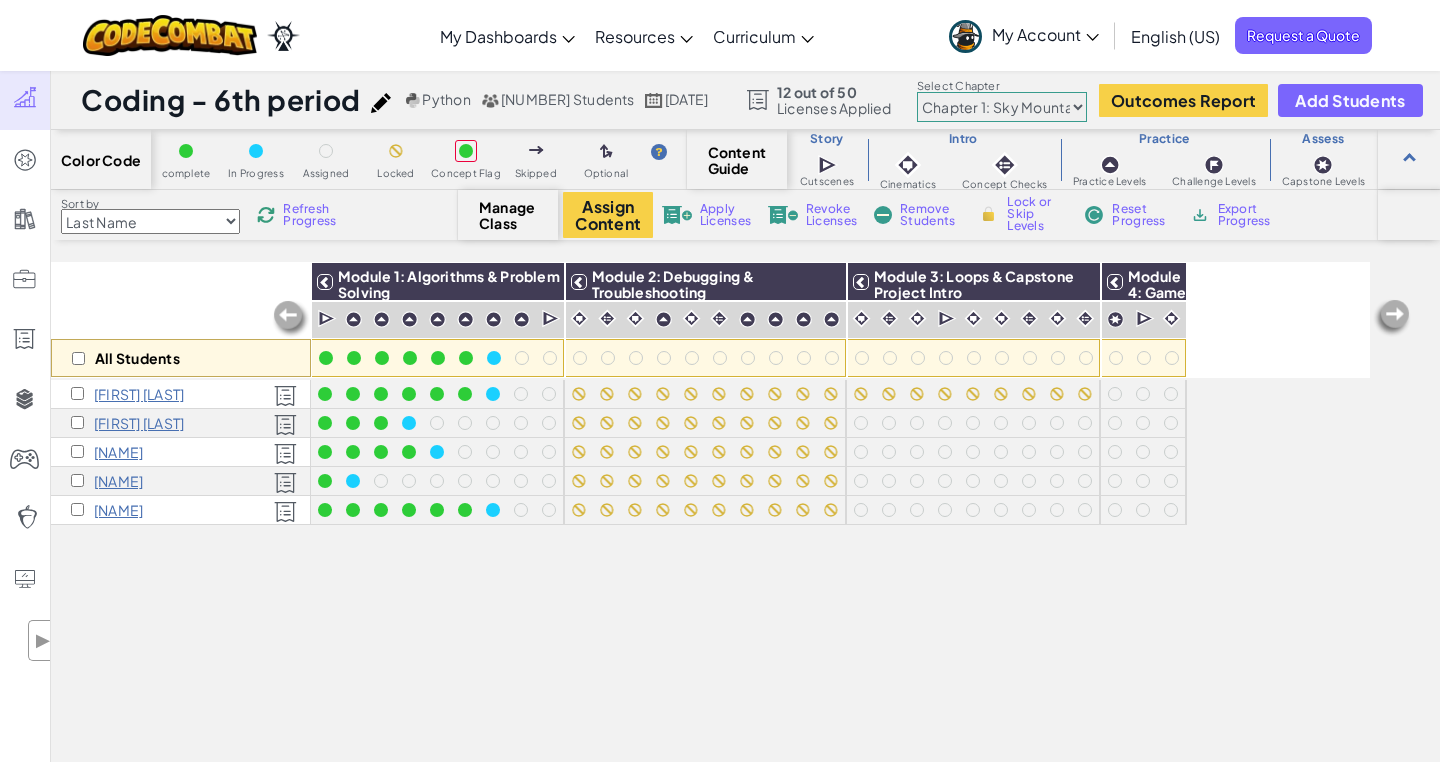 click at bounding box center [1392, 318] 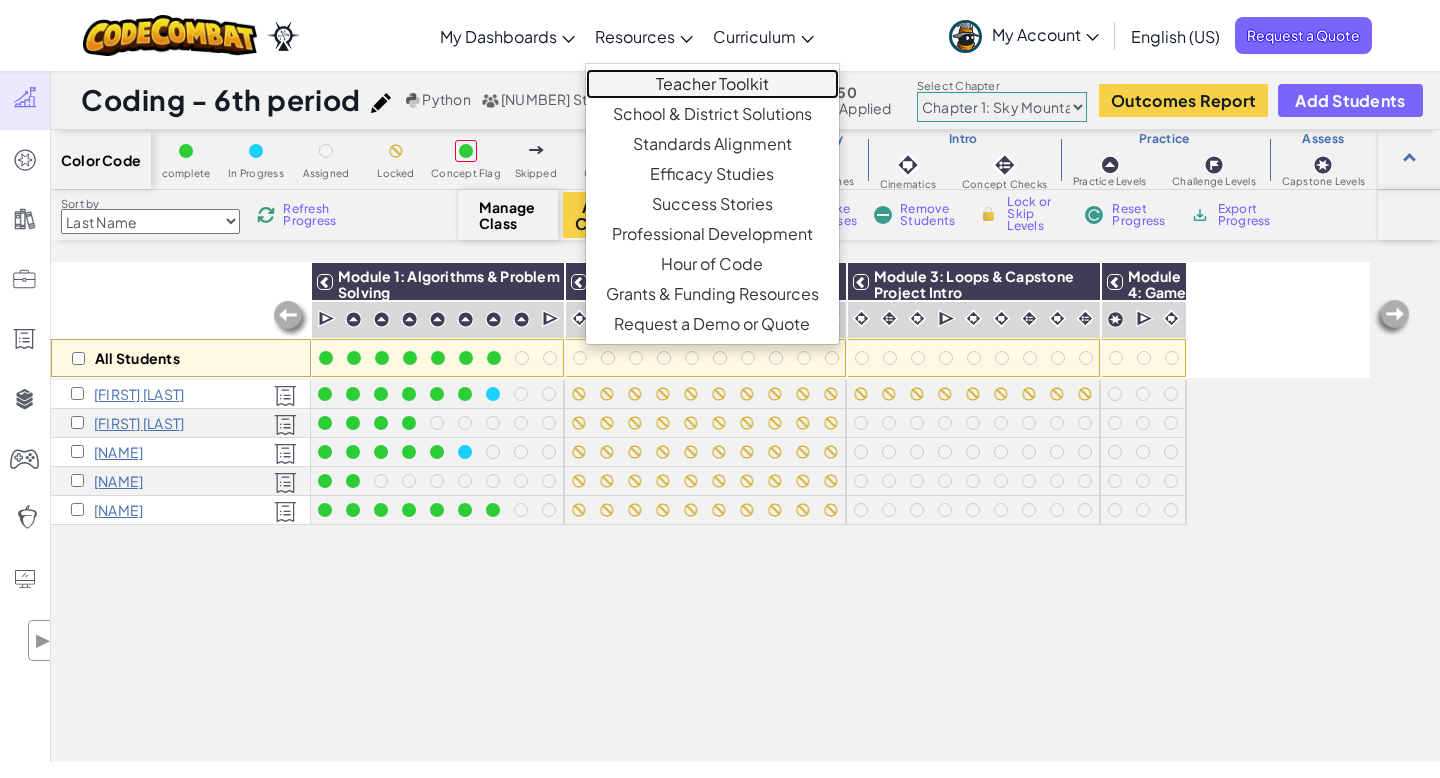 click on "Teacher Toolkit" at bounding box center [712, 84] 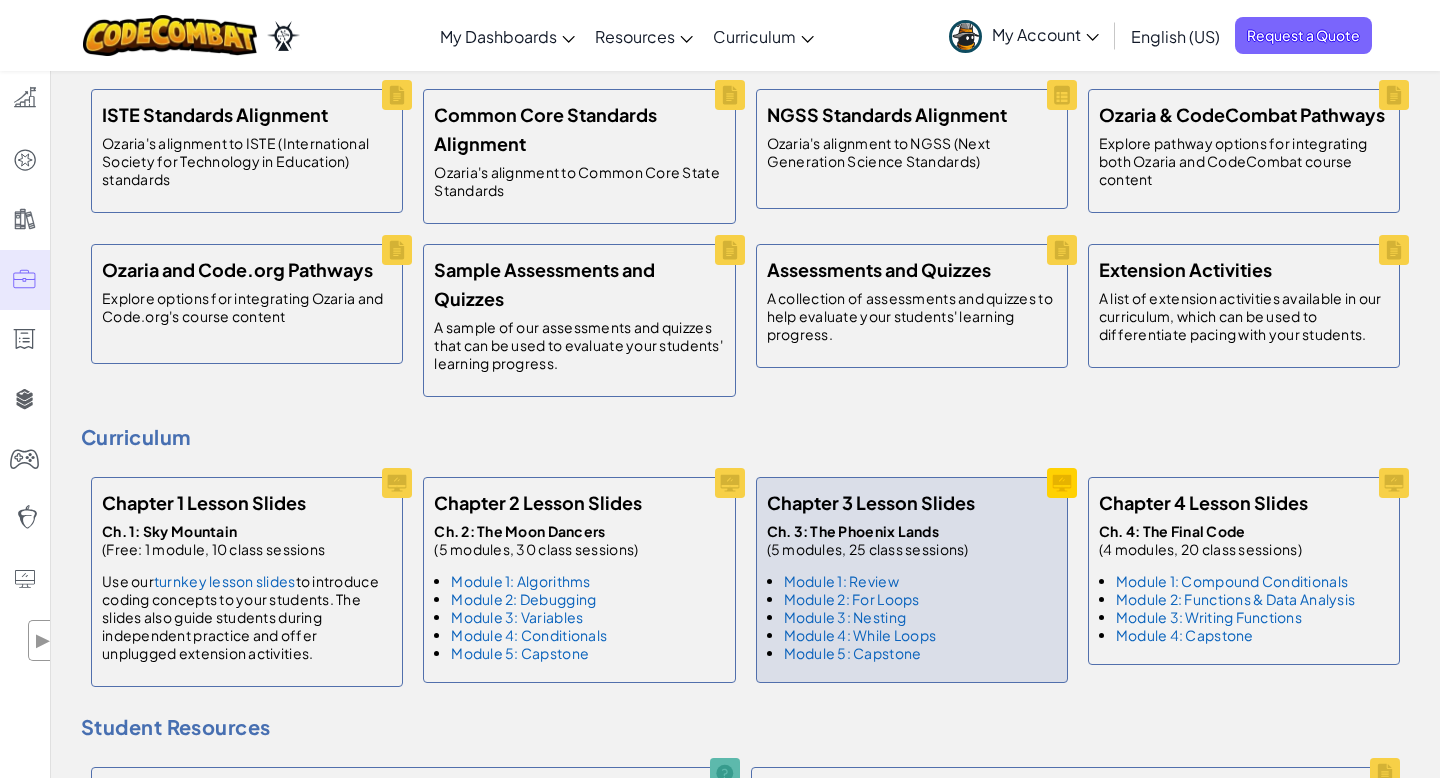scroll, scrollTop: 641, scrollLeft: 0, axis: vertical 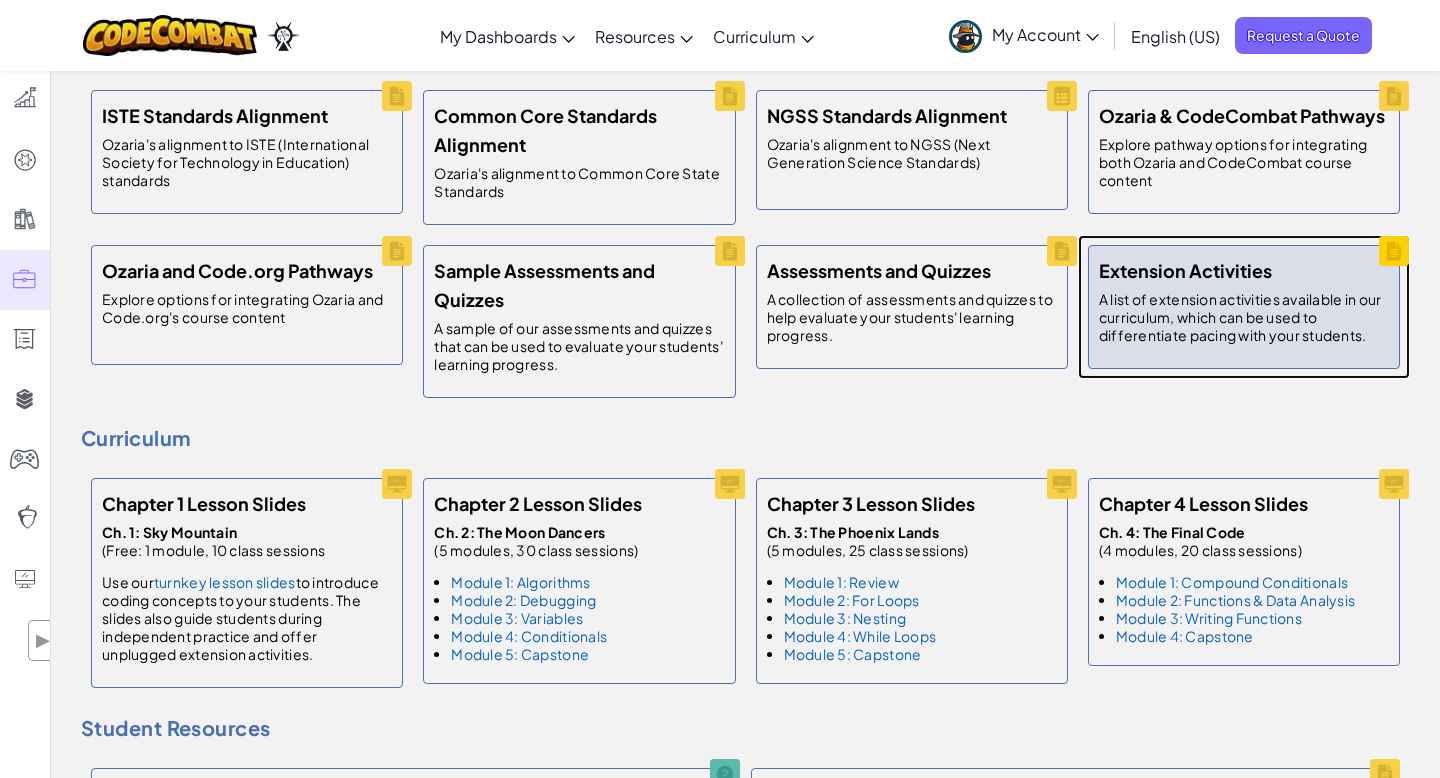 click on "A list of extension activities available in our curriculum, which can be used to differentiate pacing with your students." at bounding box center [1244, 317] 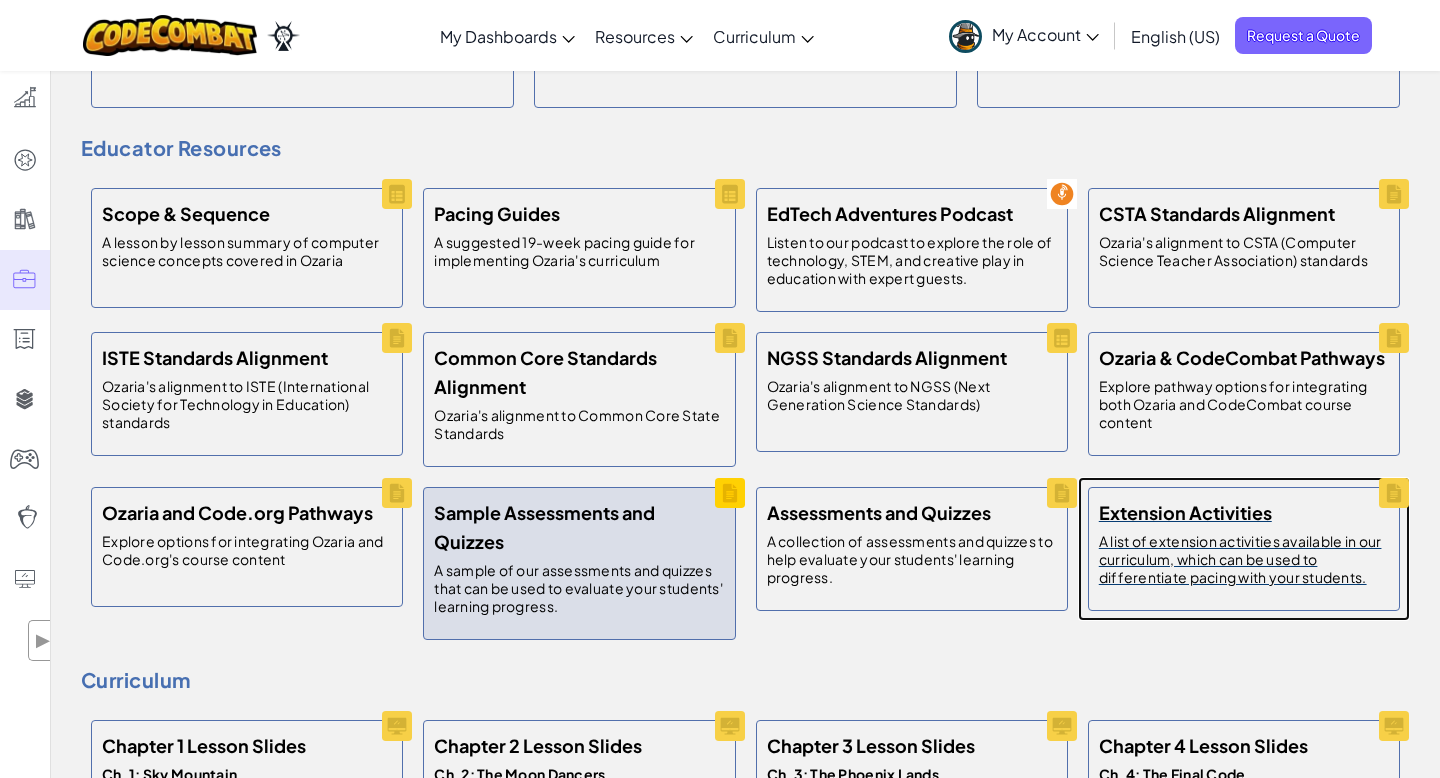 scroll, scrollTop: 0, scrollLeft: 0, axis: both 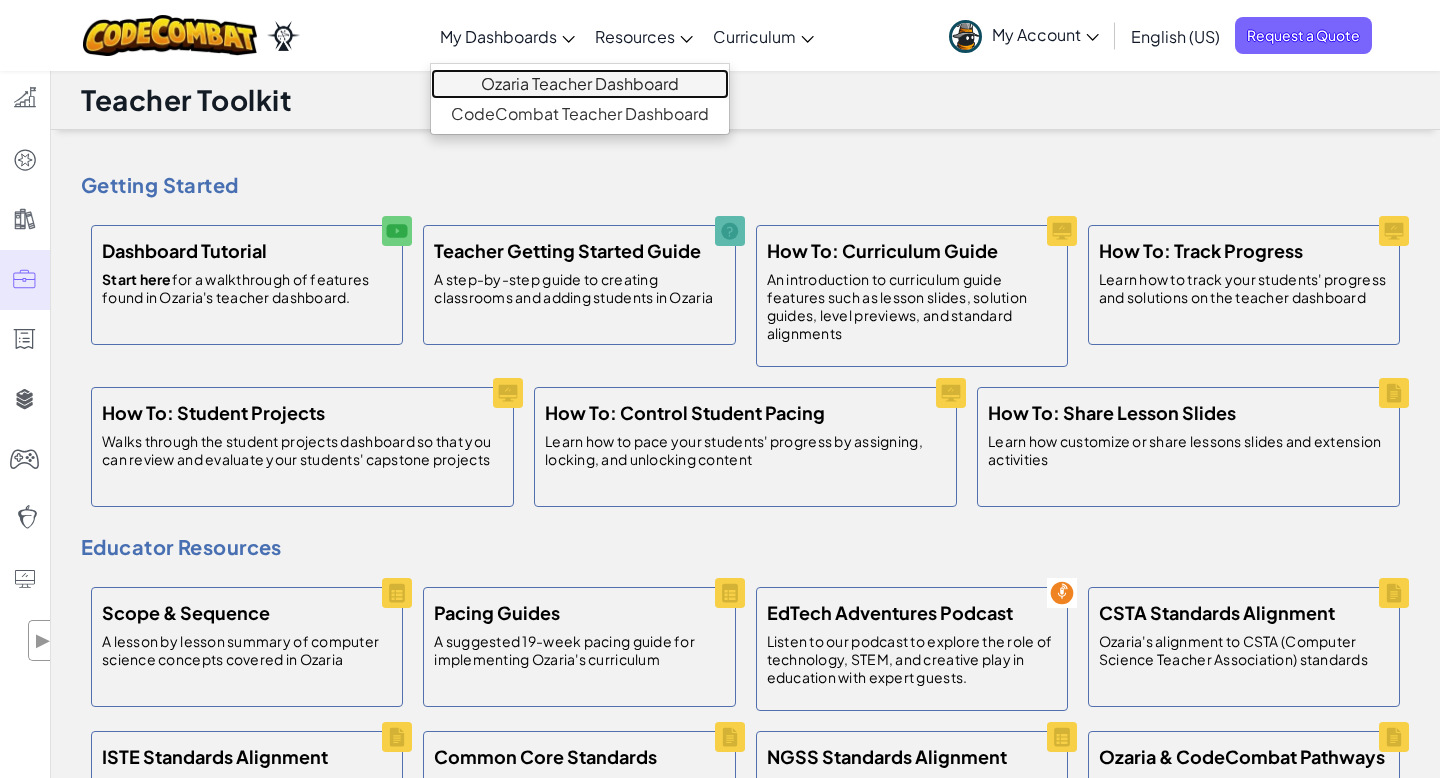 click on "Ozaria Teacher Dashboard" at bounding box center (580, 84) 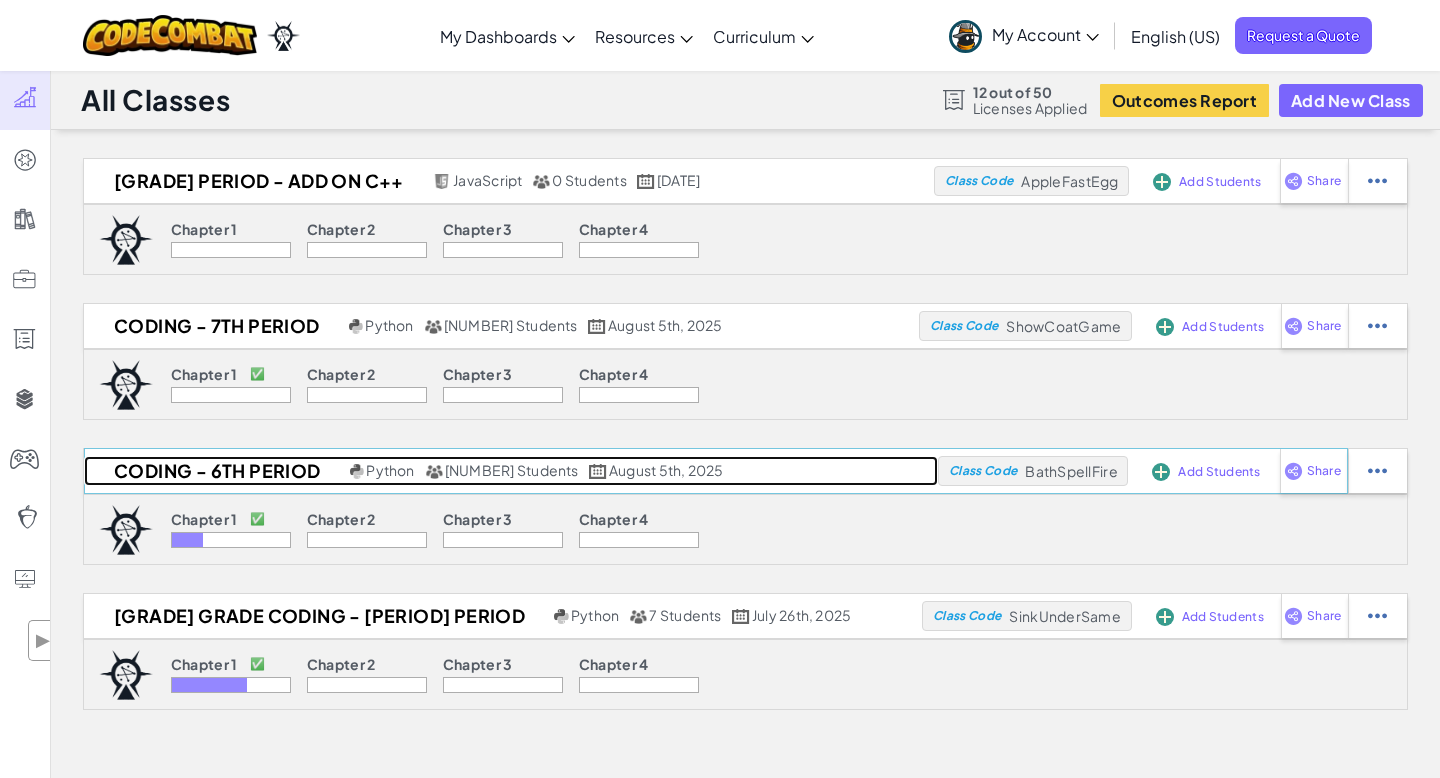 click on "Coding - 6th period" at bounding box center [214, 471] 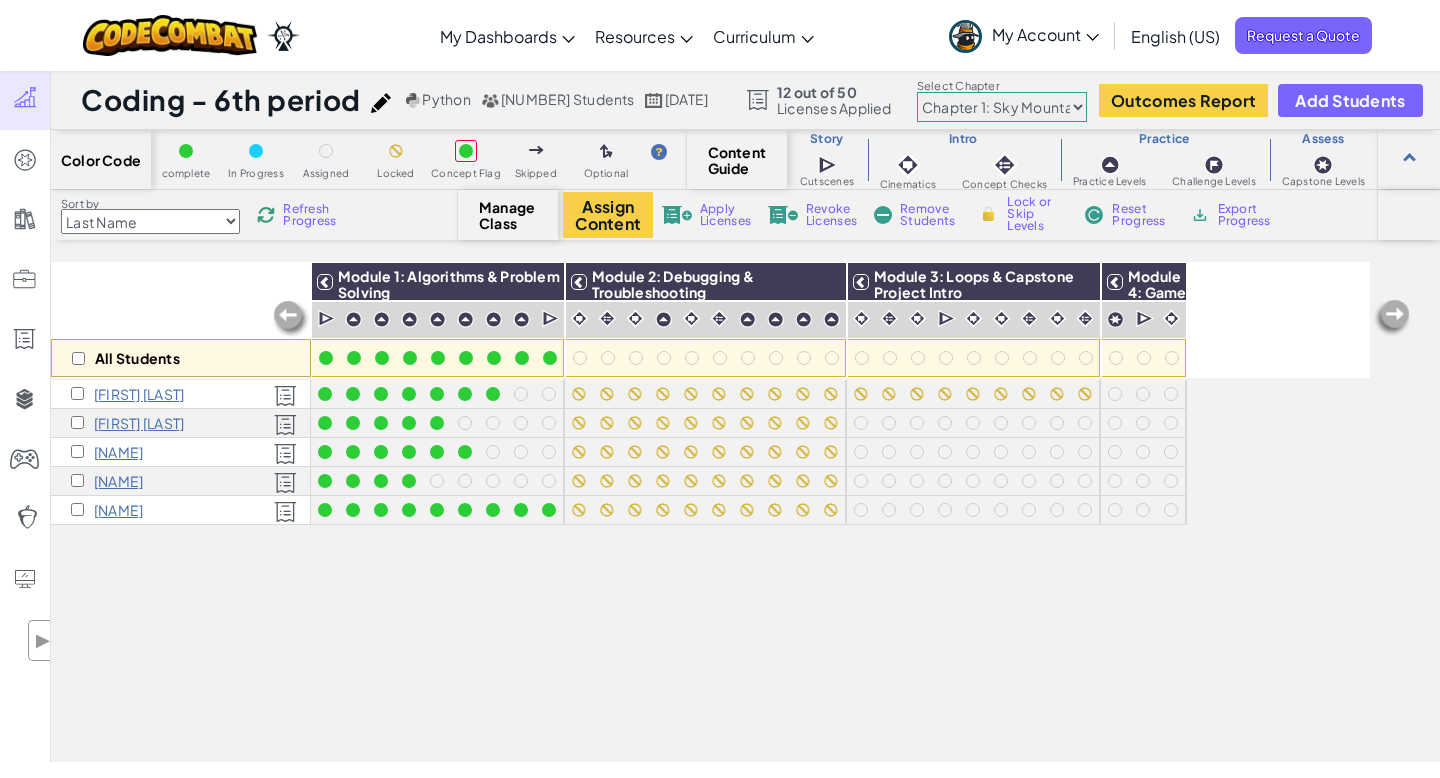 click on "Refresh Progress" at bounding box center (314, 215) 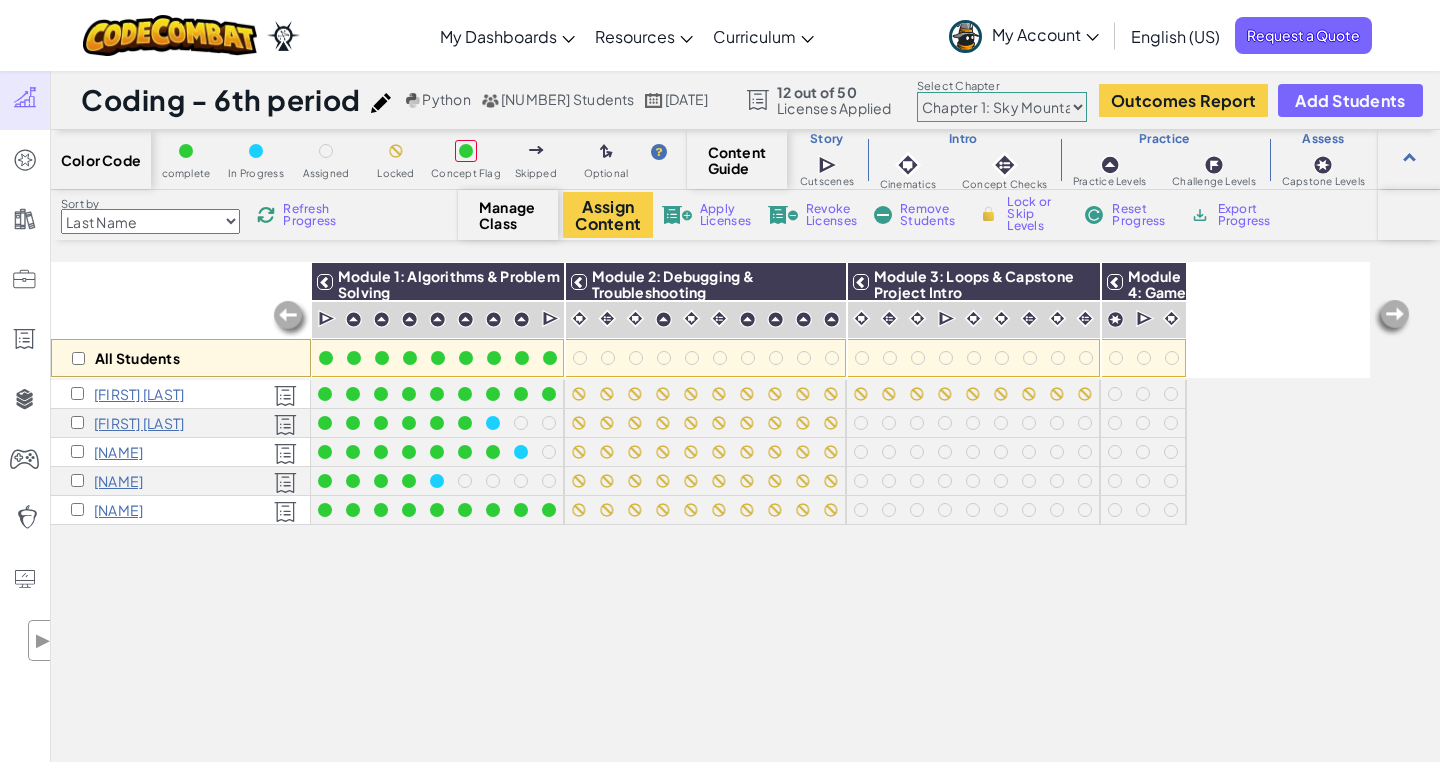 click on "Refresh Progress" at bounding box center (314, 215) 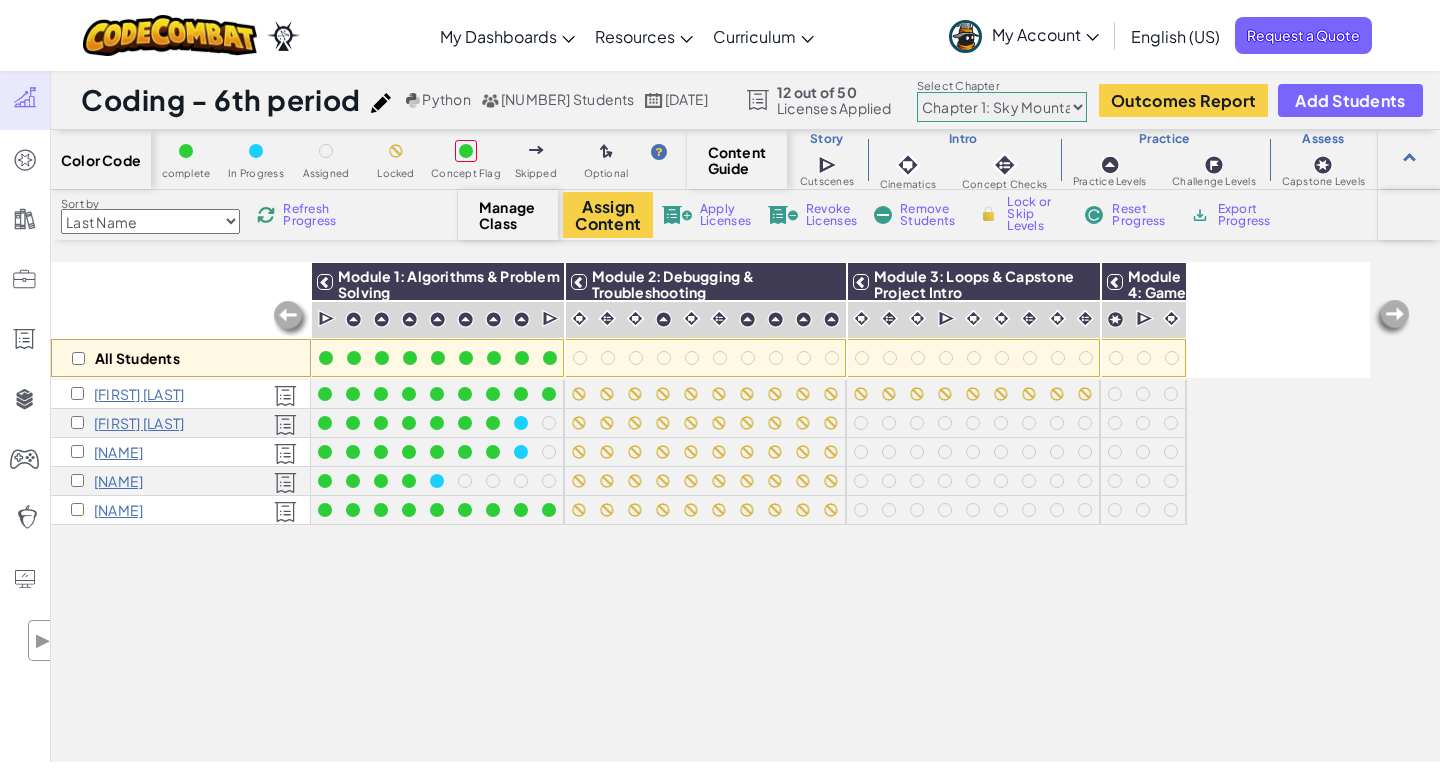 click on "Refresh Progress" at bounding box center [314, 215] 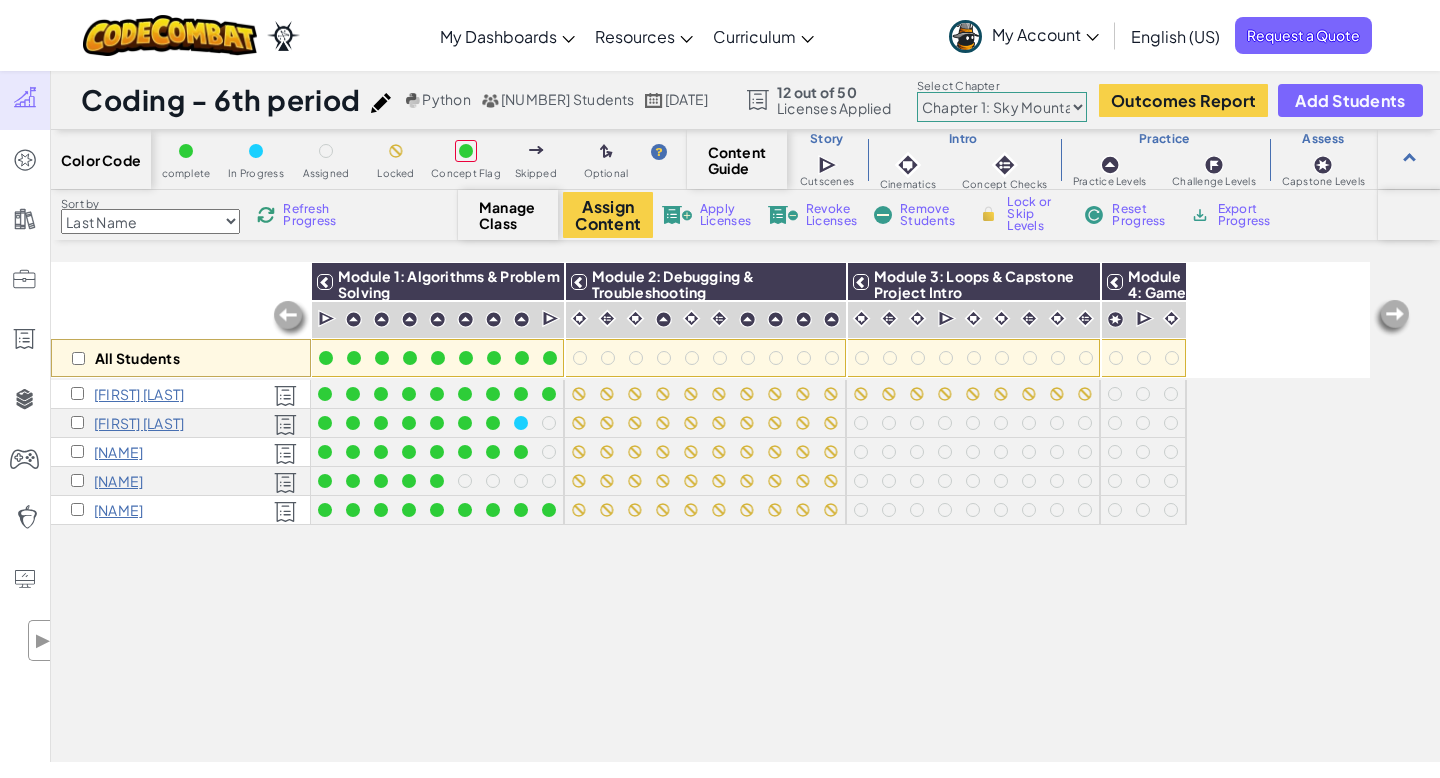 click on "Refresh Progress" at bounding box center [314, 215] 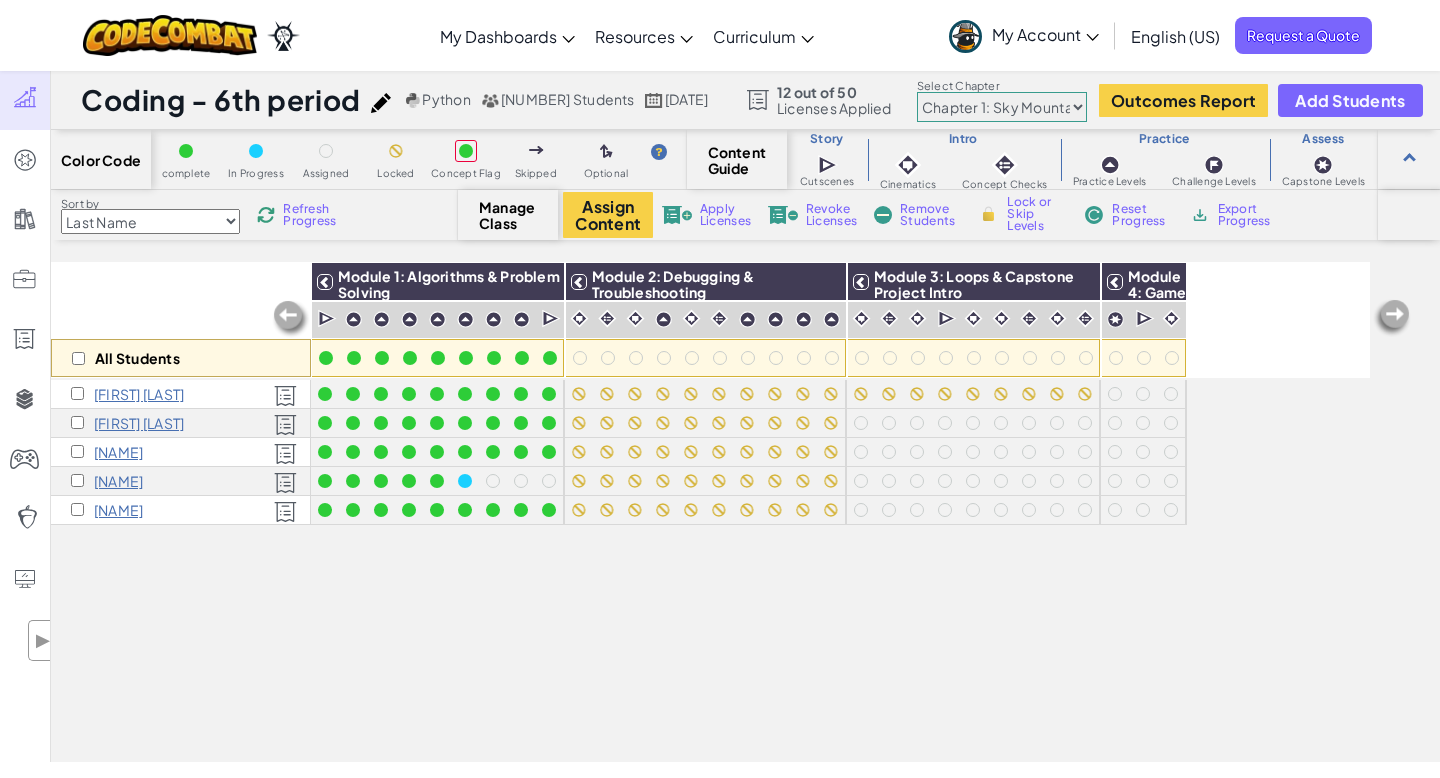 click on "Refresh Progress" at bounding box center (314, 215) 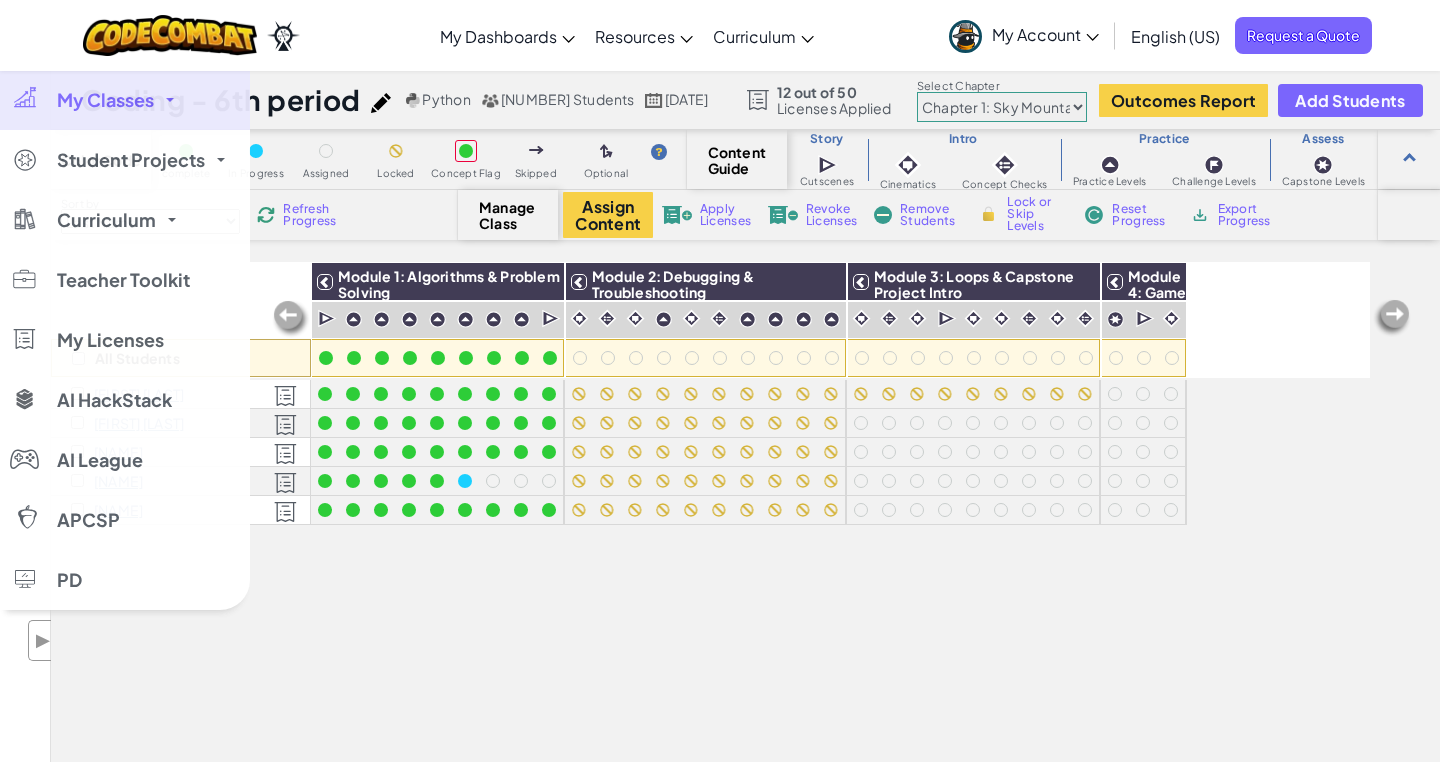 click on "My Classes" at bounding box center [105, 100] 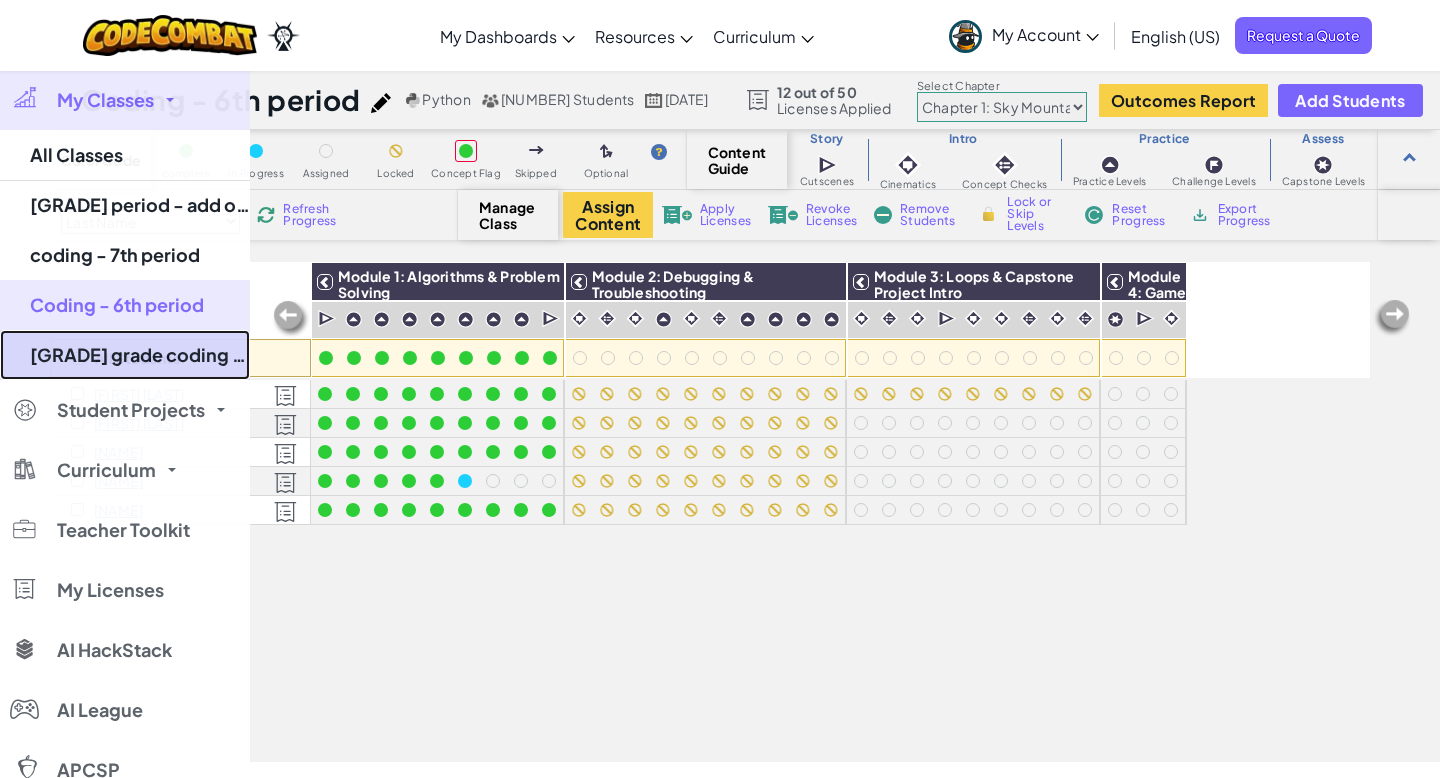 click on "7th grade coding - 3rd period" at bounding box center (125, 355) 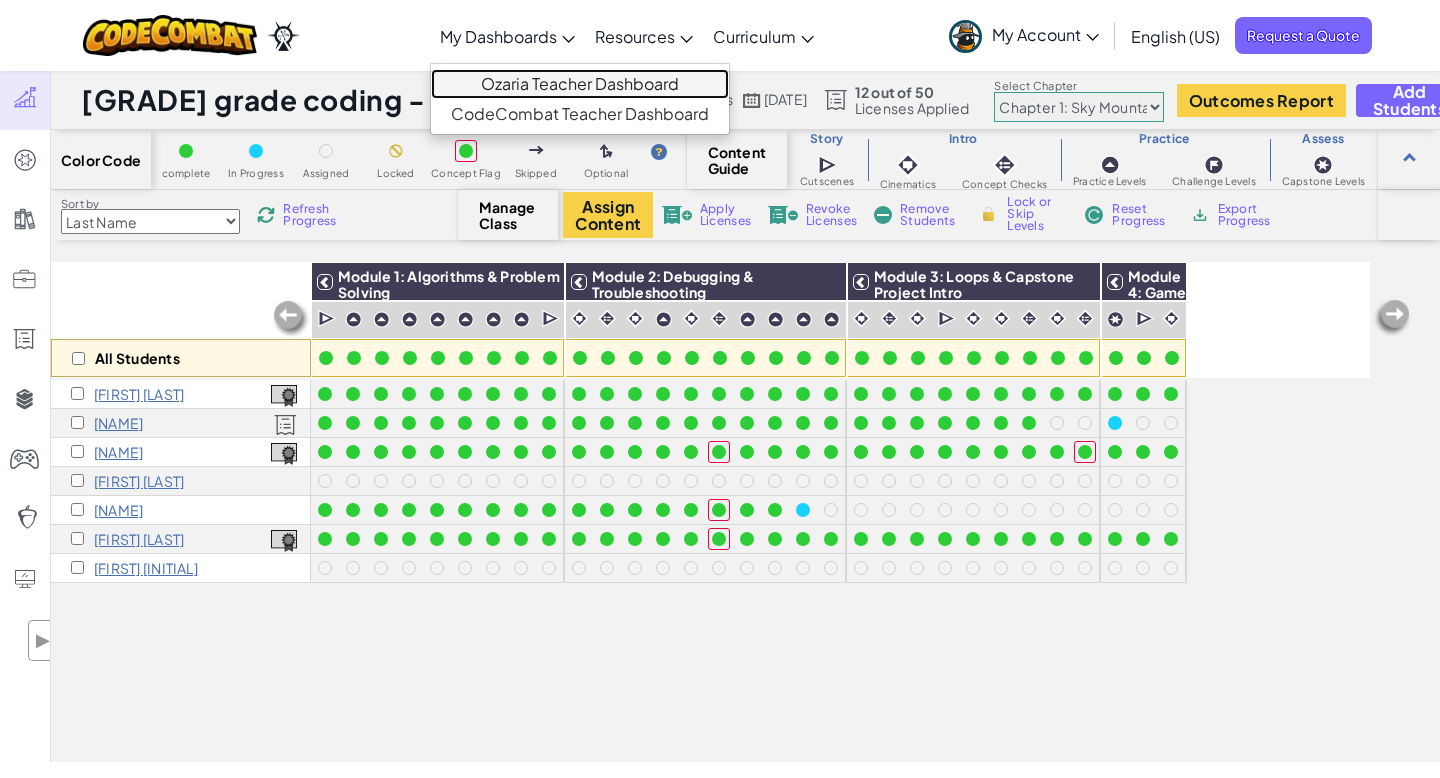 click on "Ozaria Teacher Dashboard" at bounding box center (580, 84) 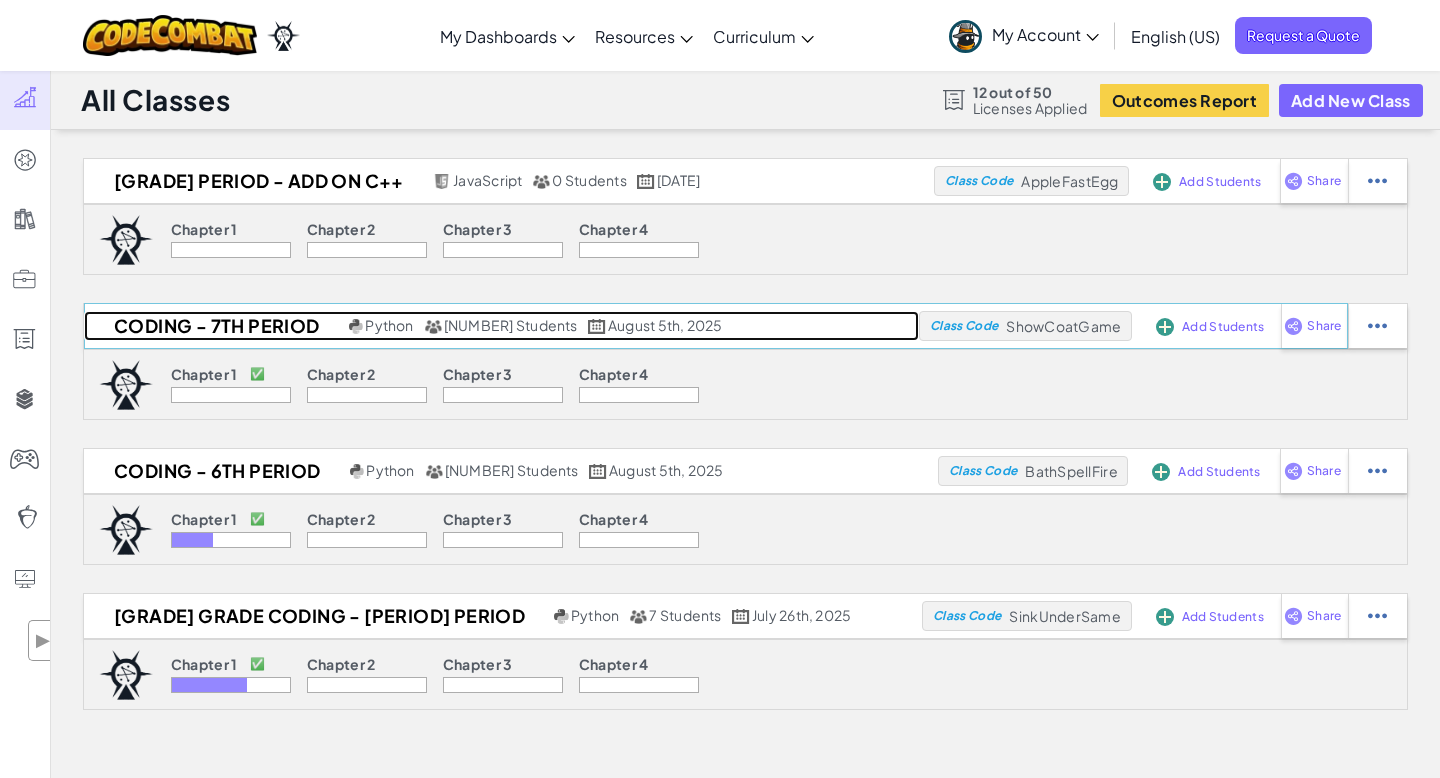 click on "coding - 7th period" at bounding box center [214, 326] 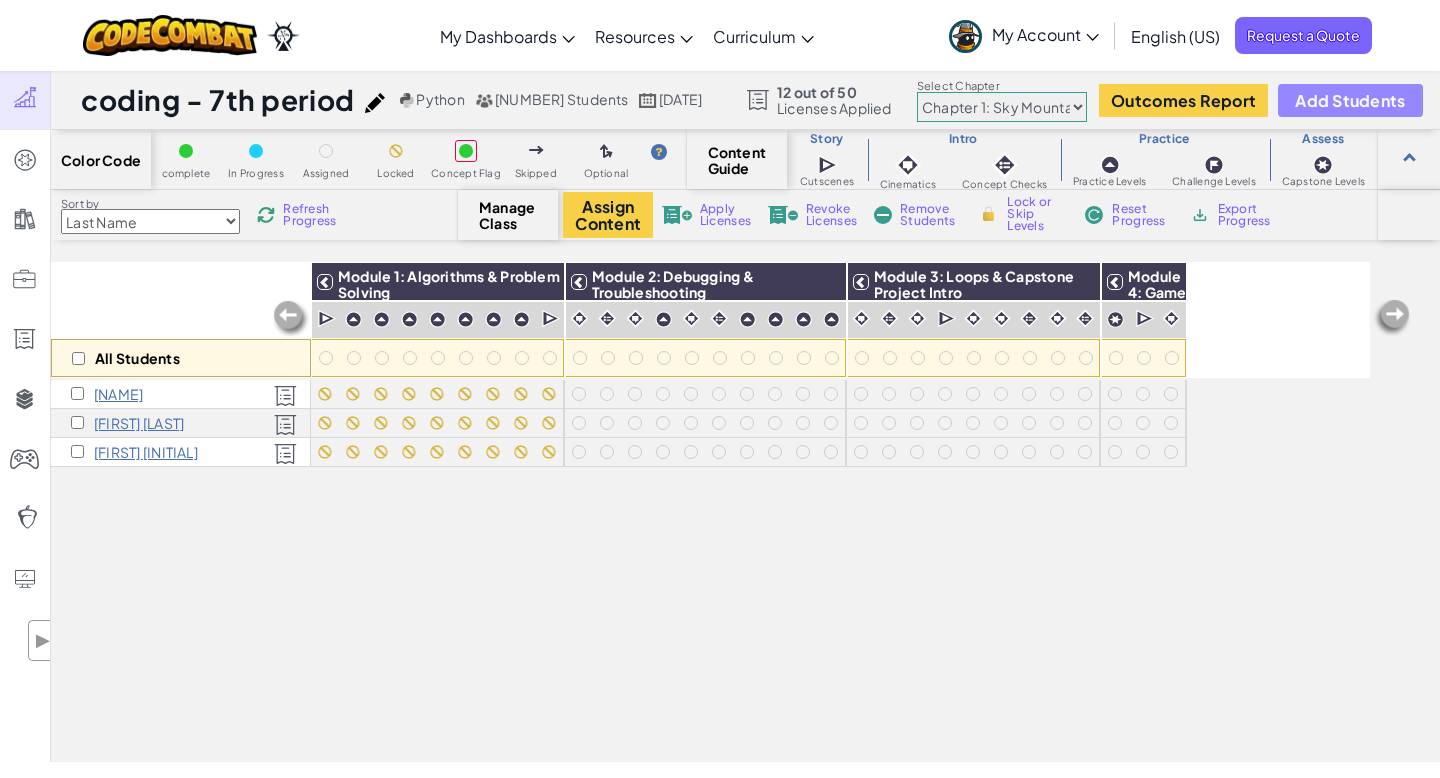 click on "Add Students" at bounding box center (1350, 100) 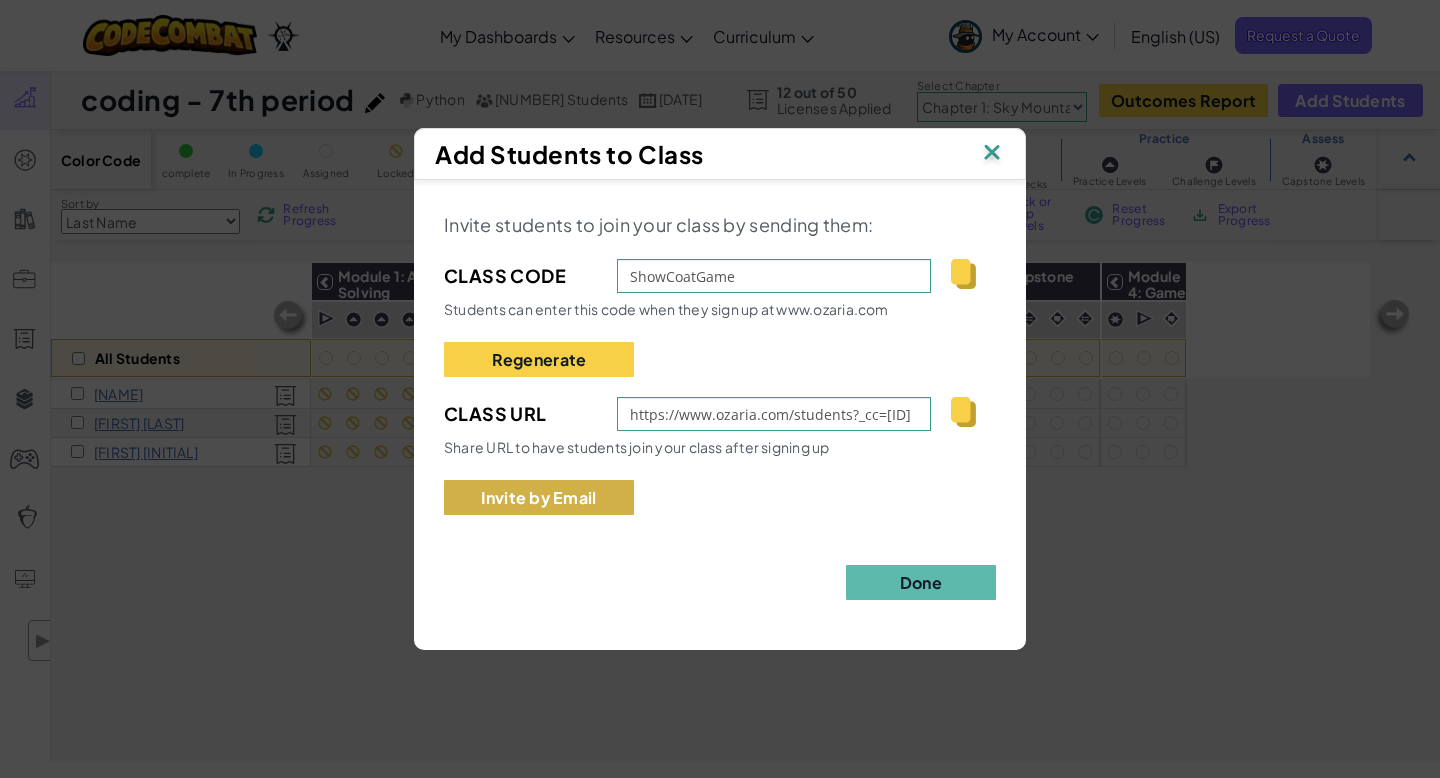 click on "Invite by Email" at bounding box center (539, 497) 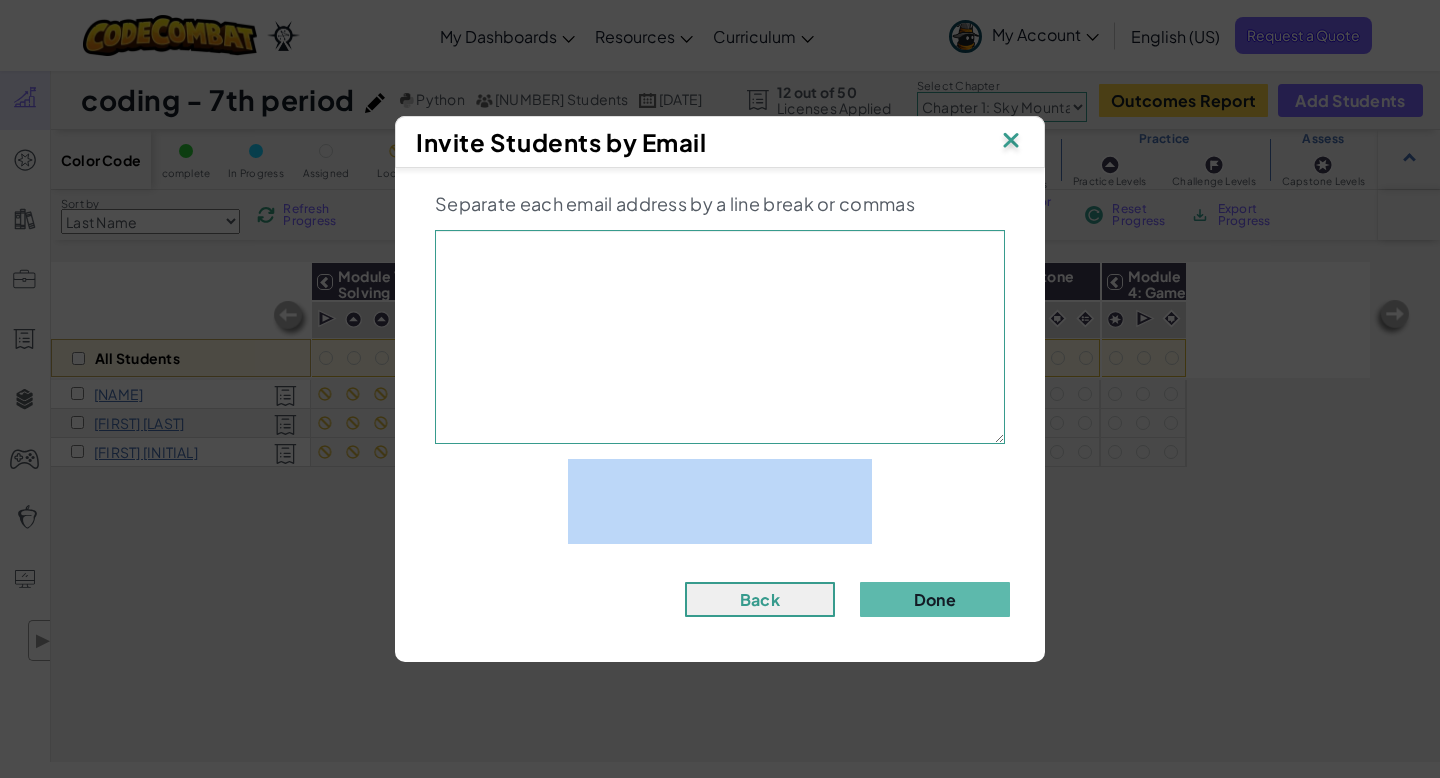drag, startPoint x: 538, startPoint y: 498, endPoint x: 576, endPoint y: 279, distance: 222.27235 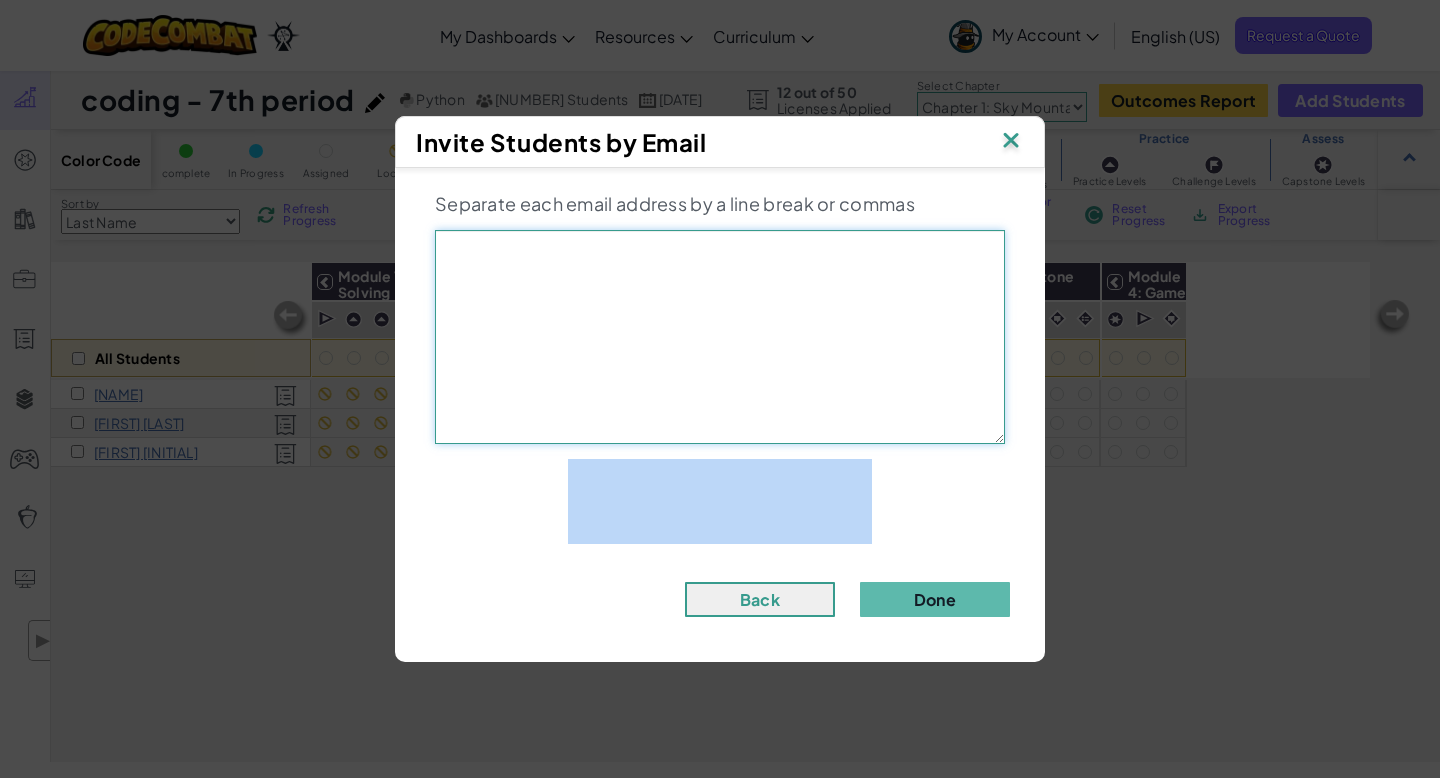click at bounding box center [720, 337] 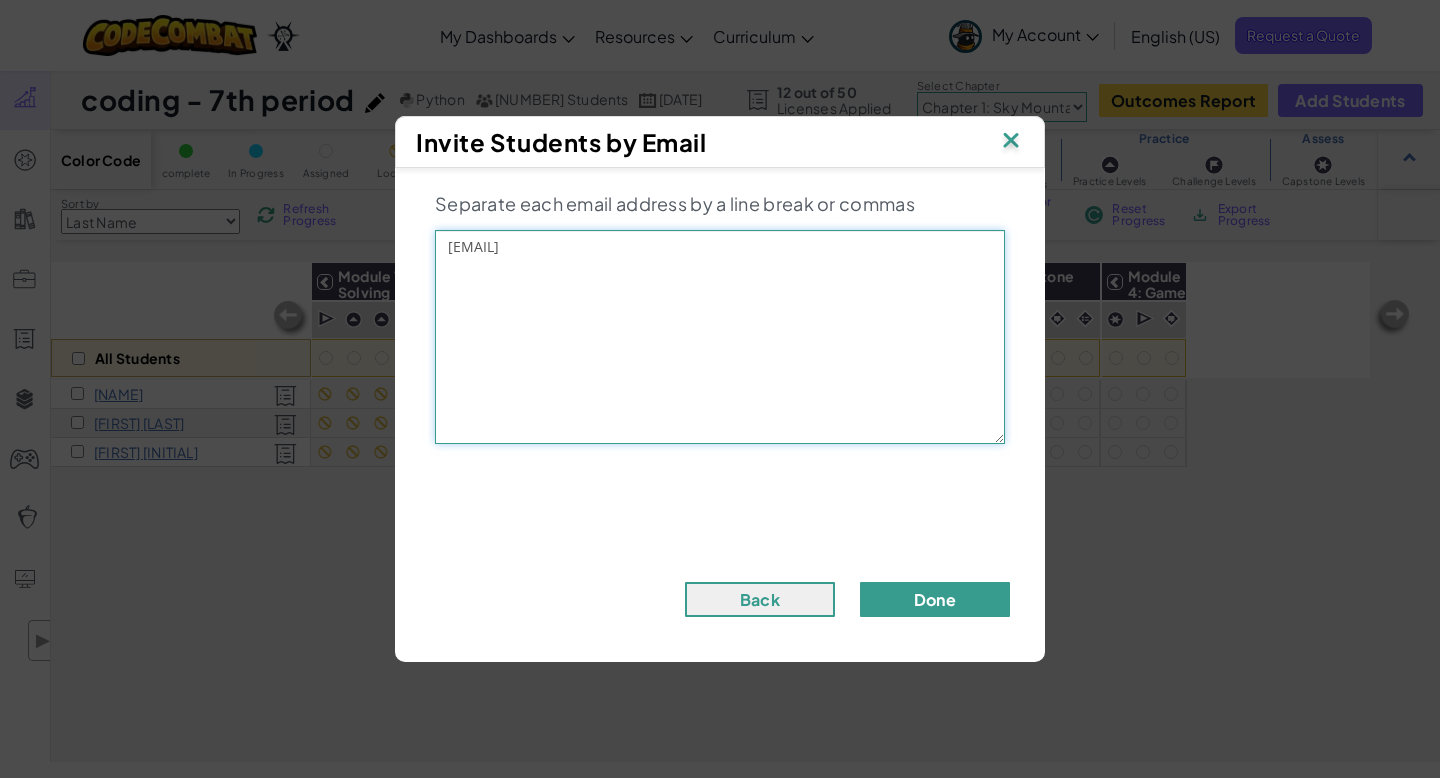 type on "cjfigueroamorton@lipscombacademy.org" 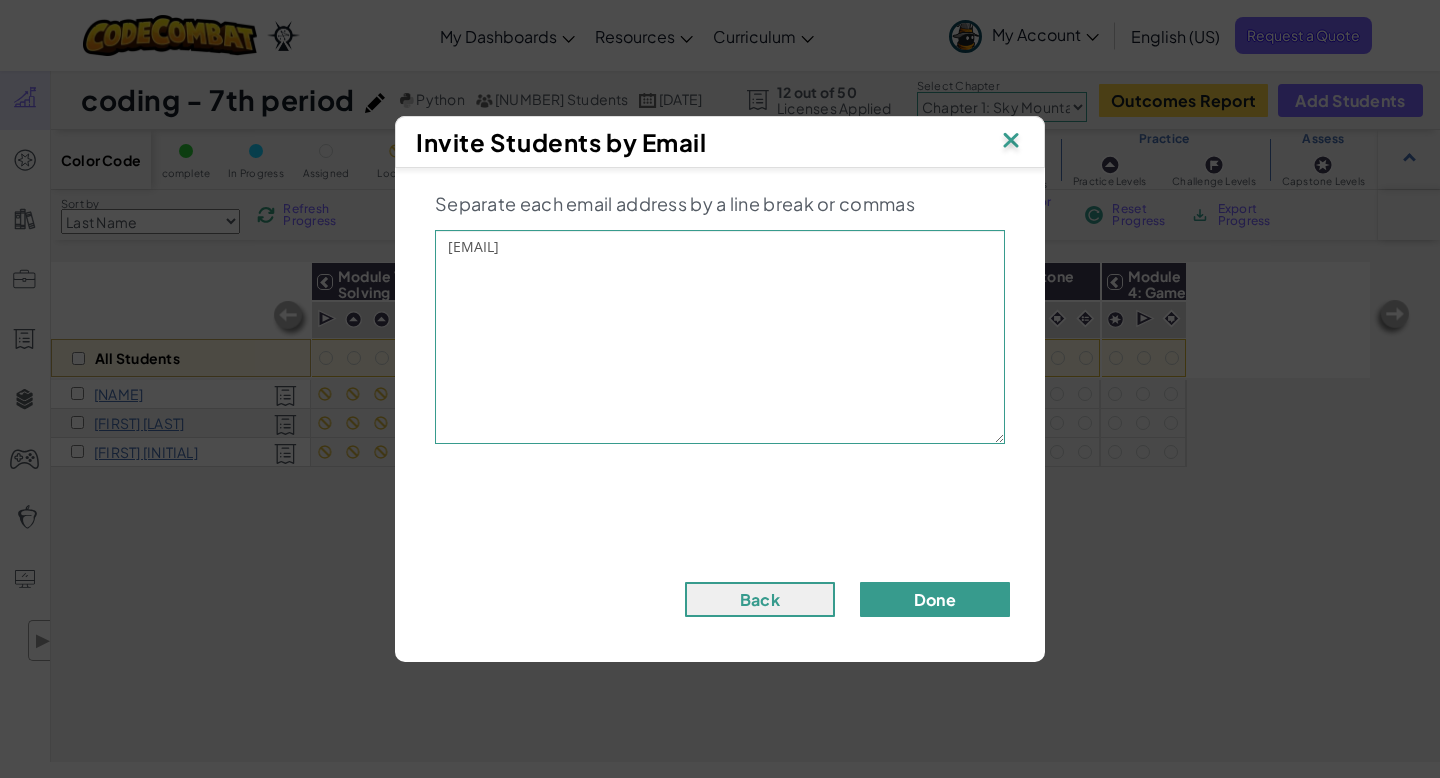 click on "Done" at bounding box center [935, 599] 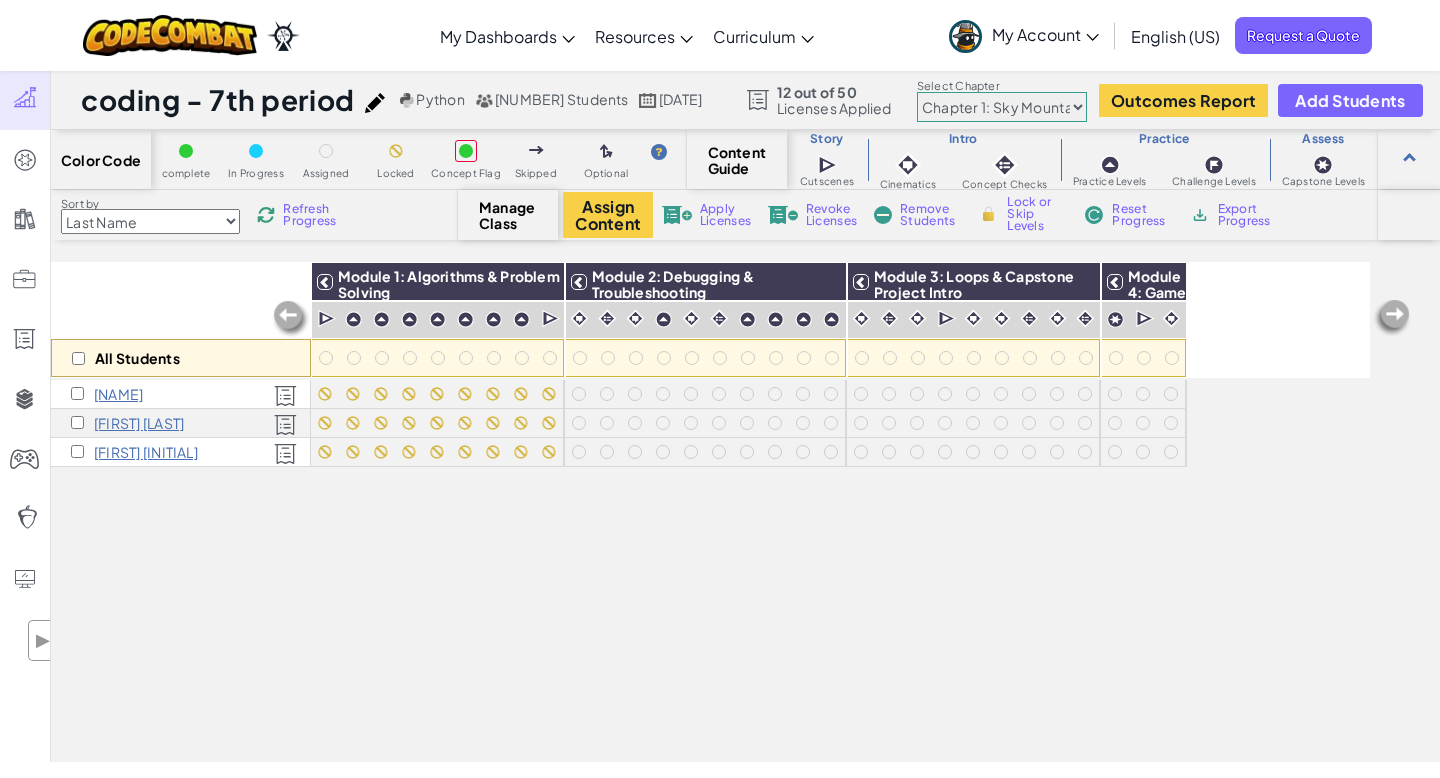 click on "Refresh Progress" at bounding box center [314, 215] 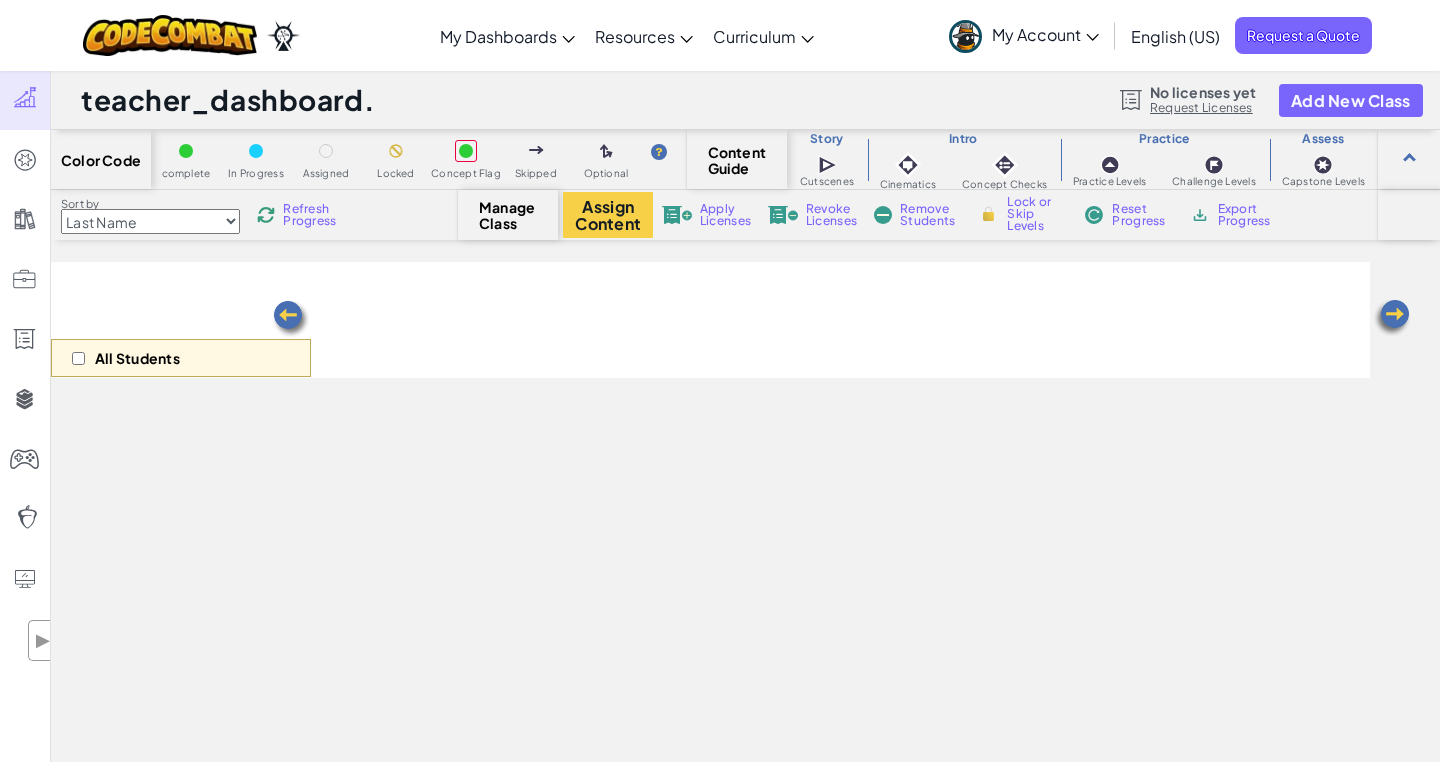 scroll, scrollTop: 0, scrollLeft: 0, axis: both 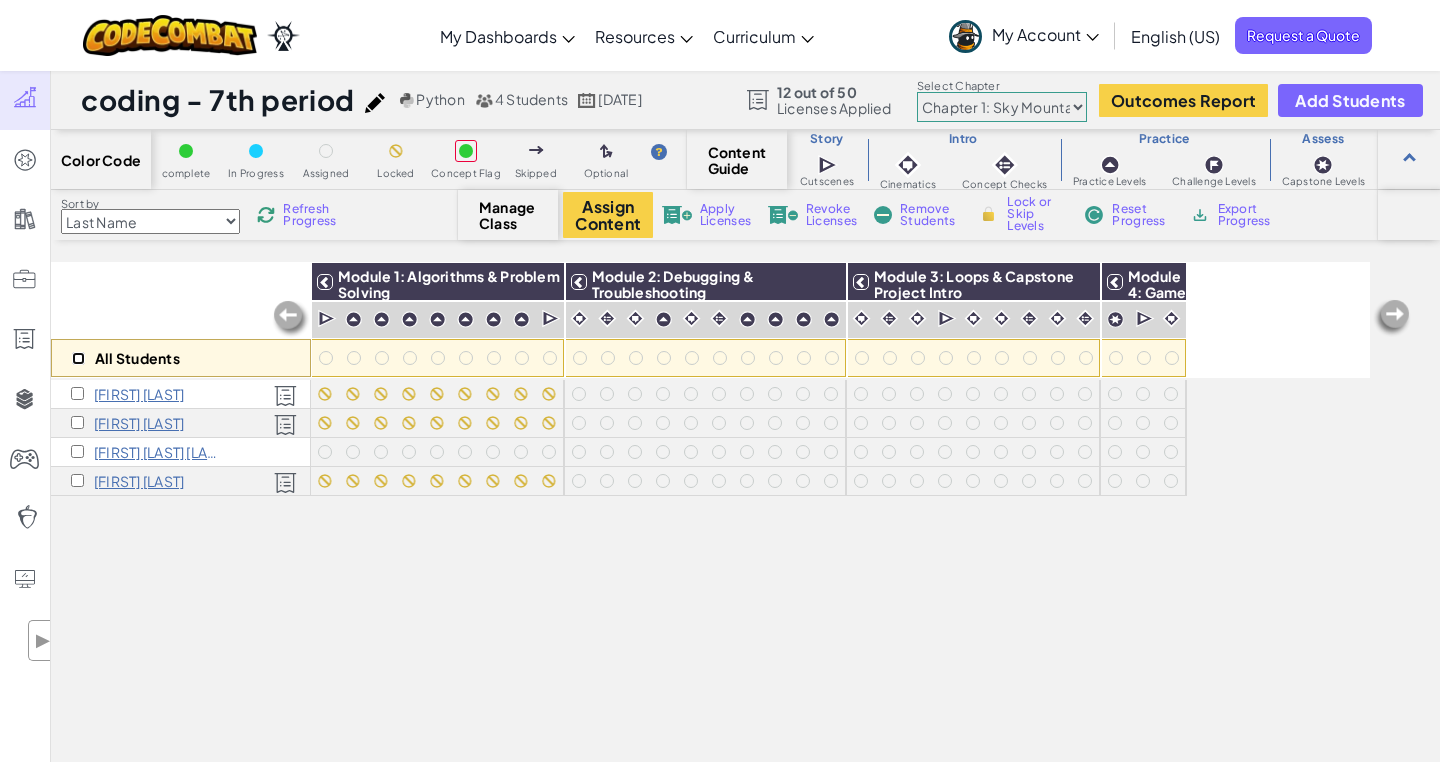 click at bounding box center [78, 358] 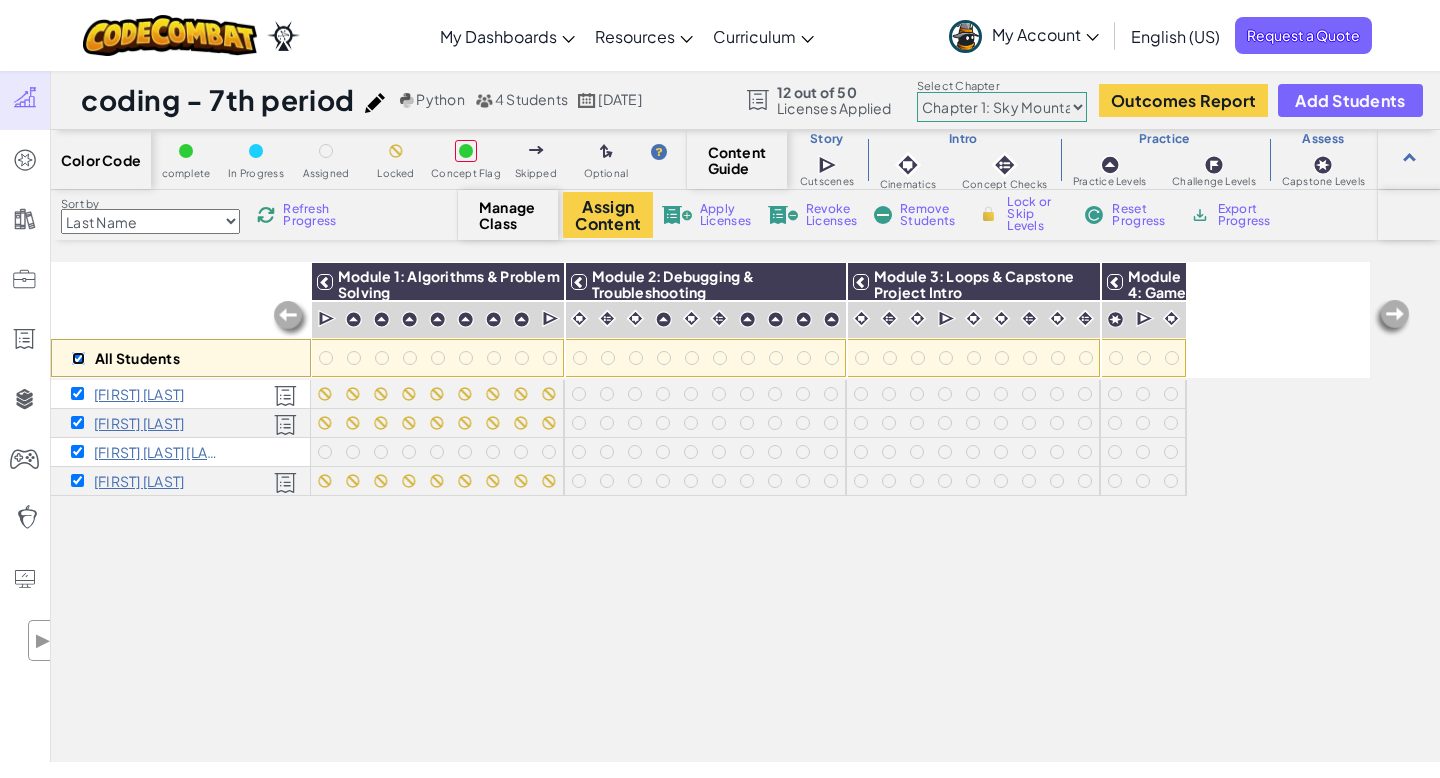checkbox on "true" 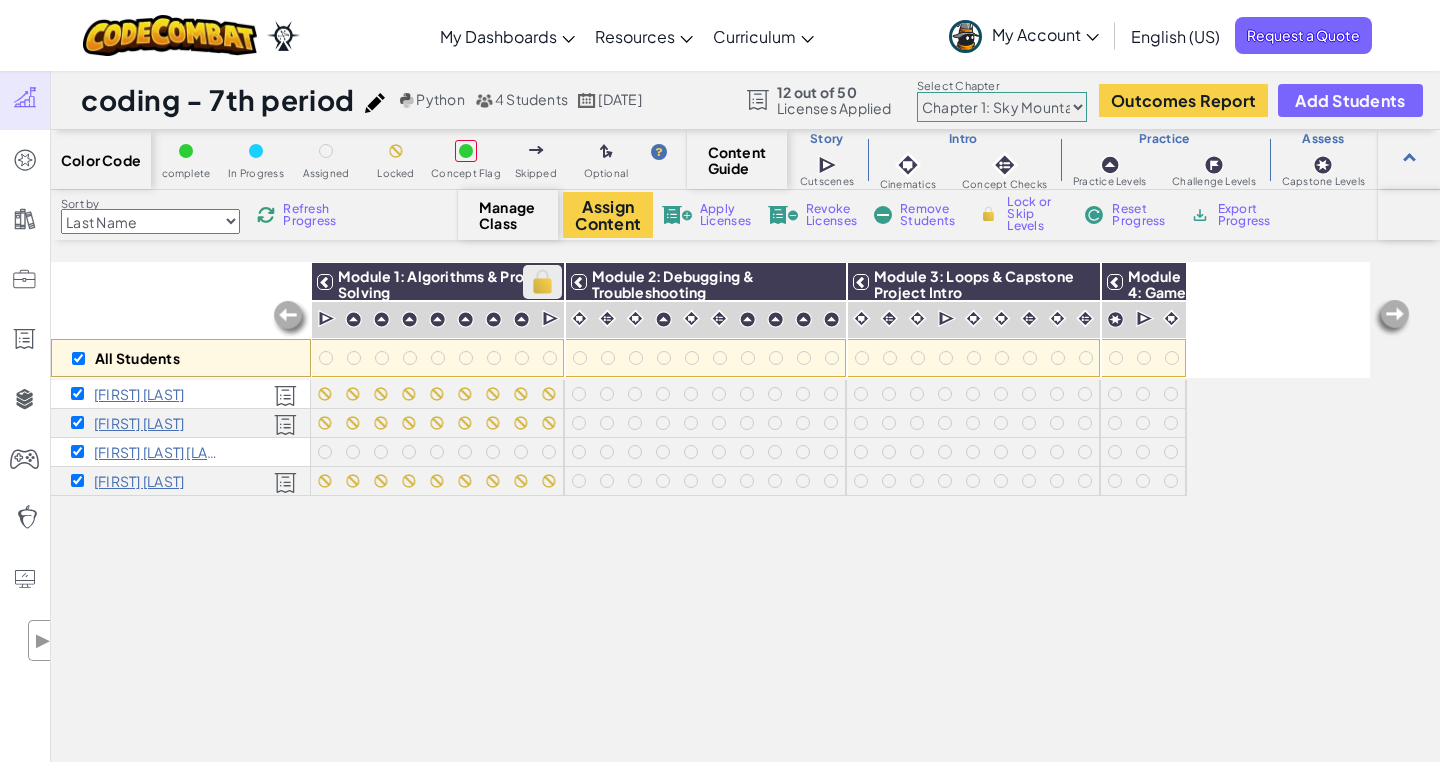 click at bounding box center (542, 282) 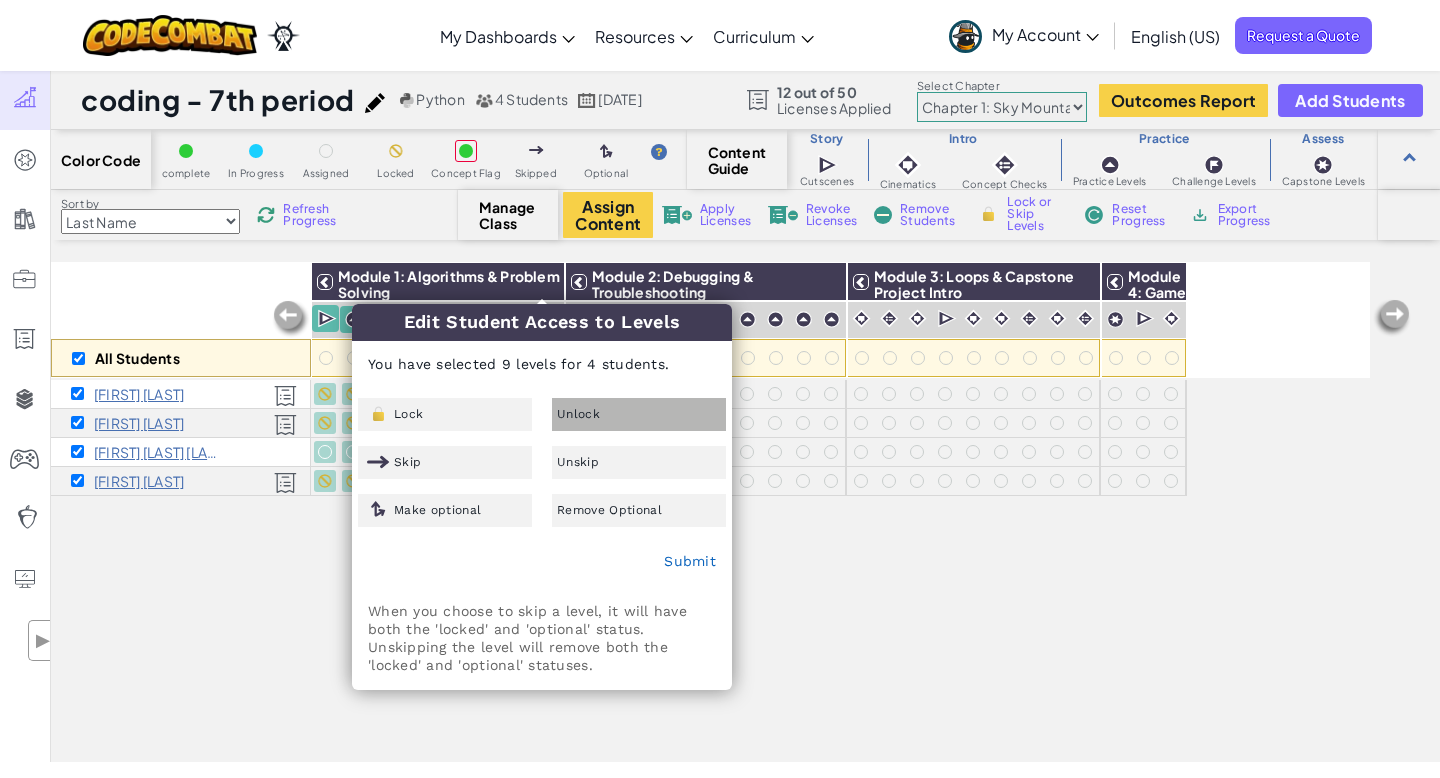 click on "Unlock" at bounding box center [578, 414] 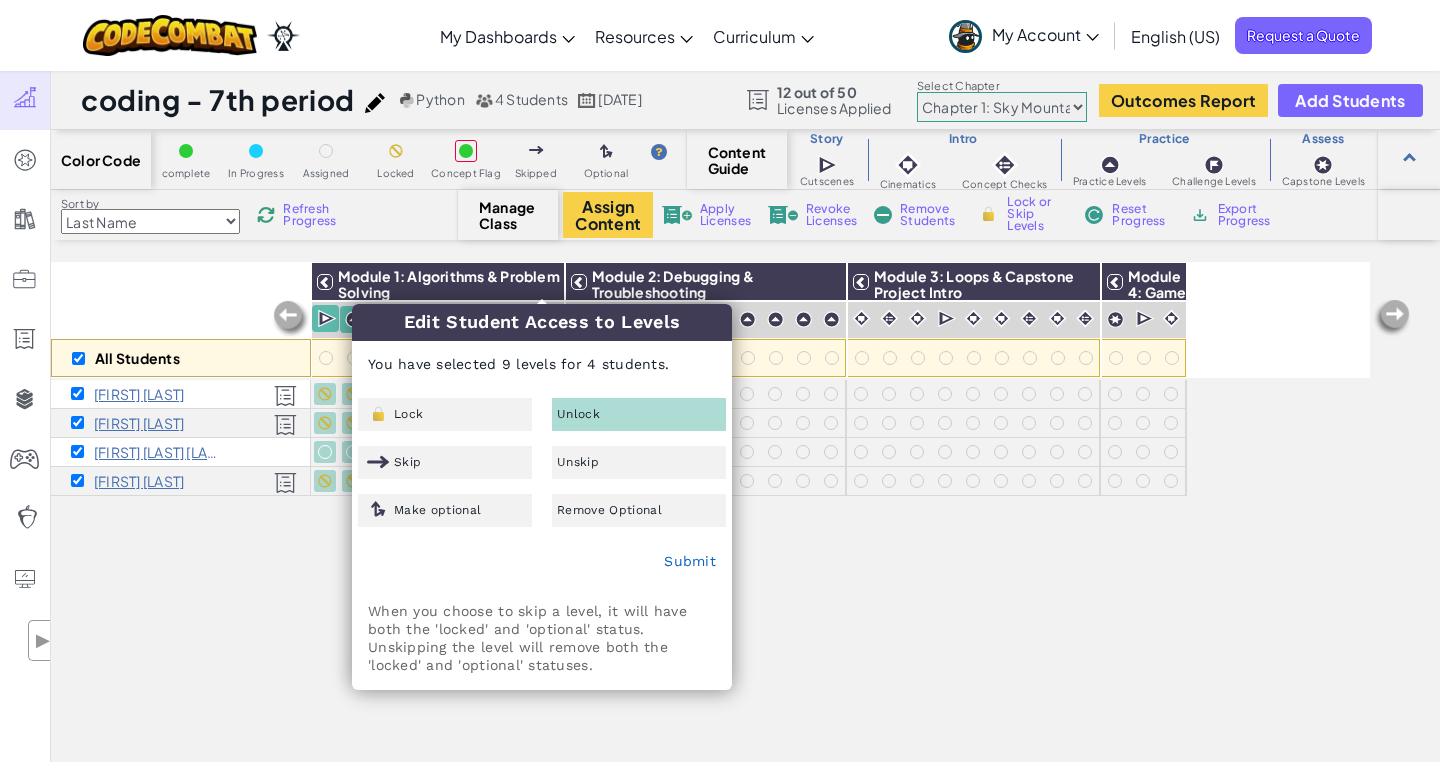 click on "Submit" at bounding box center [542, 562] 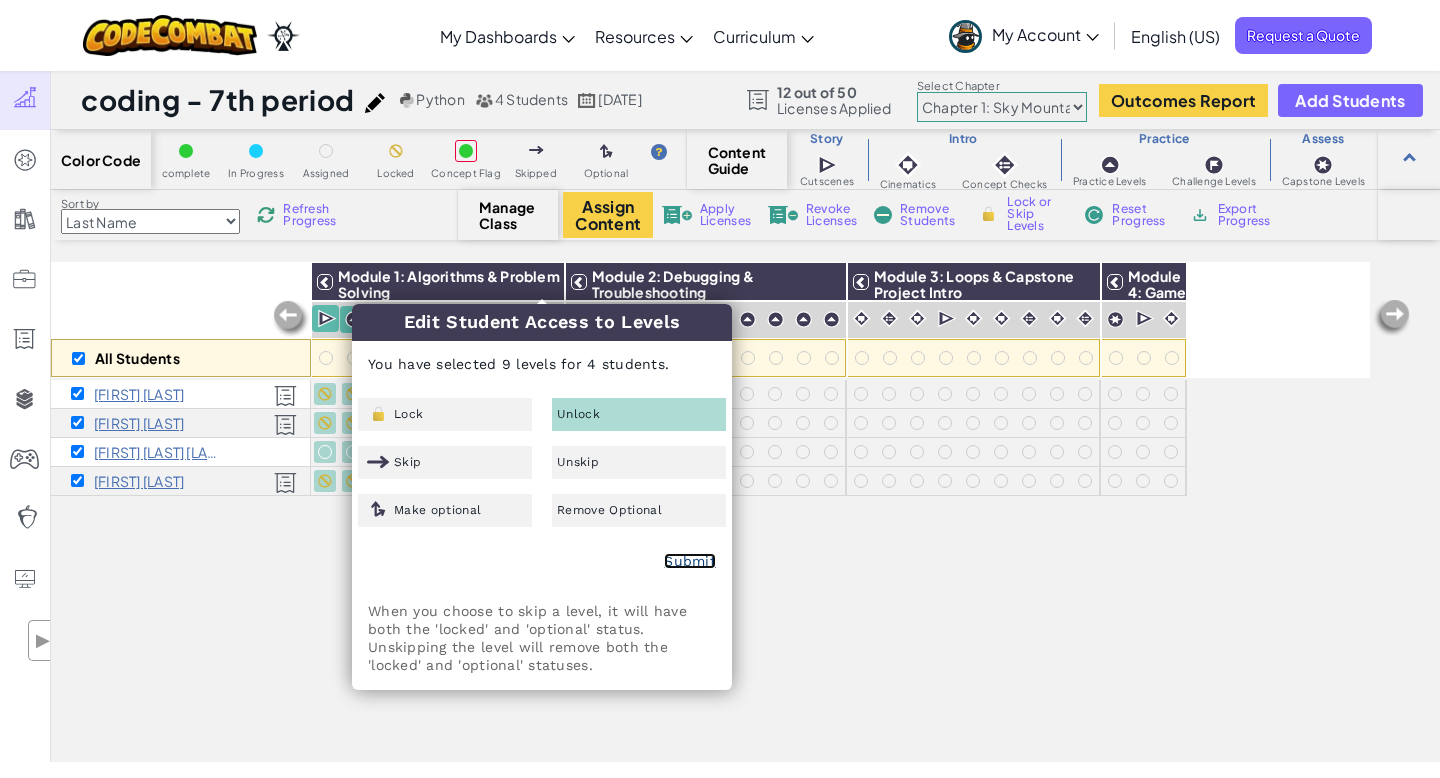 click on "Submit" at bounding box center [690, 561] 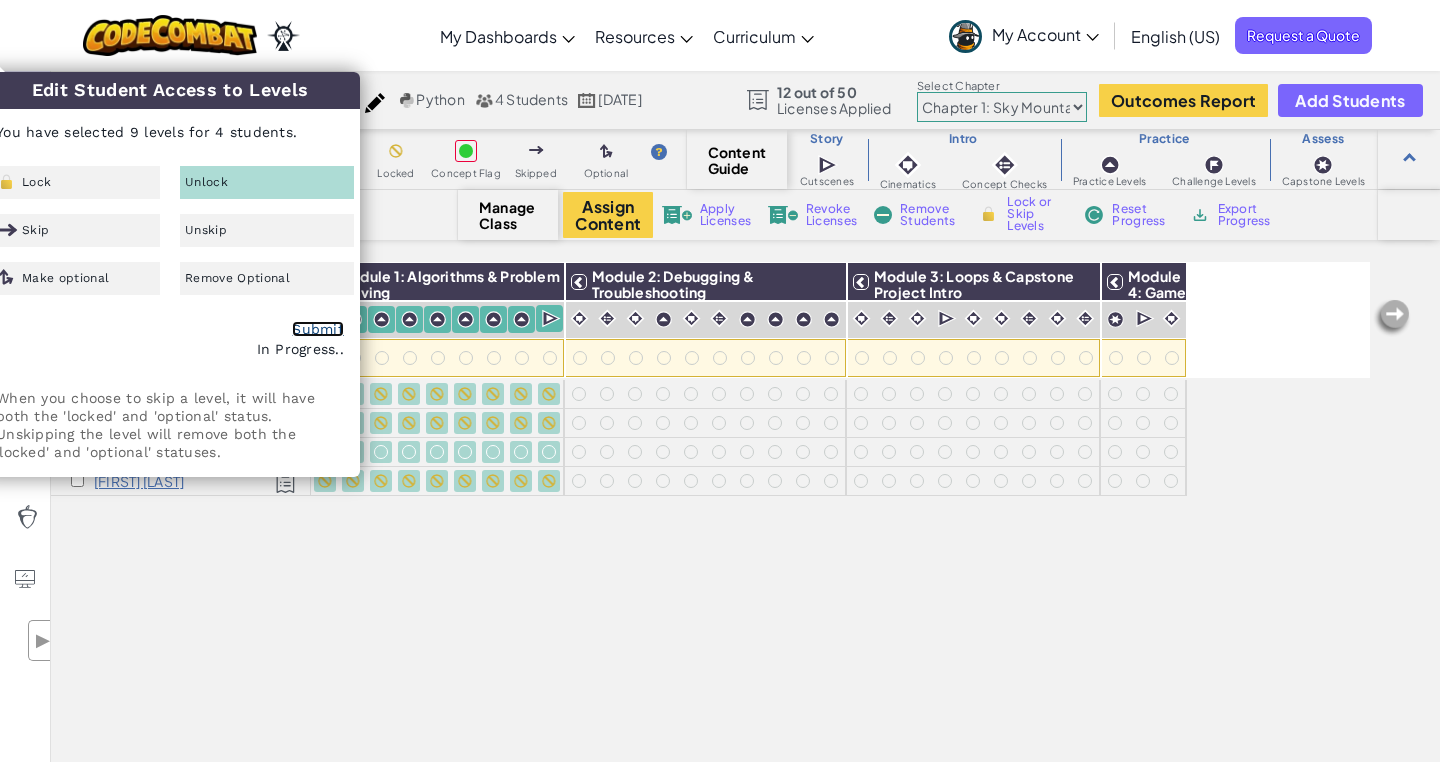checkbox on "false" 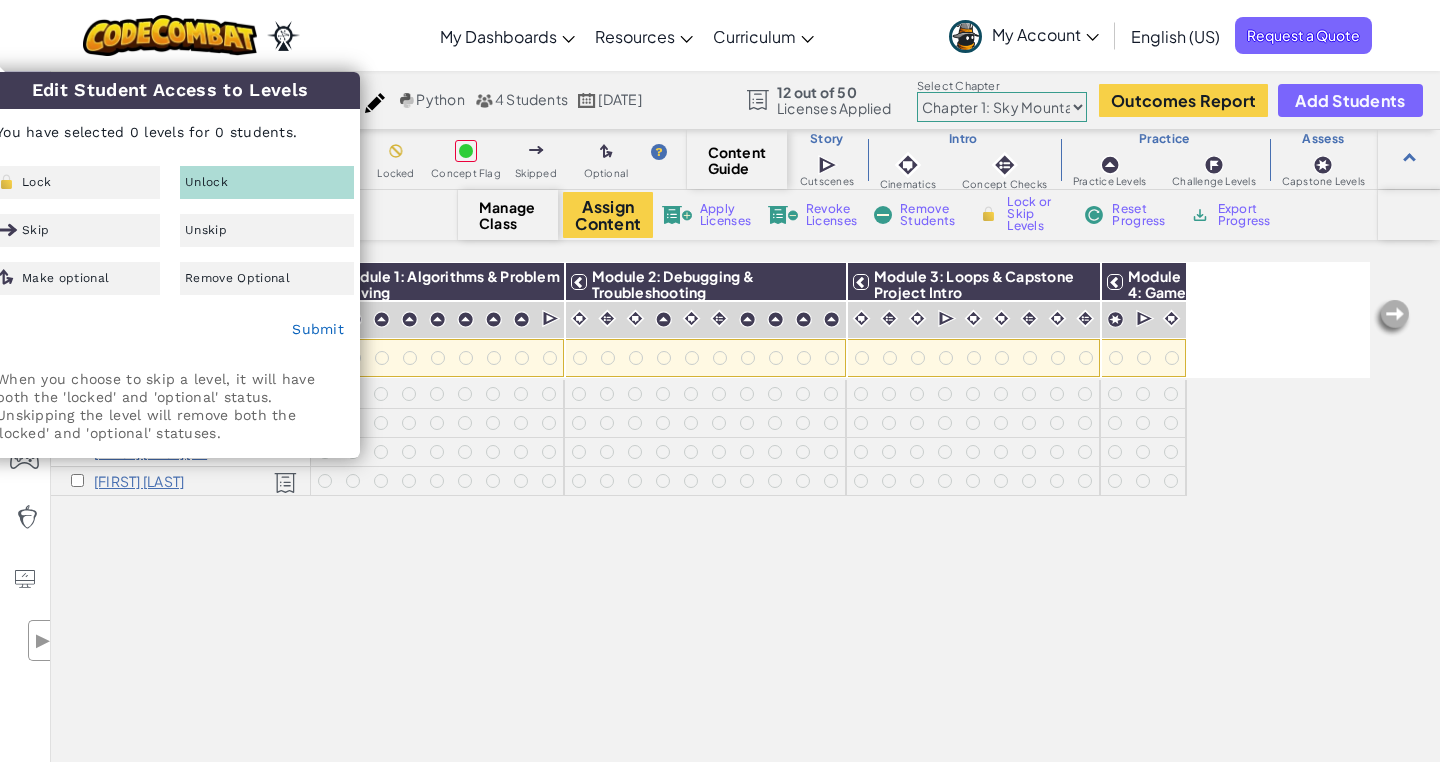 click on "All Students       Module 1: Algorithms & Problem Solving                                                                       Module 2: Debugging & Troubleshooting                                                                             Module 3: Loops & Capstone Project Intro                                                                       Module 4: Game Design & Capstone Project
[FIRST] [LAST]
[FIRST] [LAST]
[FIRST] [LAST] [LAST]
[FIRST] [LAST]" at bounding box center (710, 401) 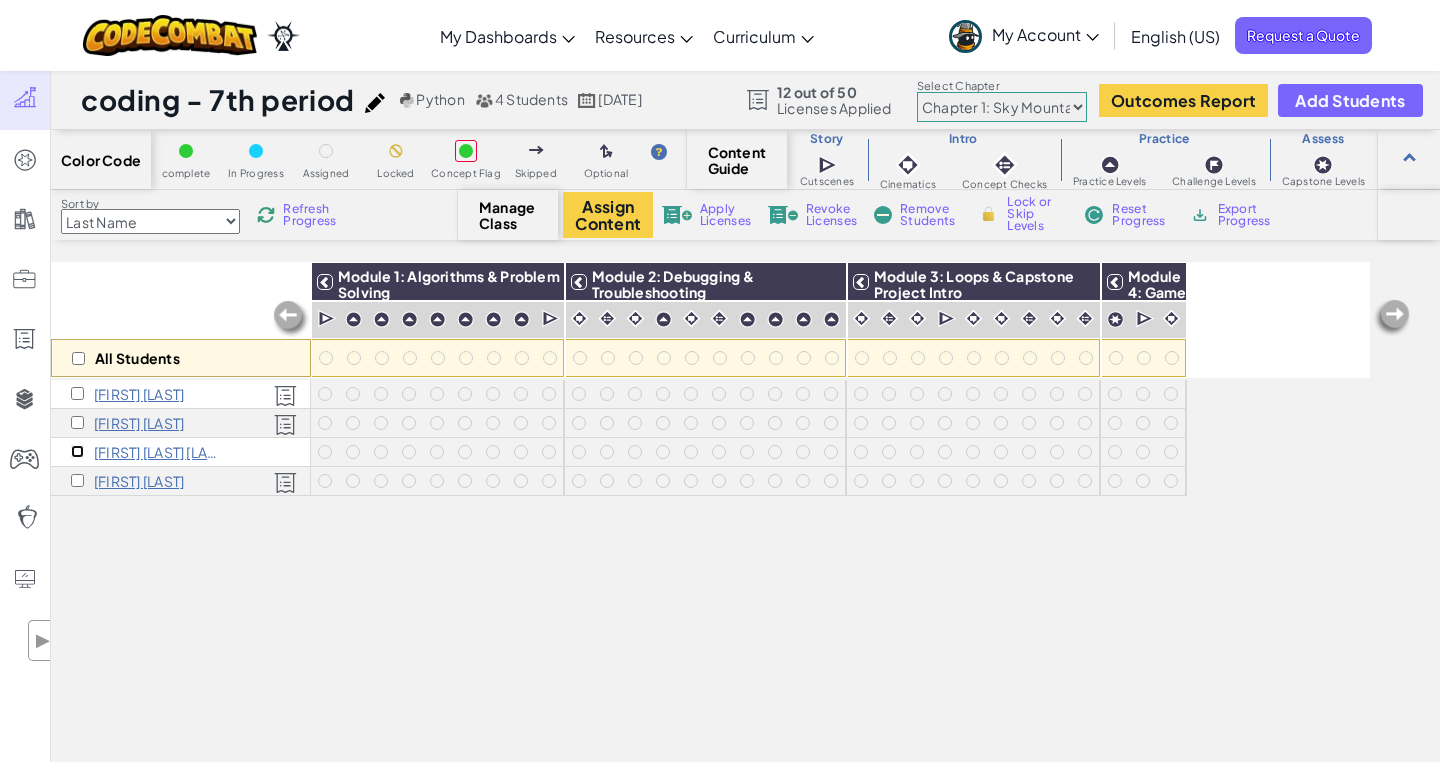 click at bounding box center (77, 451) 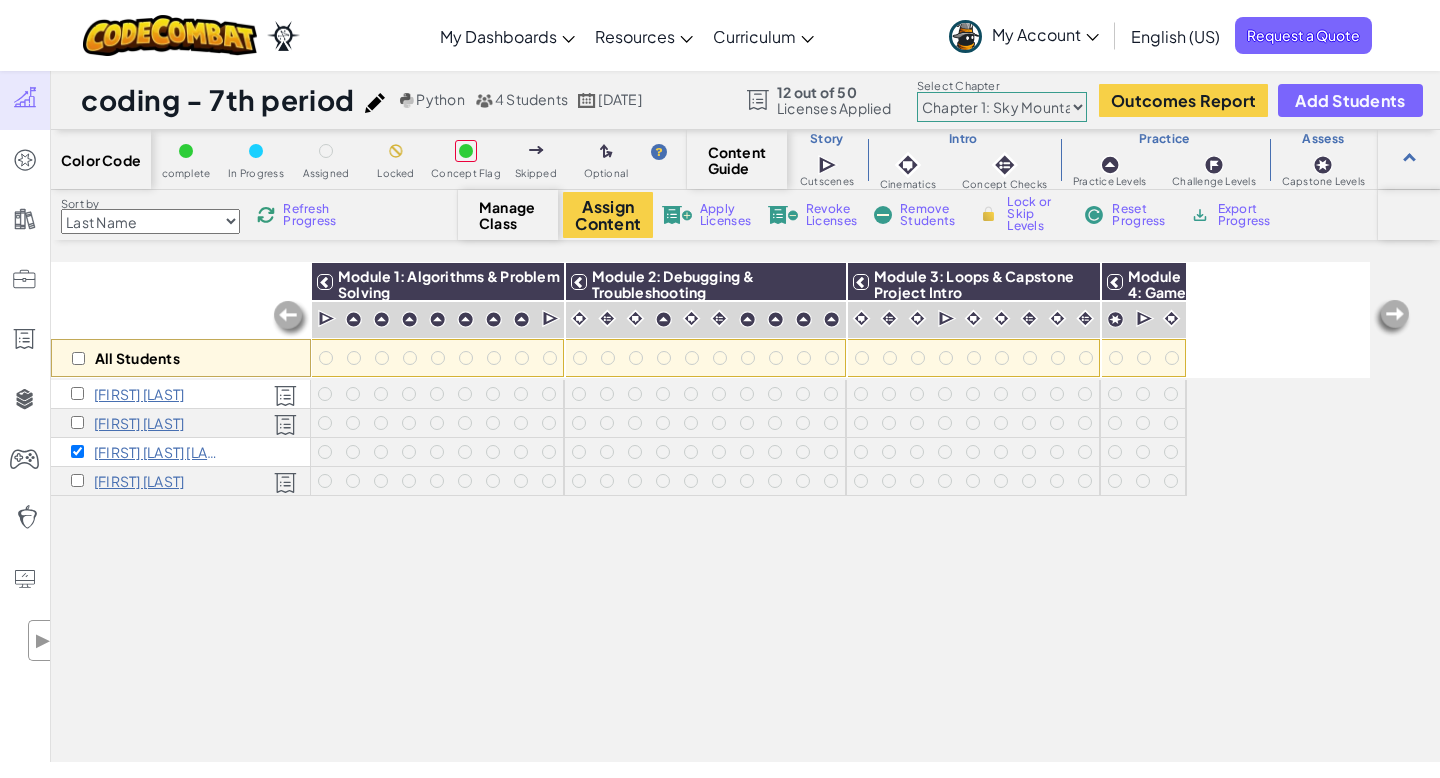 click on "Assign Content
Apply Licenses       Revoke Licenses       Remove Students       Lock or Skip Levels           Reset Progress       Export Progress" at bounding box center [913, 215] 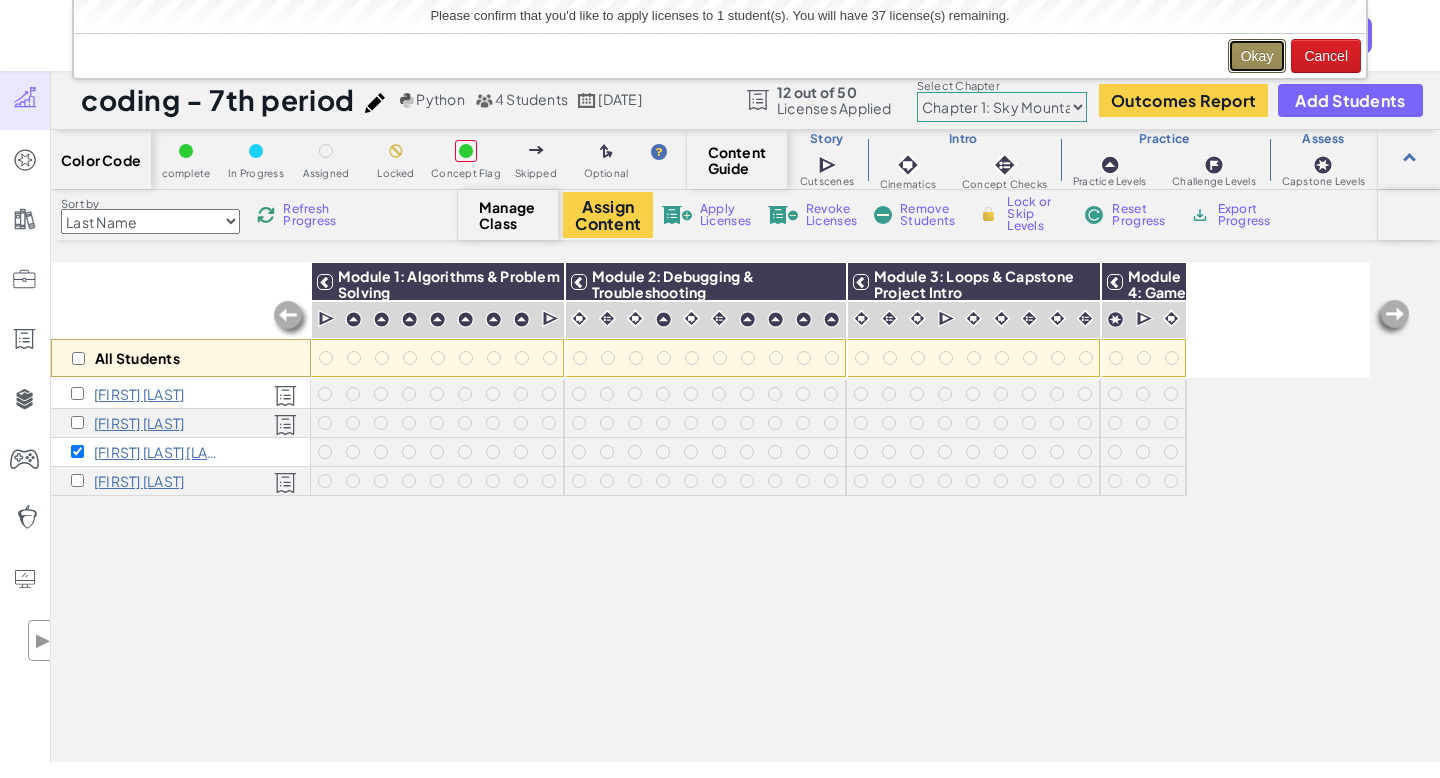 click on "Okay" at bounding box center [1257, 56] 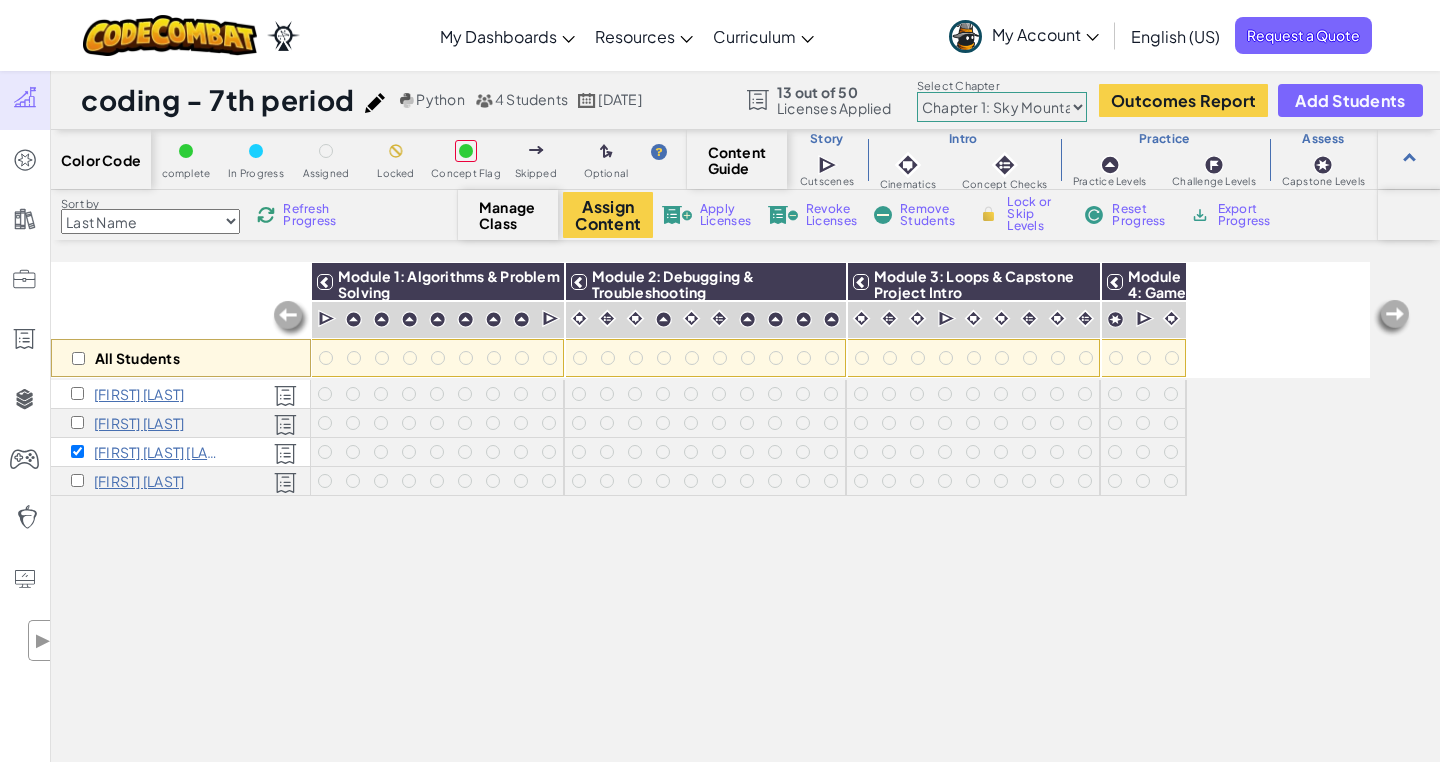 click on "All Students" at bounding box center [181, 358] 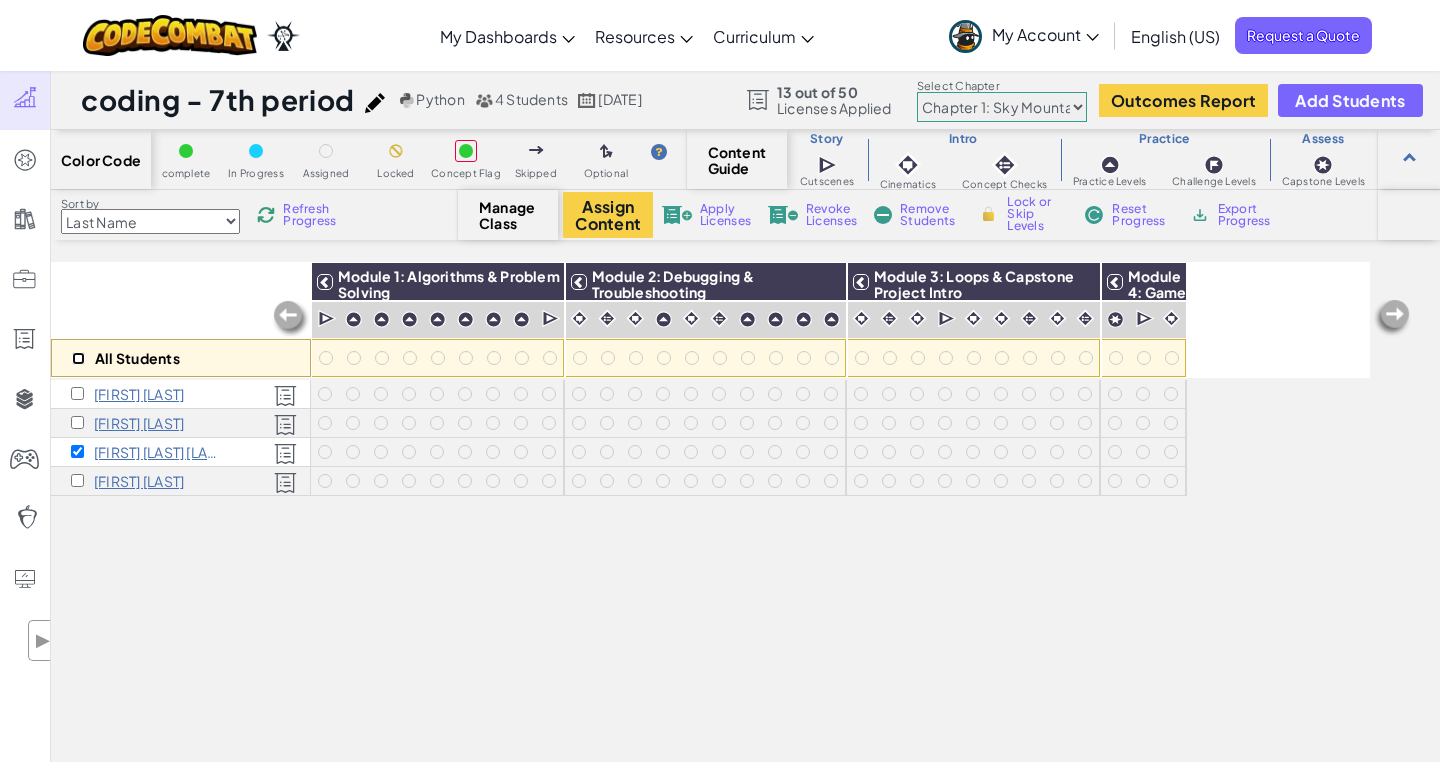 click at bounding box center (78, 358) 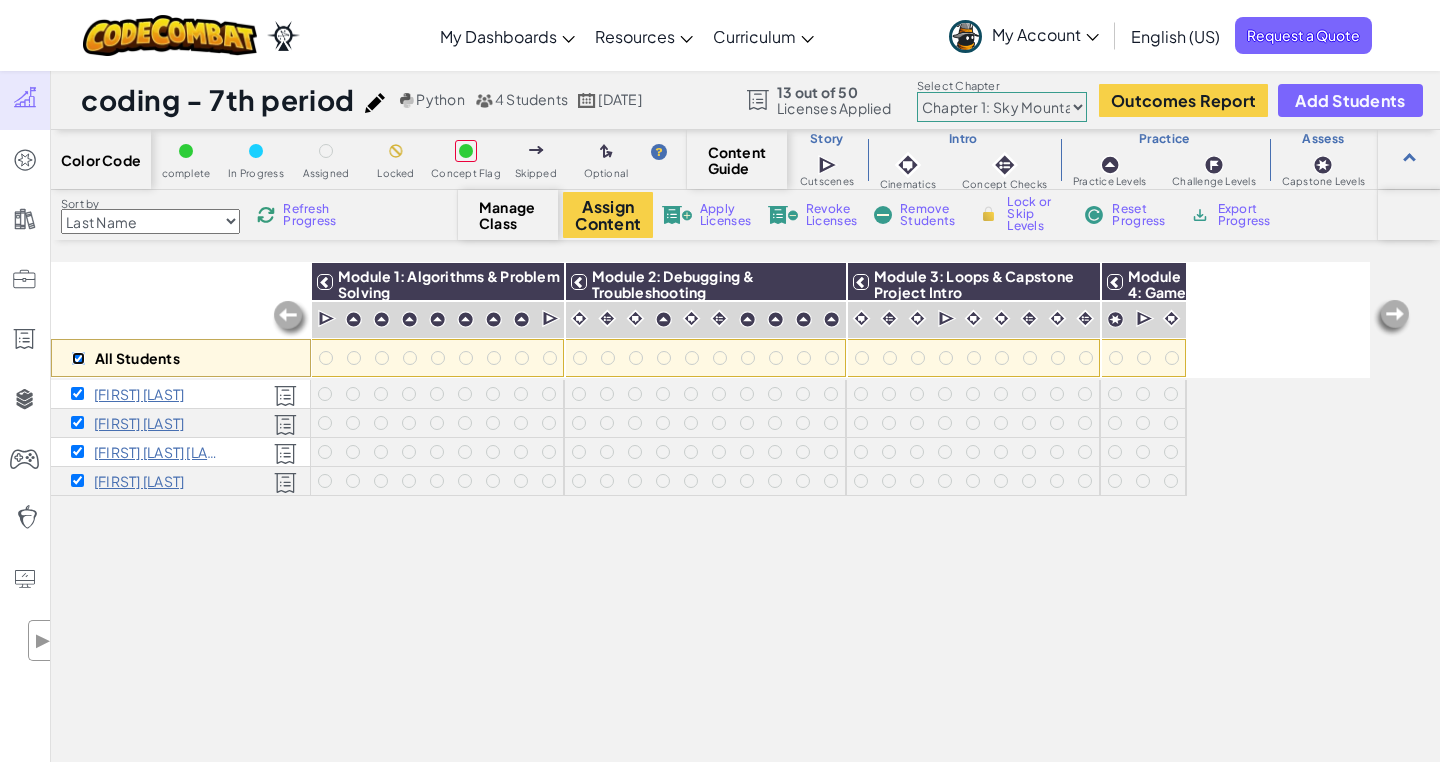 checkbox on "true" 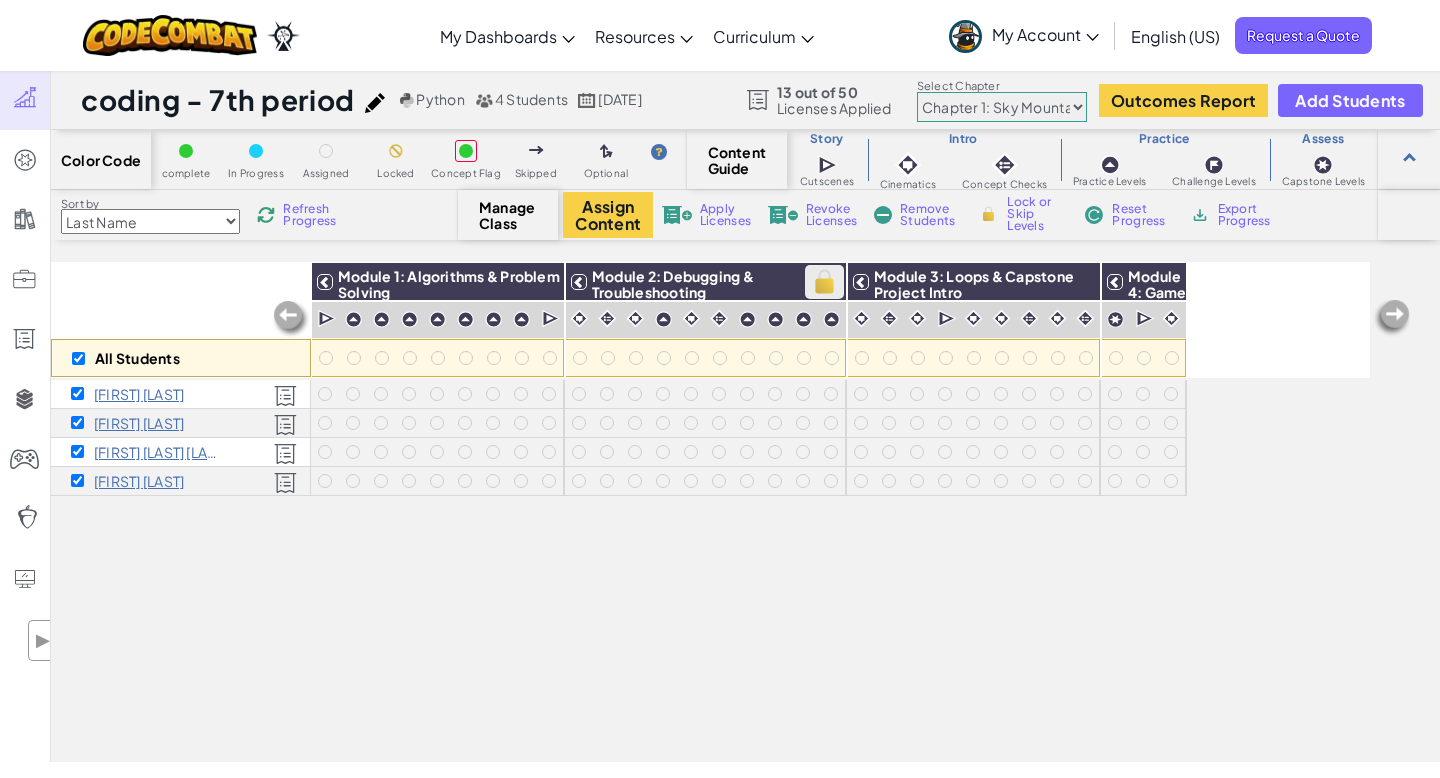 click at bounding box center (824, 282) 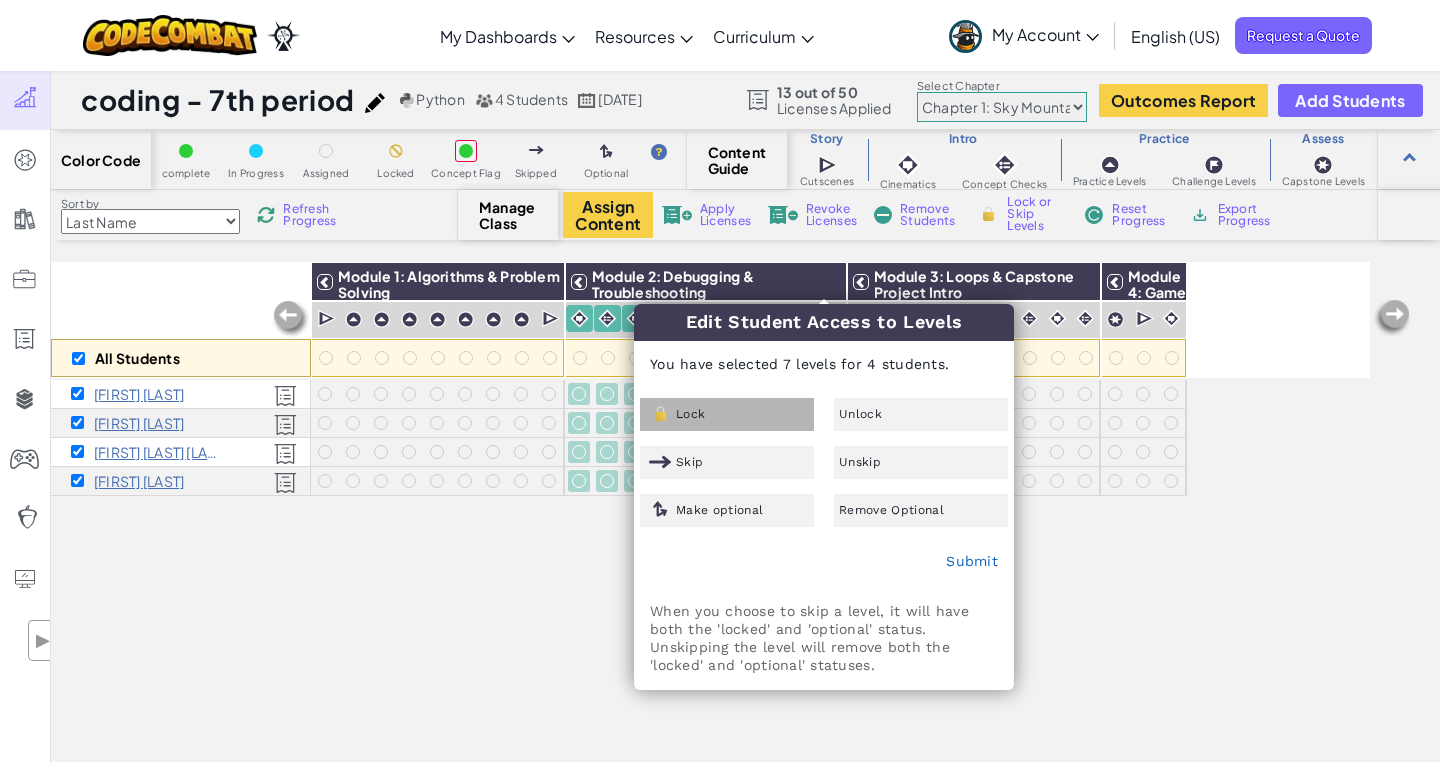 click on "Lock" at bounding box center (727, 414) 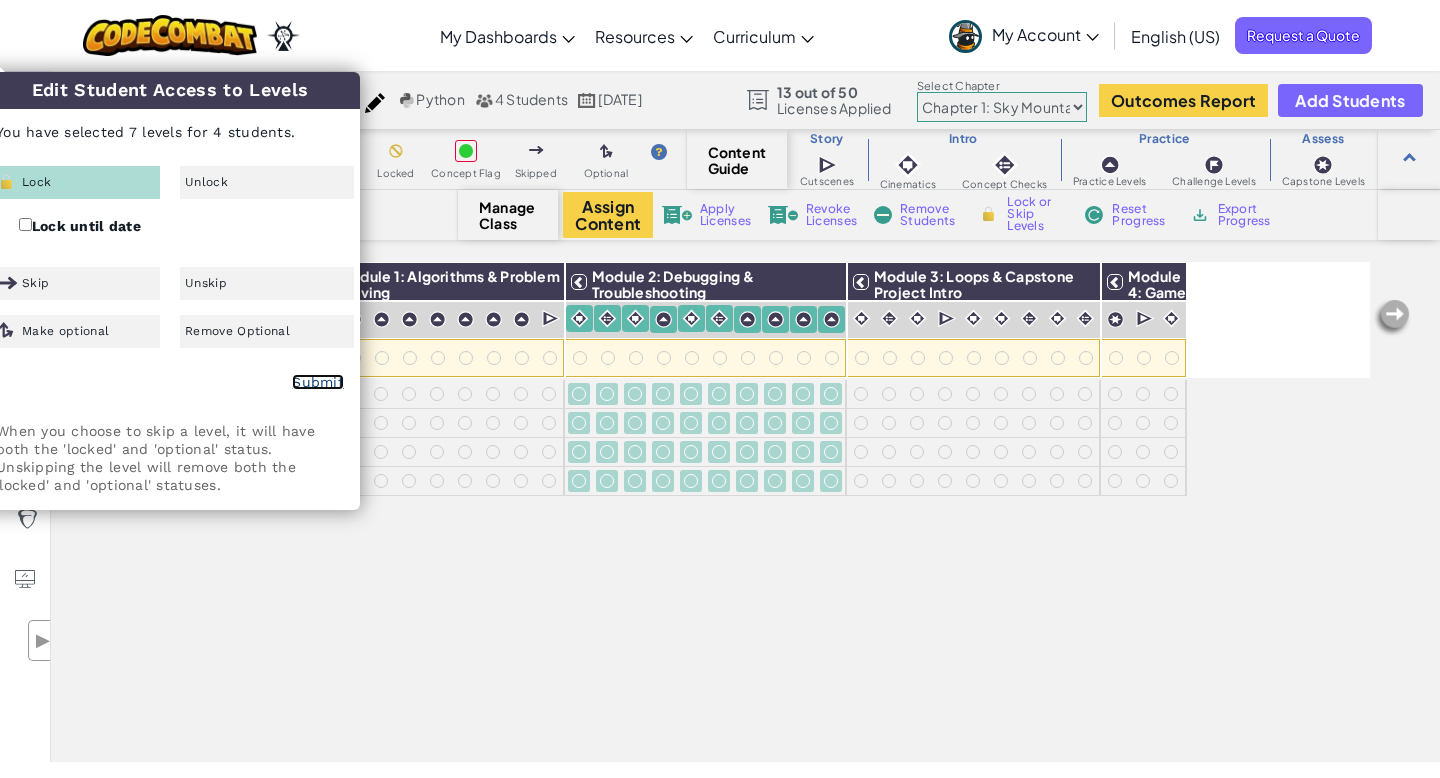 click on "Submit" at bounding box center [318, 382] 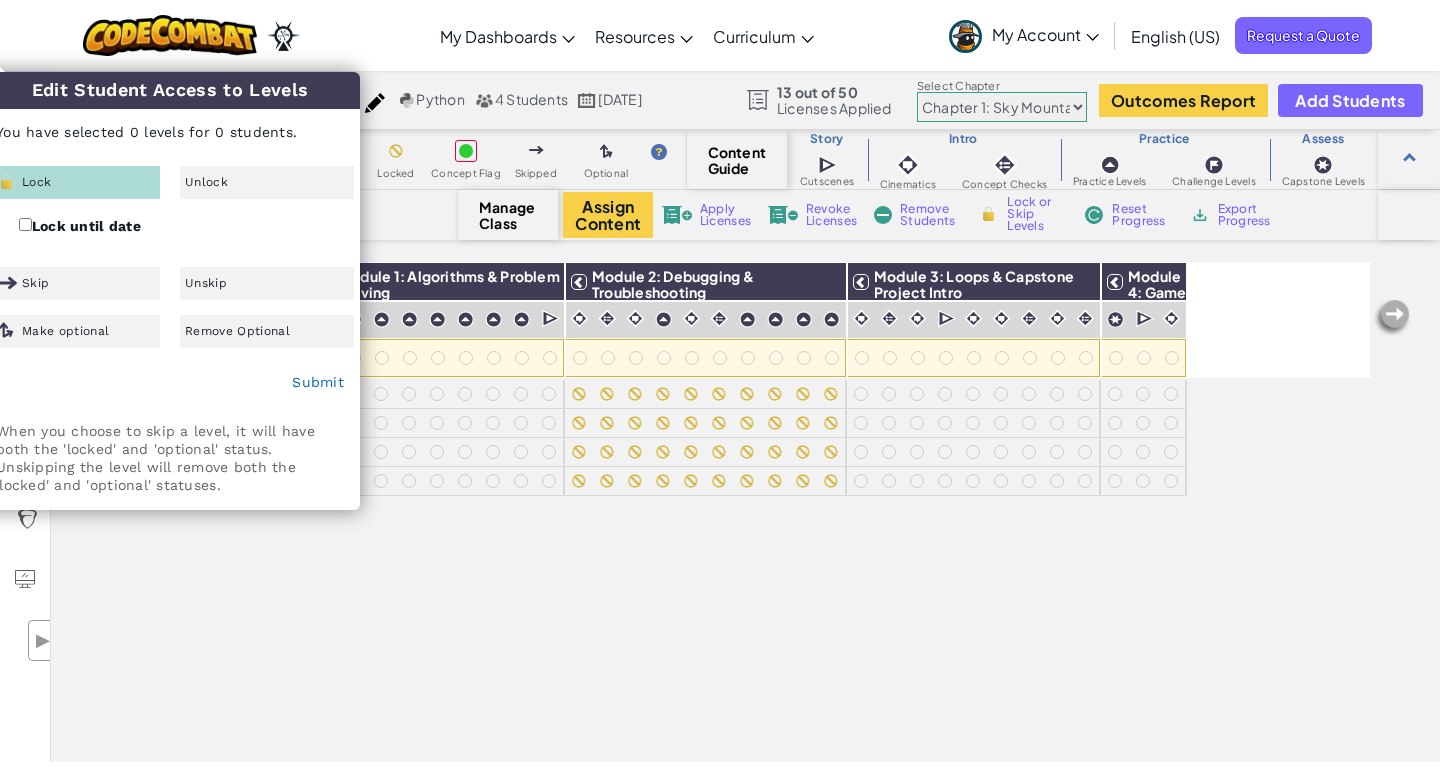 click on "All Students       Module 1: Algorithms & Problem Solving                                                                       Module 2: Debugging & Troubleshooting                                                                             Module 3: Loops & Capstone Project Intro                                                                       Module 4: Game Design & Capstone Project
[FIRST] [LAST]
[FIRST] [LAST]
[FIRST] [LAST] [LAST]
[FIRST] [LAST]" at bounding box center (710, 401) 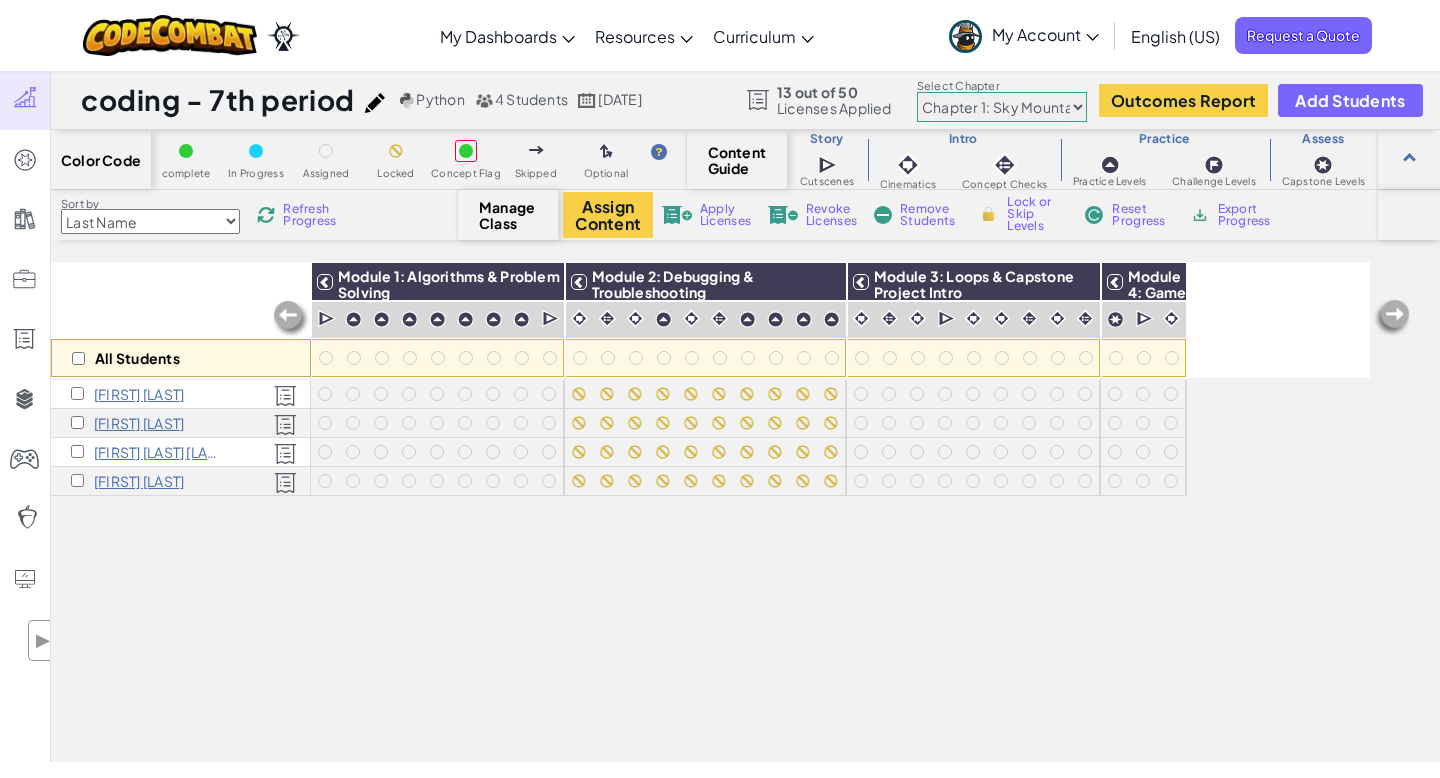 click on "Refresh Progress" at bounding box center (301, 215) 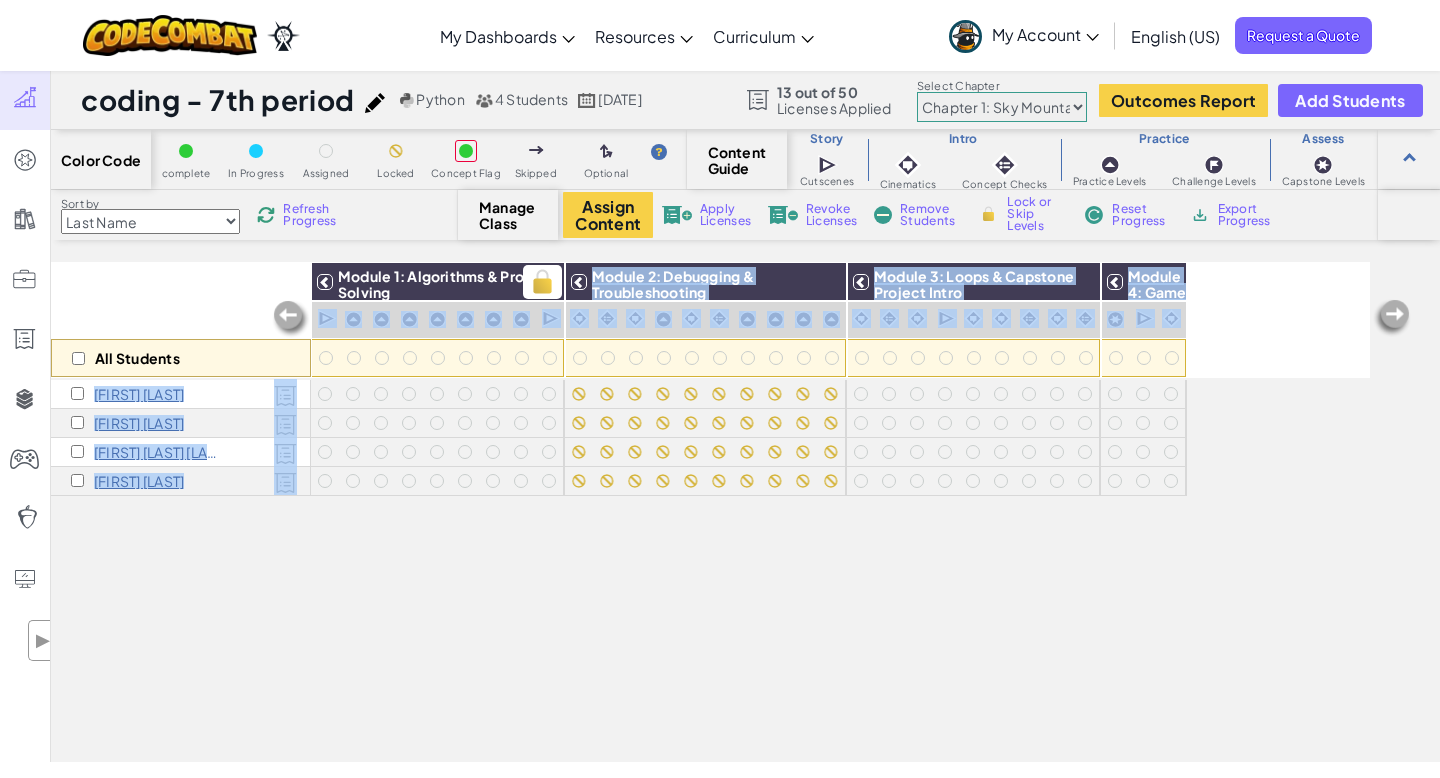 drag, startPoint x: 267, startPoint y: 642, endPoint x: 326, endPoint y: 268, distance: 378.62515 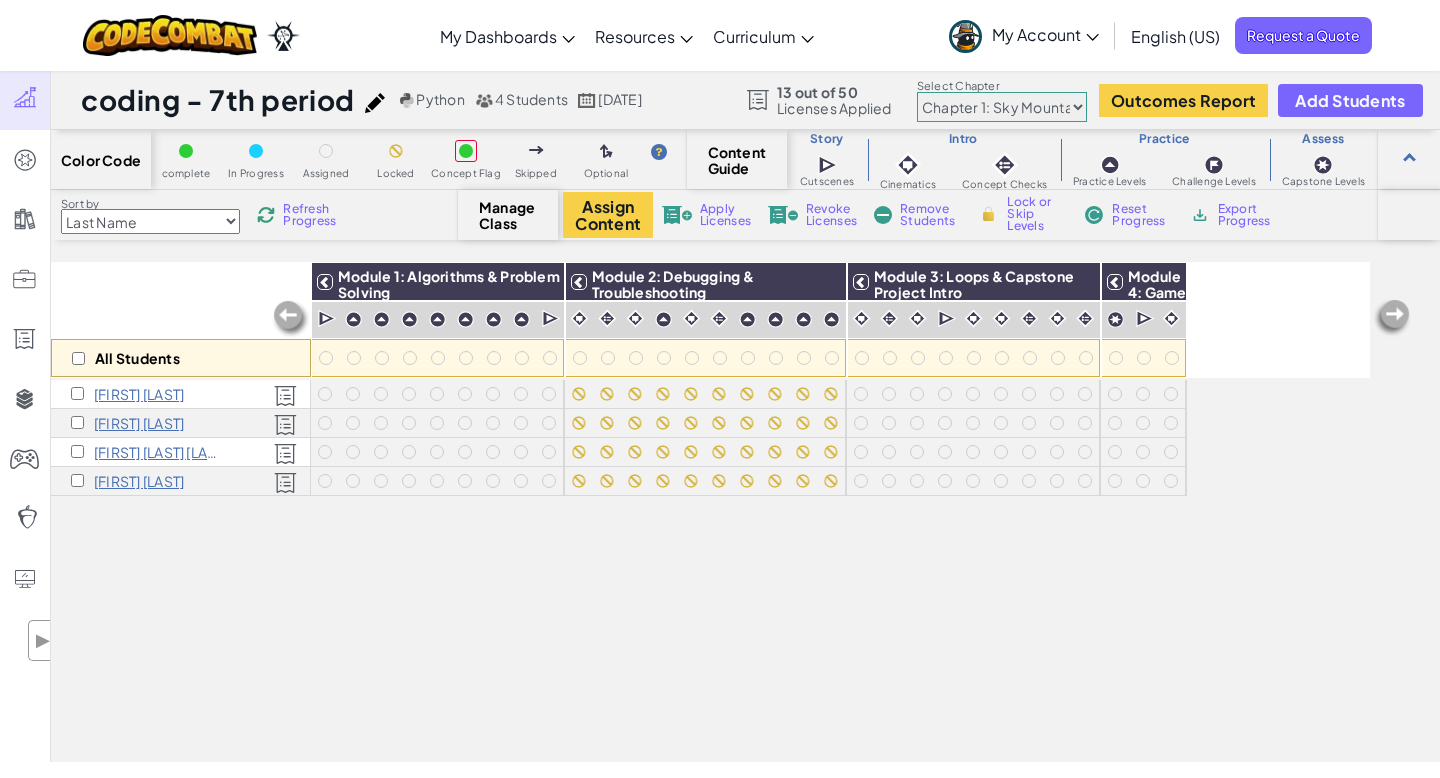 click on "All Students" at bounding box center [181, 320] 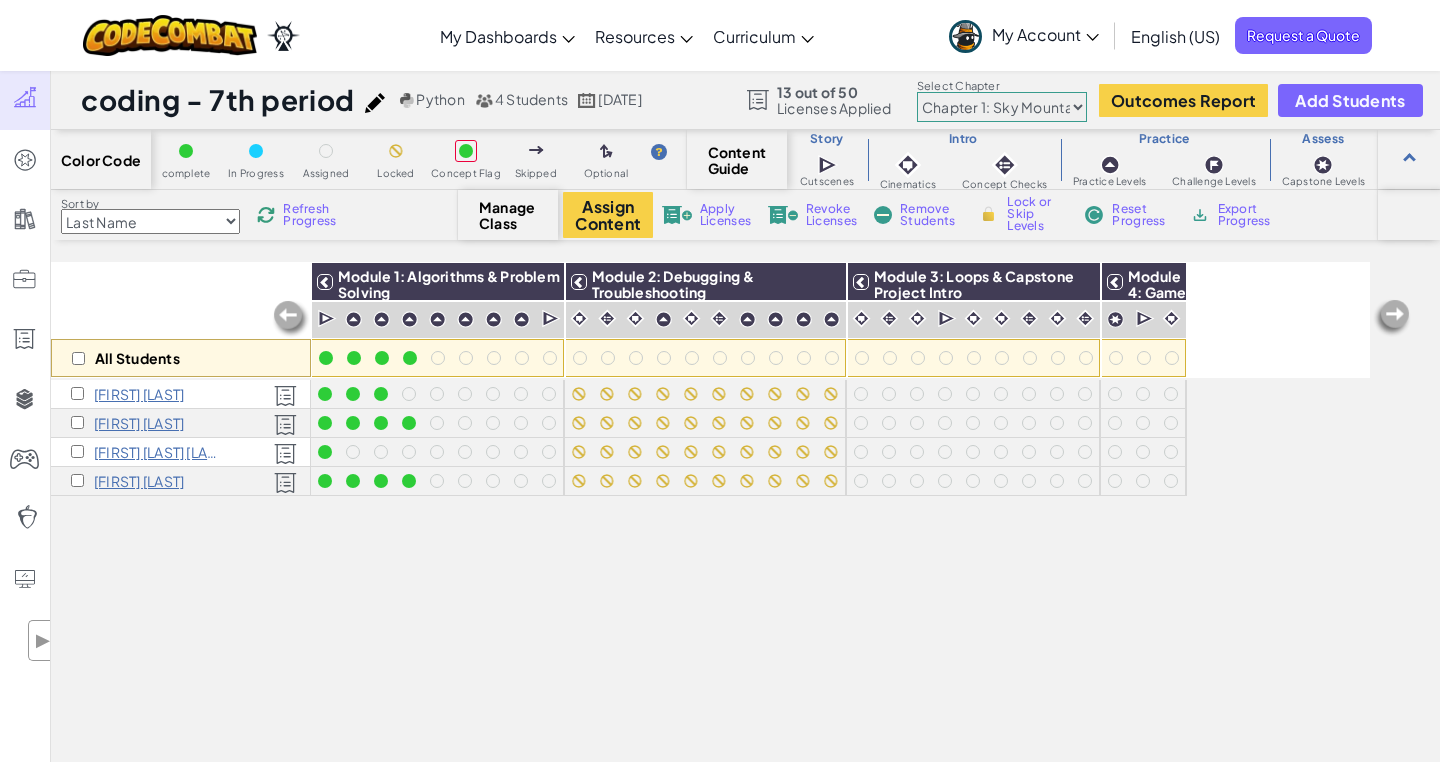 click on "Refresh Progress" at bounding box center (314, 215) 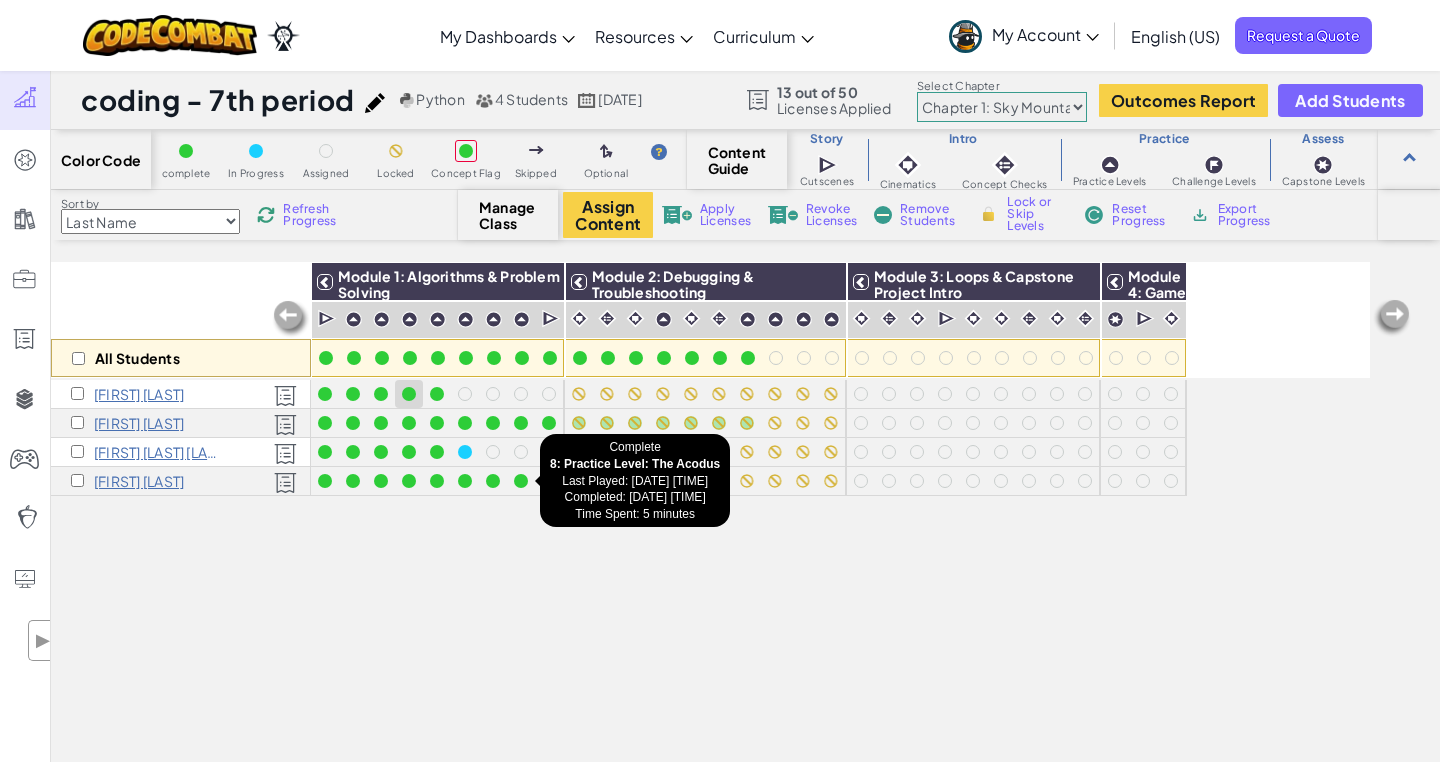 drag, startPoint x: 542, startPoint y: 633, endPoint x: 409, endPoint y: 385, distance: 281.4125 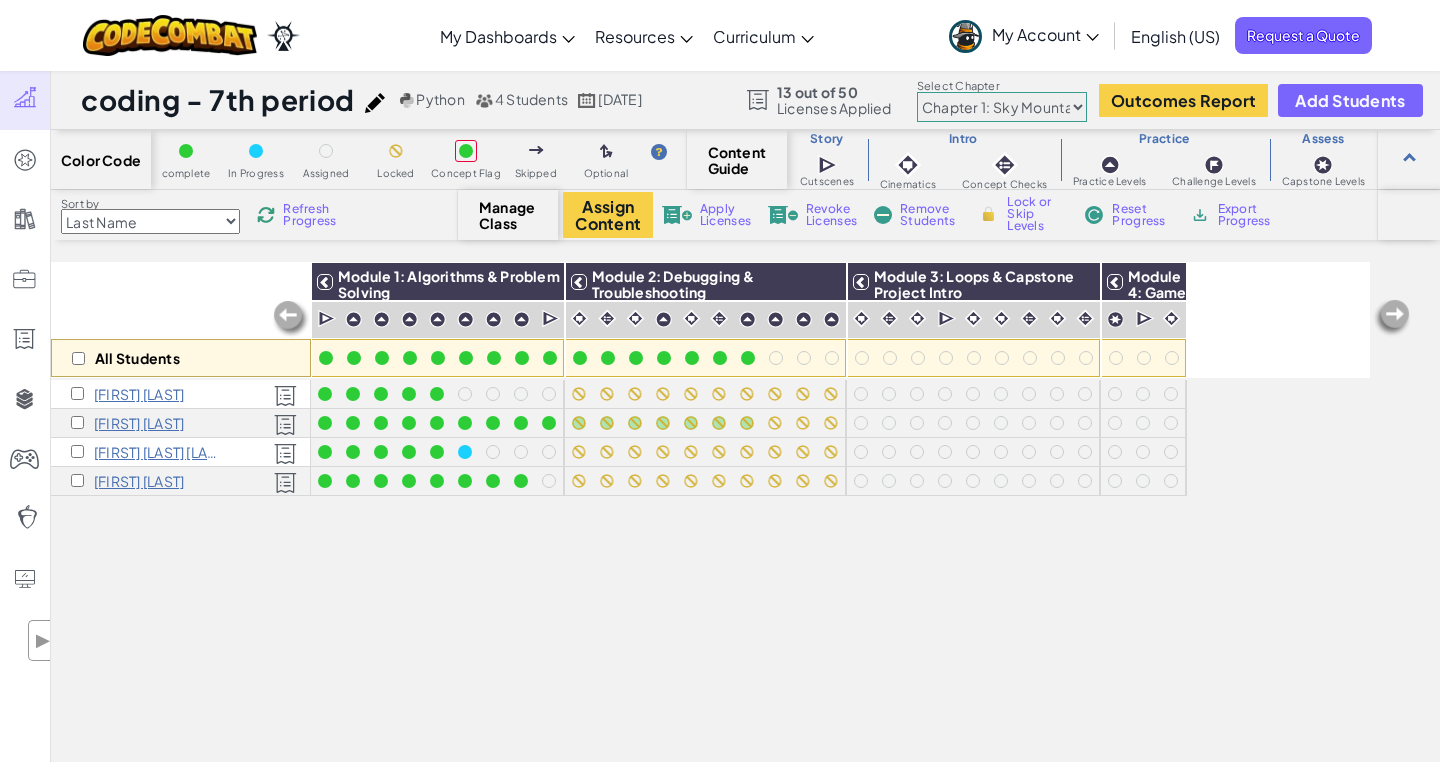 click on "Refresh Progress" at bounding box center (314, 215) 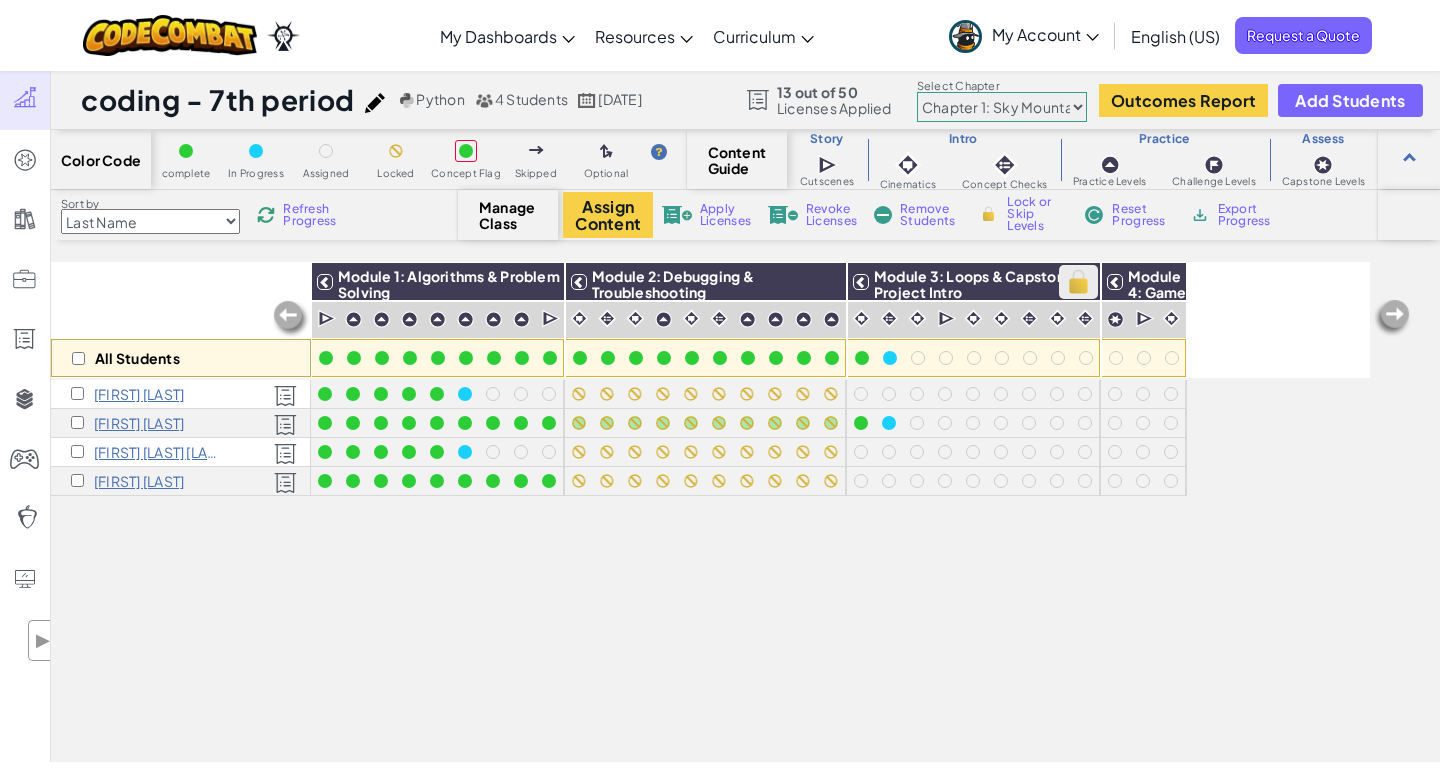 click at bounding box center (1078, 282) 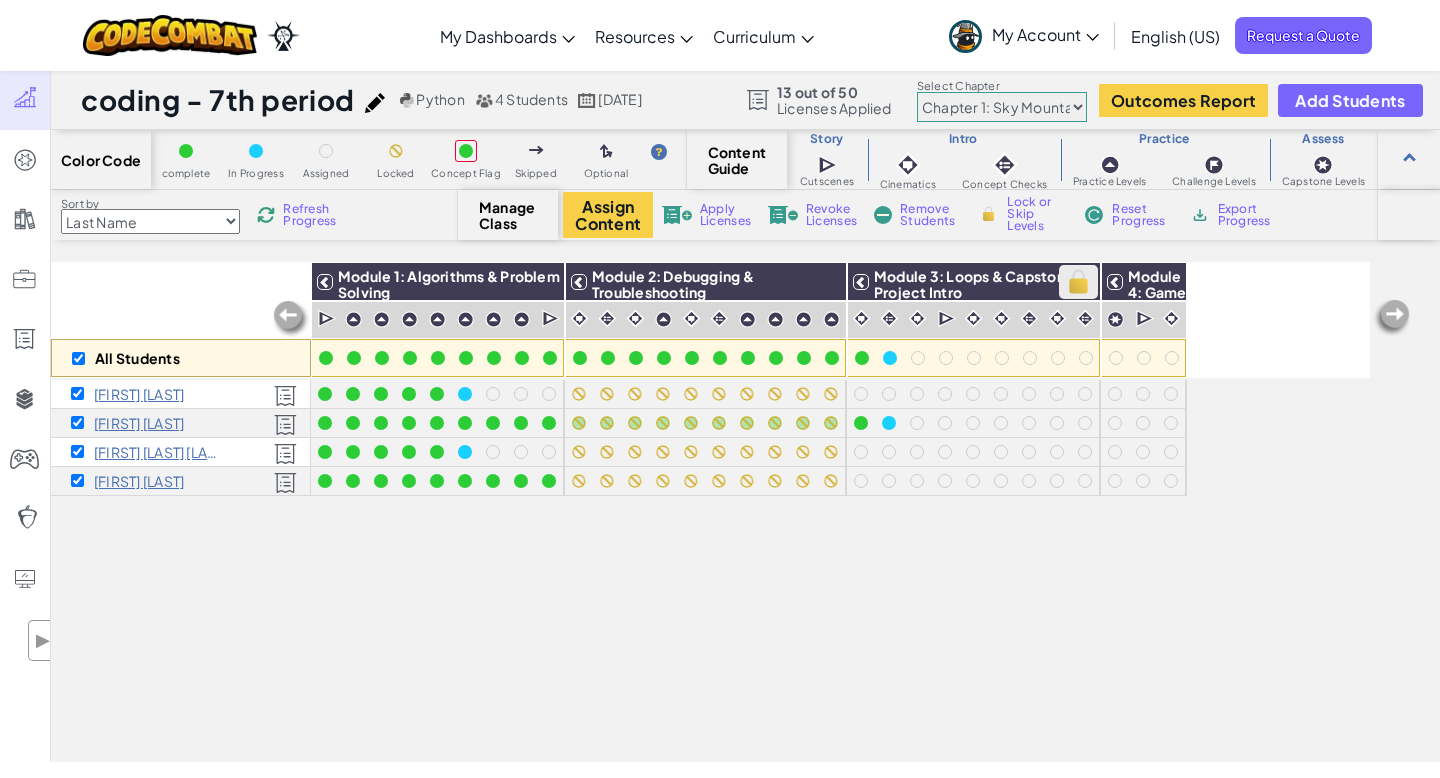 checkbox on "true" 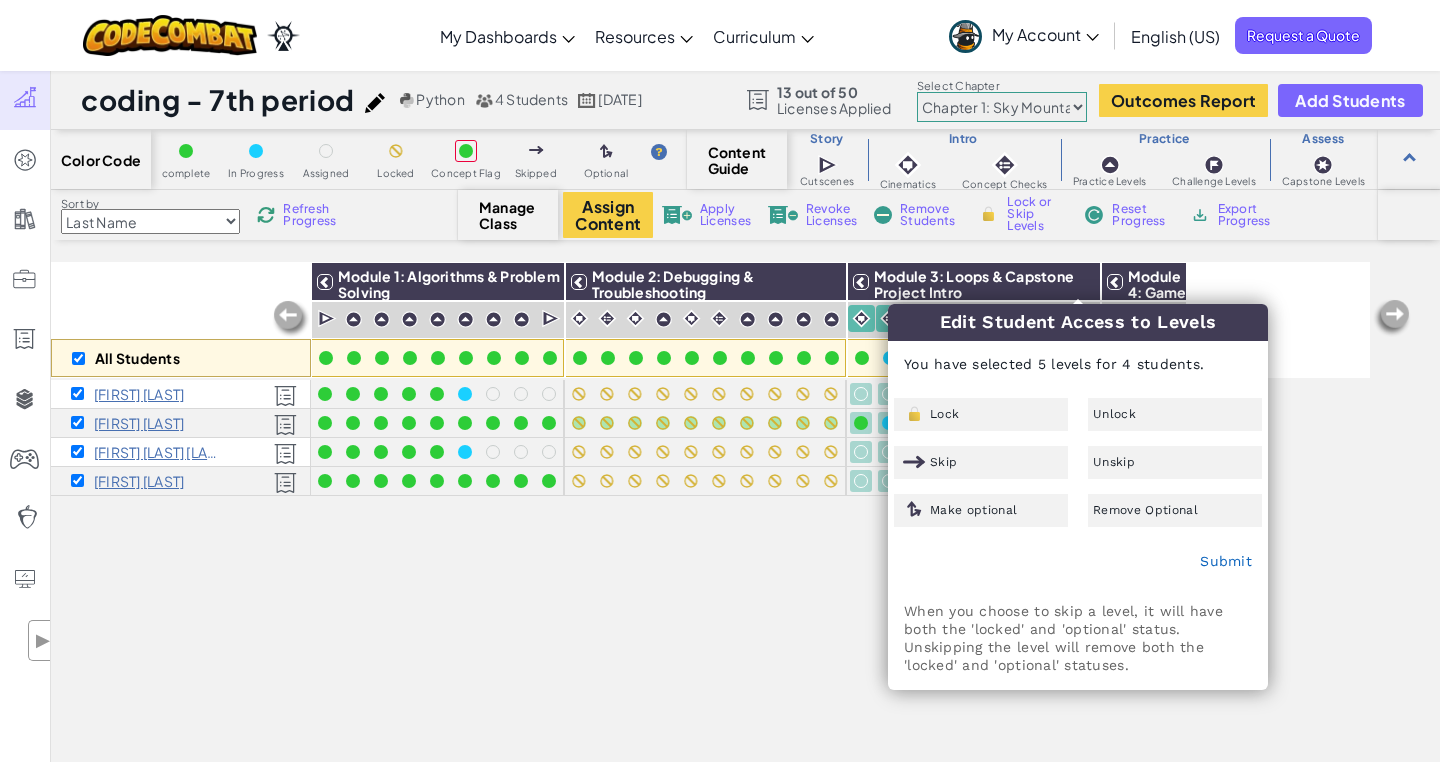 click on "Lock         Unlock           Skip         Unskip         Make optional         Remove Optional" at bounding box center (1078, 462) 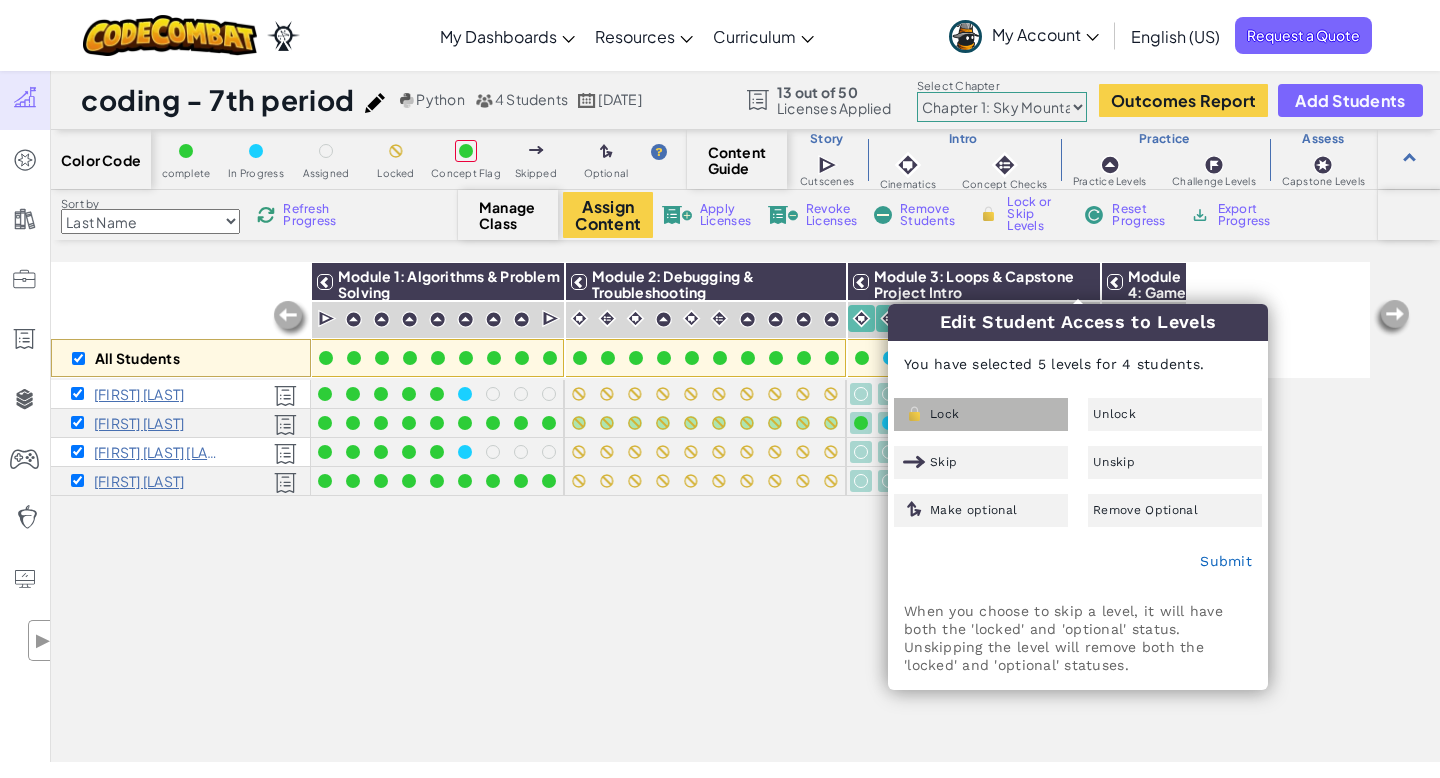 click on "Lock" at bounding box center [981, 414] 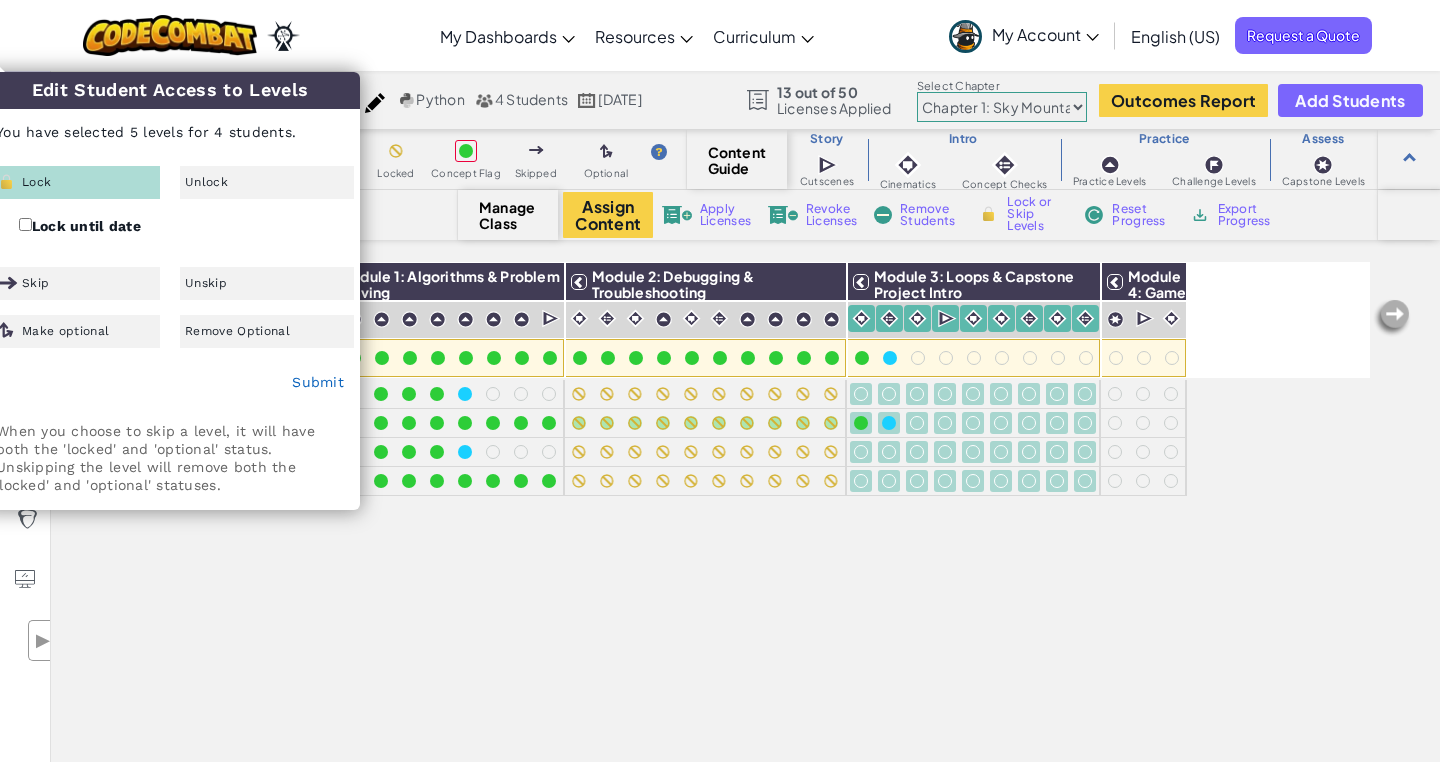 click on "All Students       Module 1: Algorithms & Problem Solving                                                                       Module 2: Debugging & Troubleshooting                                                                             Module 3: Loops & Capstone Project Intro                                                                       Module 4: Game Design & Capstone Project
[FIRST] [LAST]
[FIRST] [LAST]
[FIRST] [LAST] [LAST]
[FIRST] [LAST]" at bounding box center (710, 401) 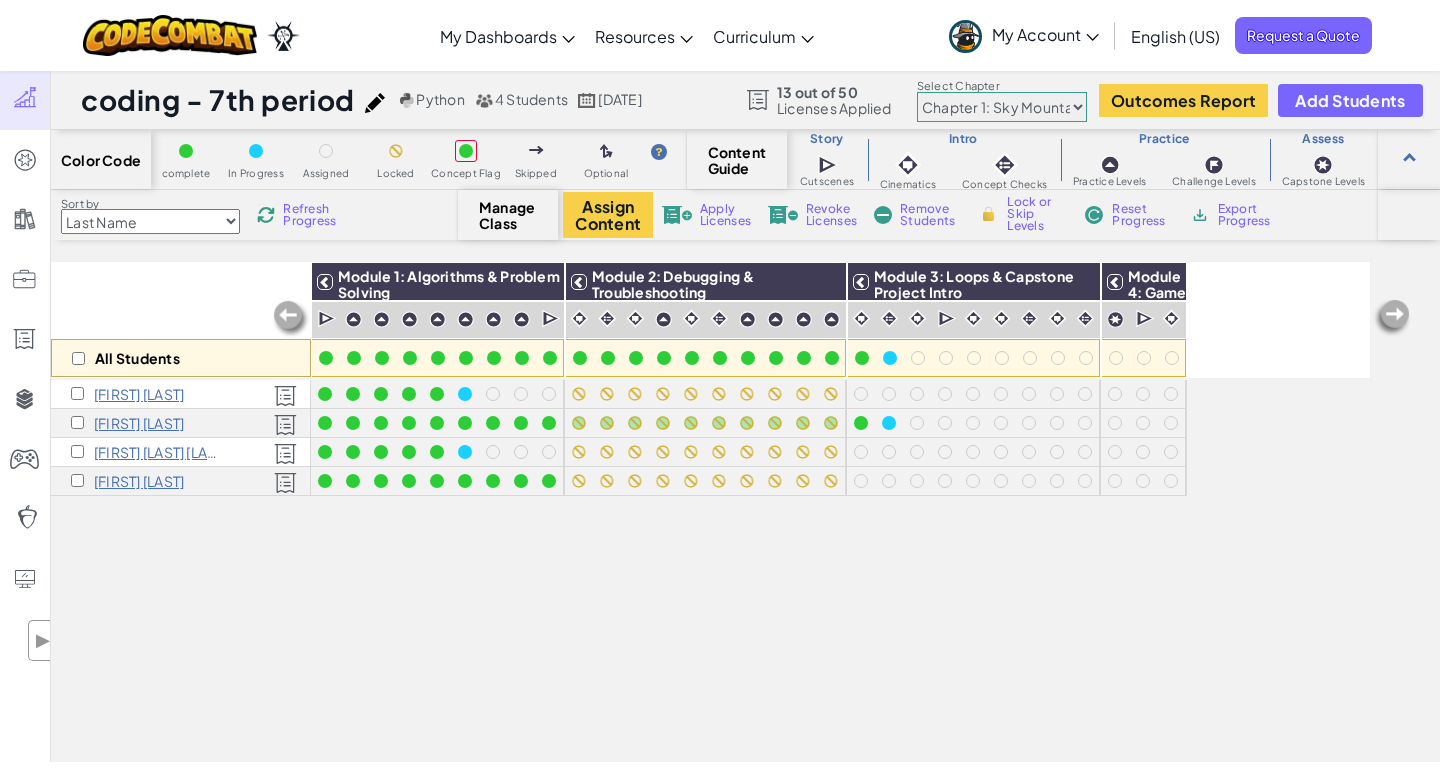 click on "[FIRST] [LAST]" at bounding box center [181, 394] 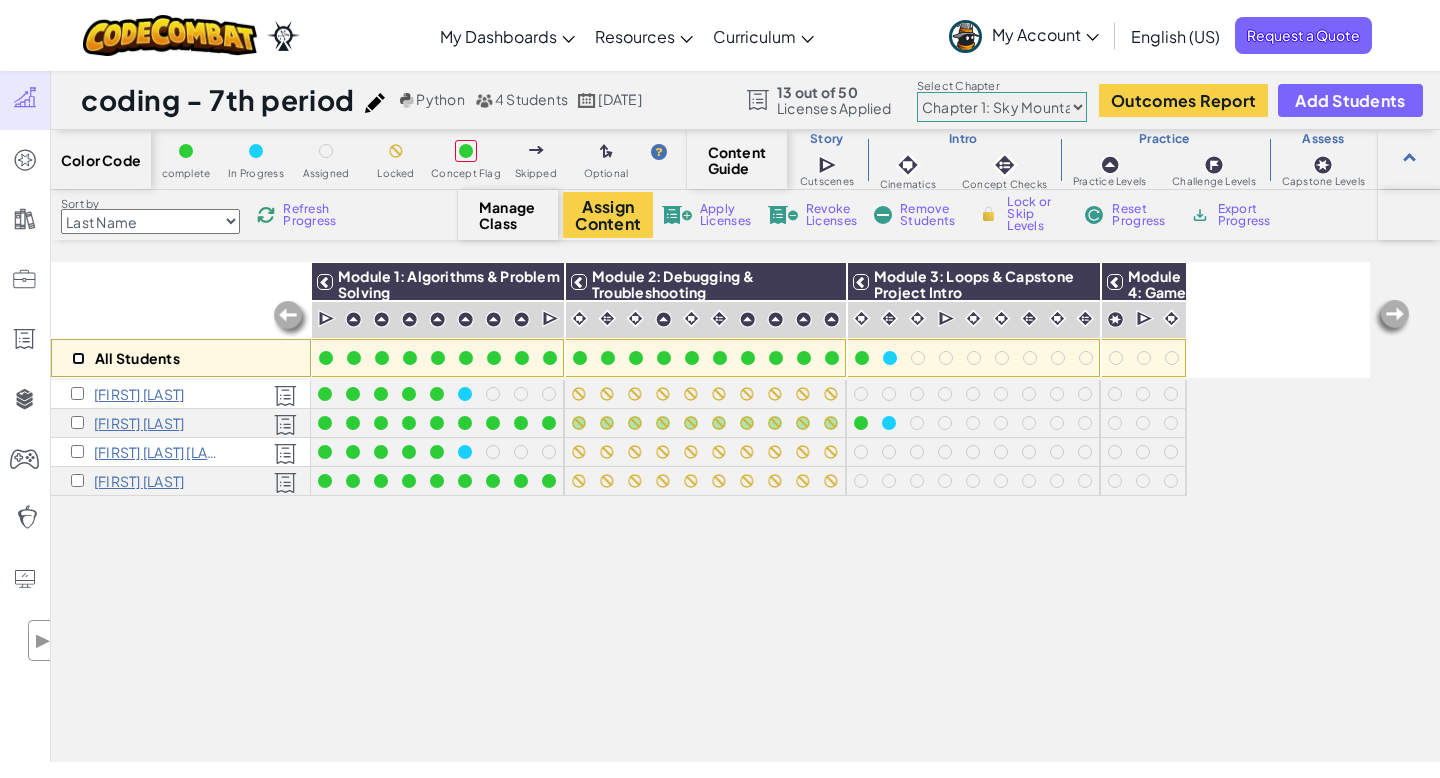 click at bounding box center (78, 358) 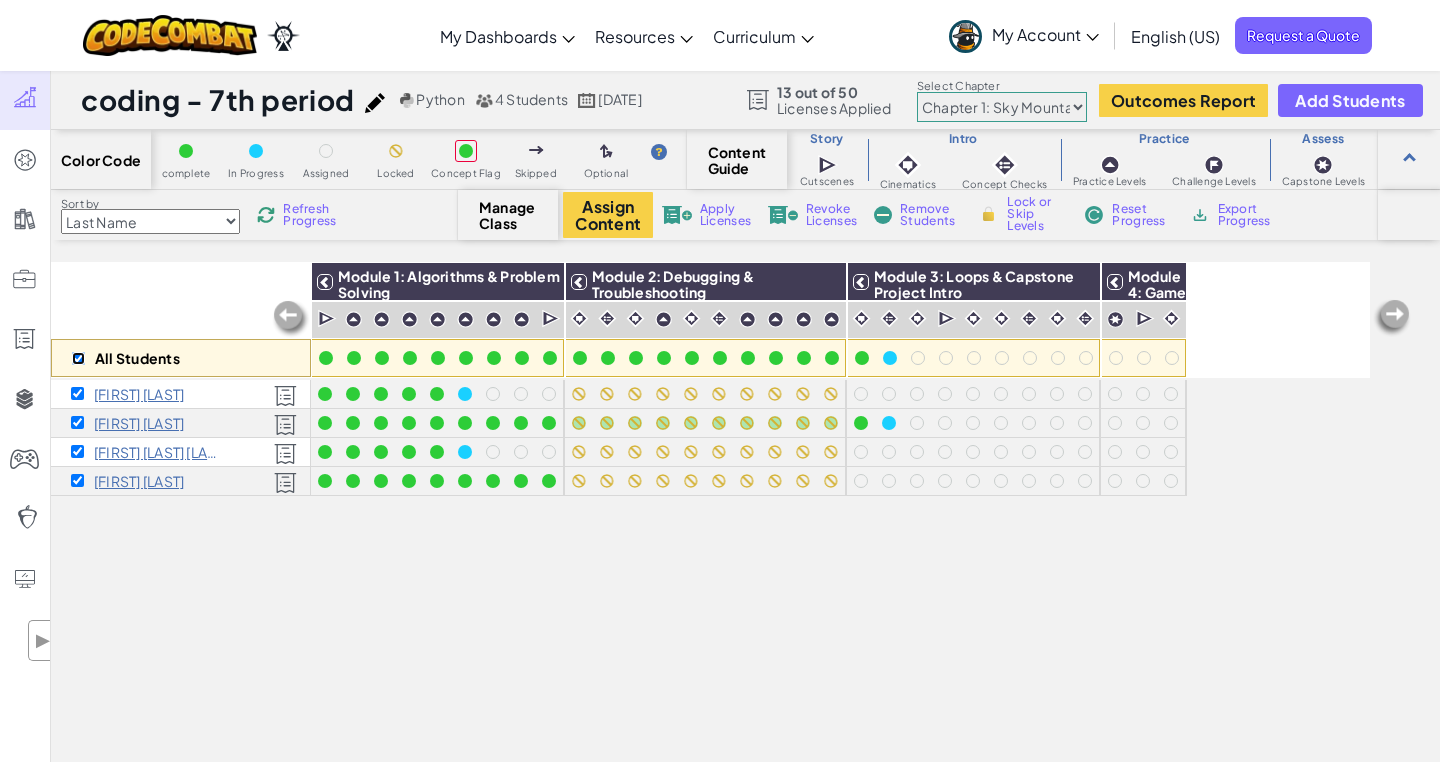 checkbox on "true" 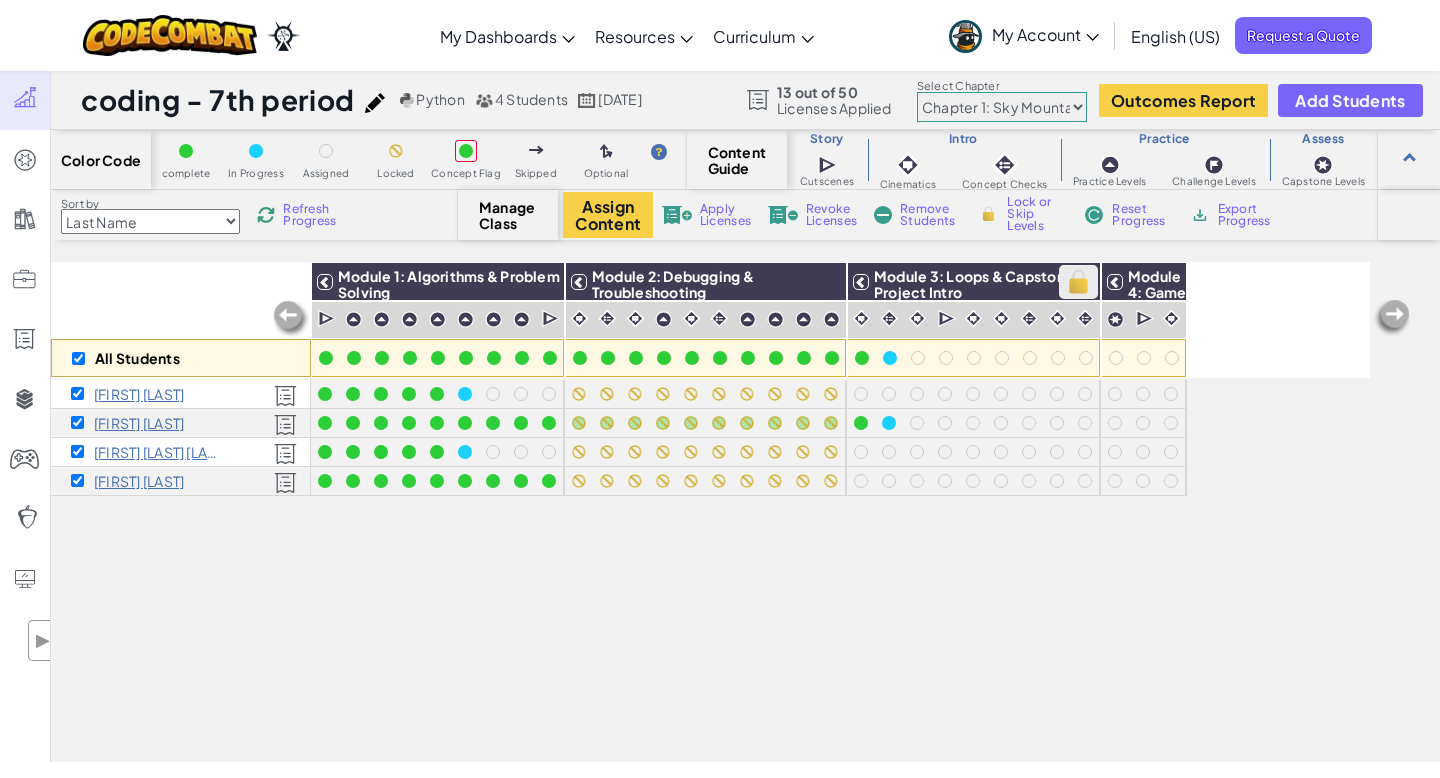 click at bounding box center (1078, 282) 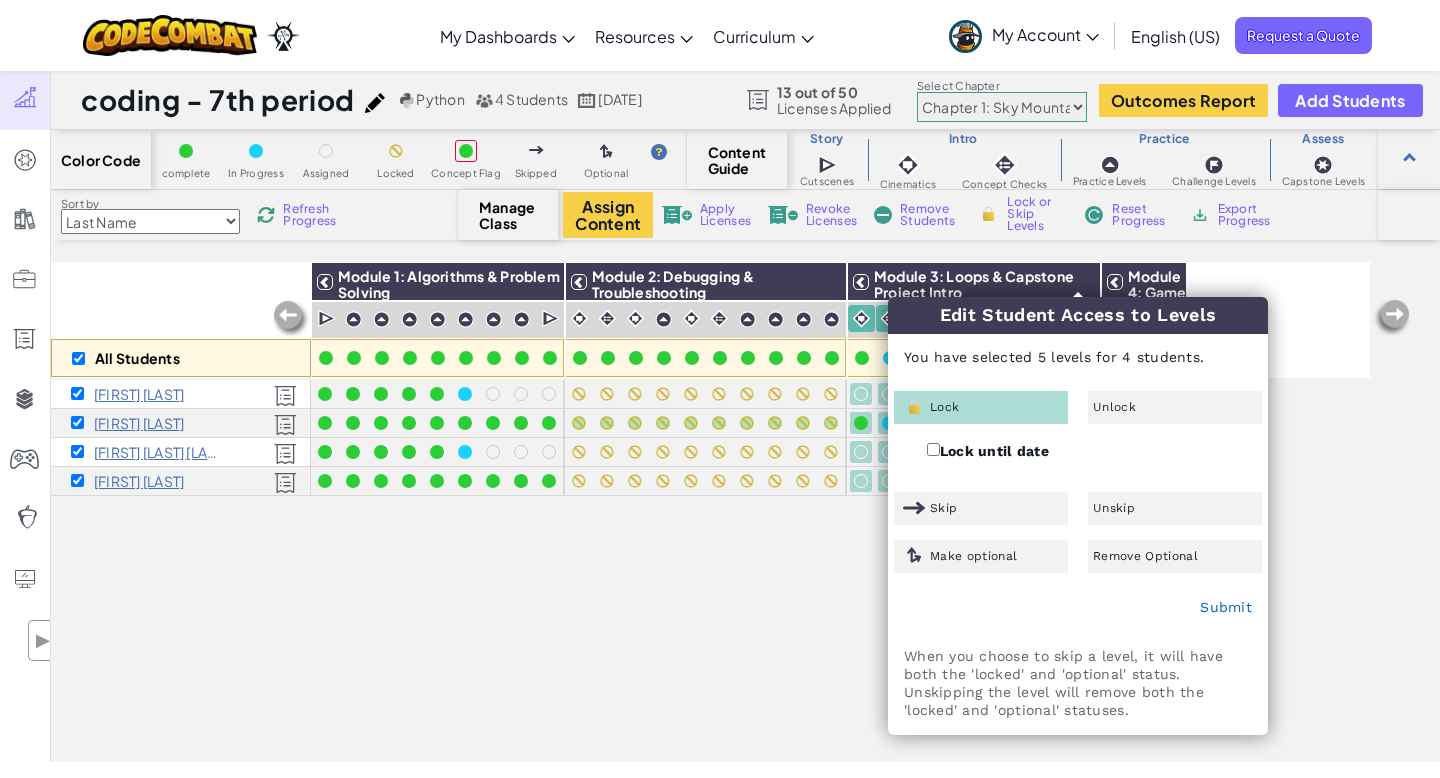 click on "Lock" at bounding box center (981, 407) 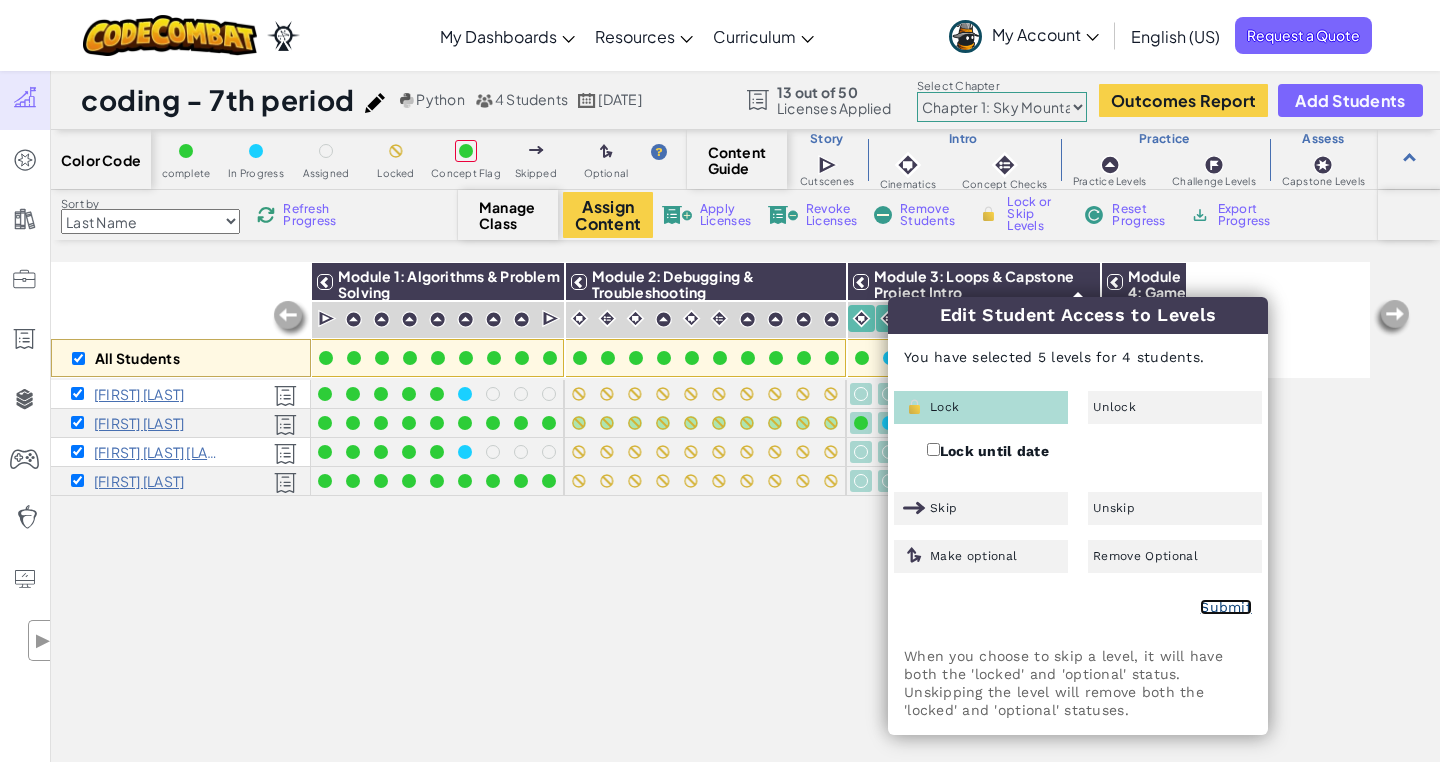 click on "Submit" at bounding box center (1226, 607) 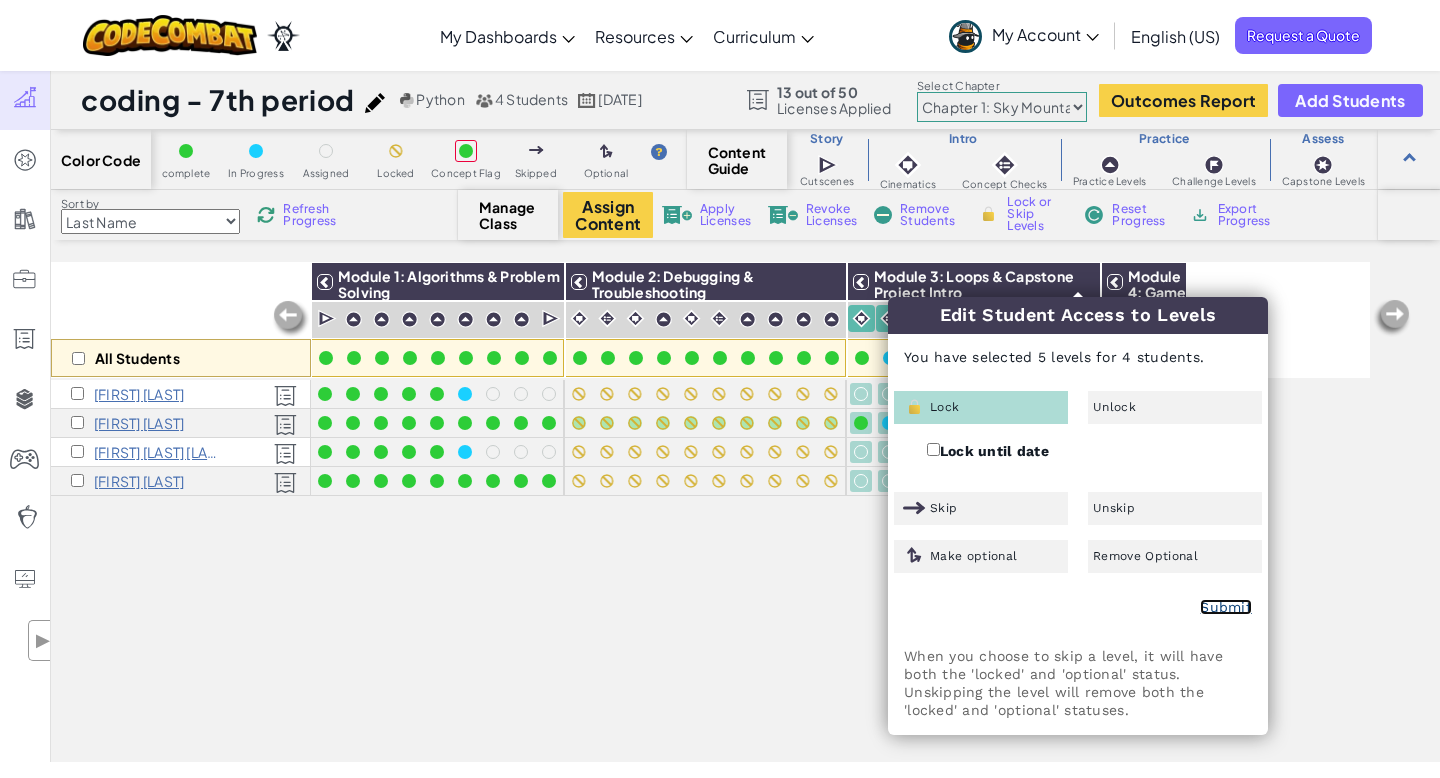 checkbox on "false" 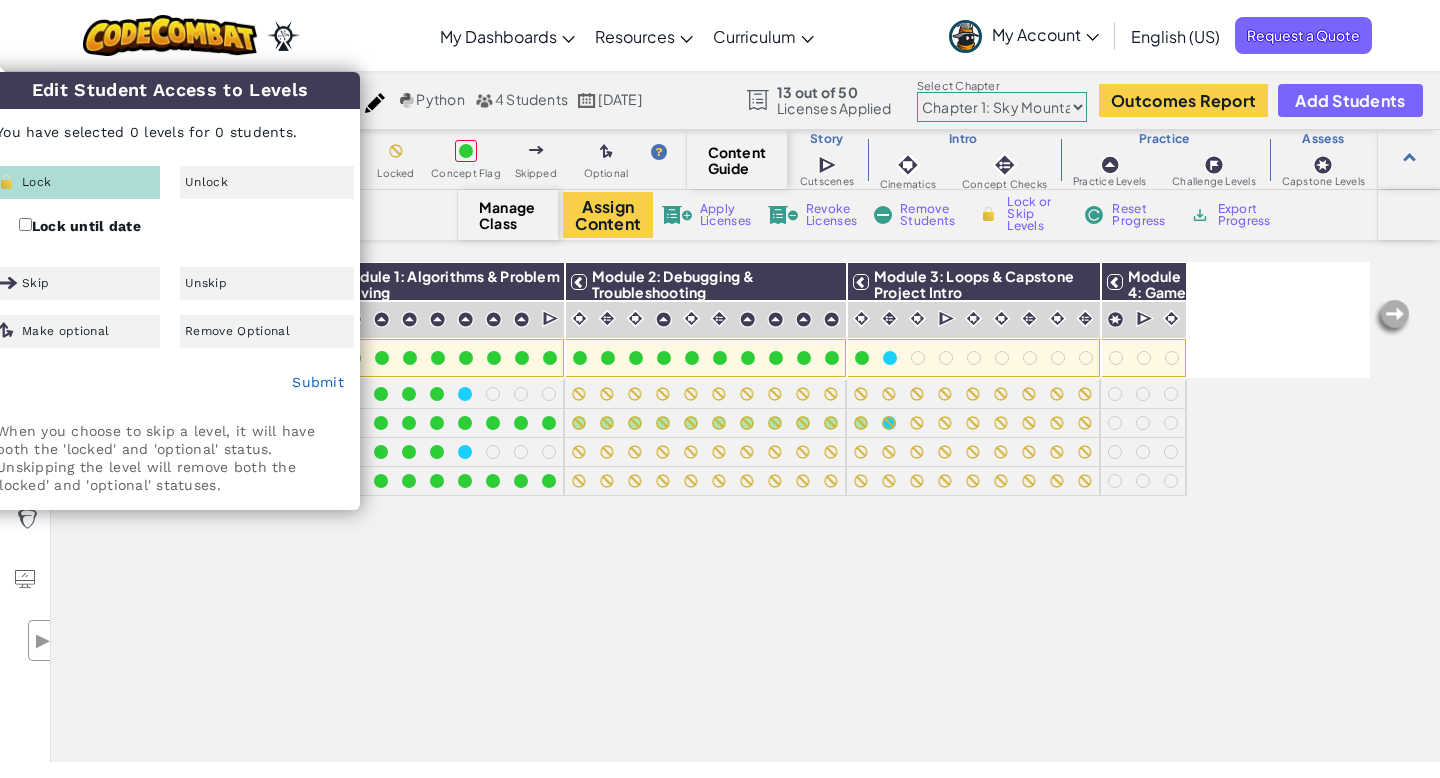 click on "All Students       Module 1: Algorithms & Problem Solving                                                                       Module 2: Debugging & Troubleshooting                                                                             Module 3: Loops & Capstone Project Intro                                                                       Module 4: Game Design & Capstone Project
[FIRST] [LAST]
[FIRST] [LAST]
[FIRST] [LAST] [LAST]
[FIRST] [LAST]" at bounding box center (710, 401) 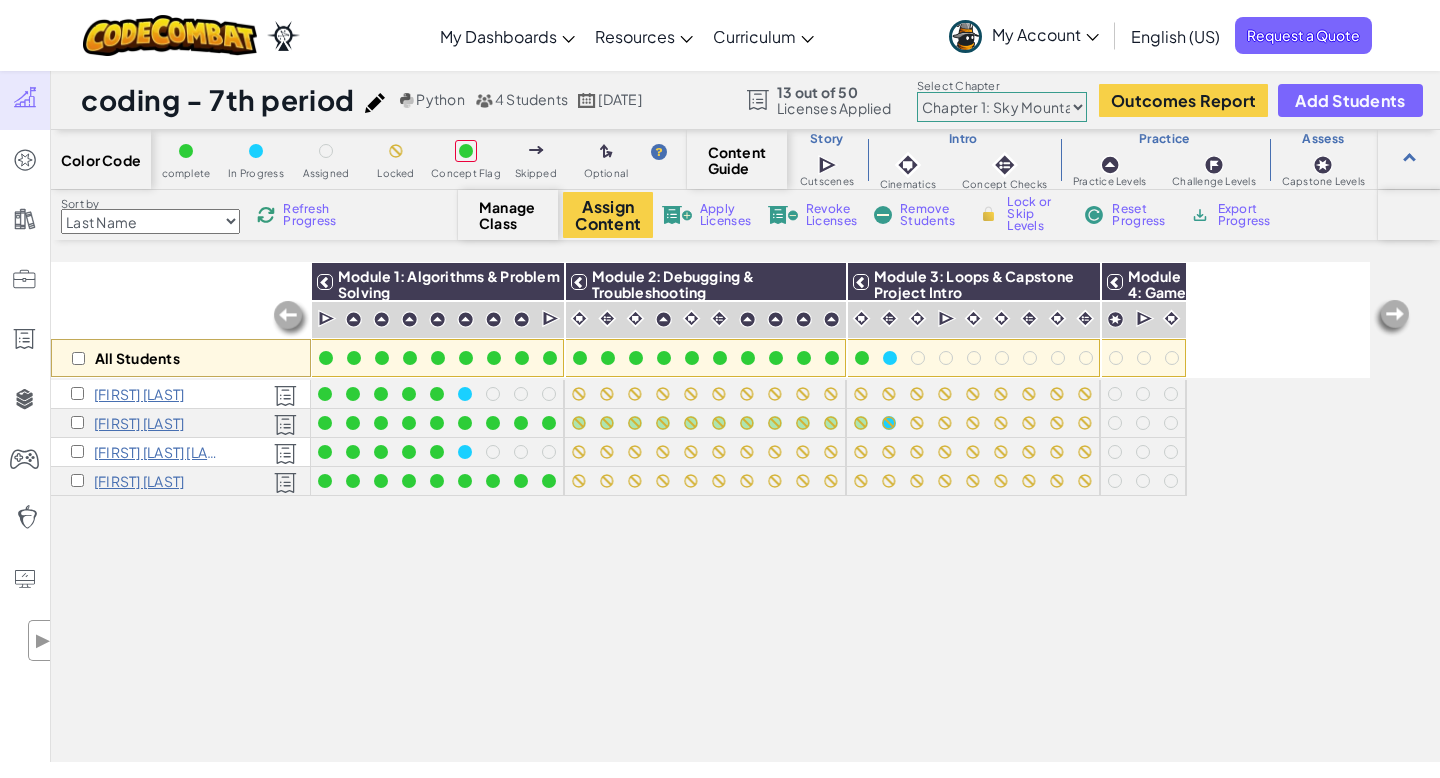 drag, startPoint x: 856, startPoint y: 621, endPoint x: 833, endPoint y: 317, distance: 304.86884 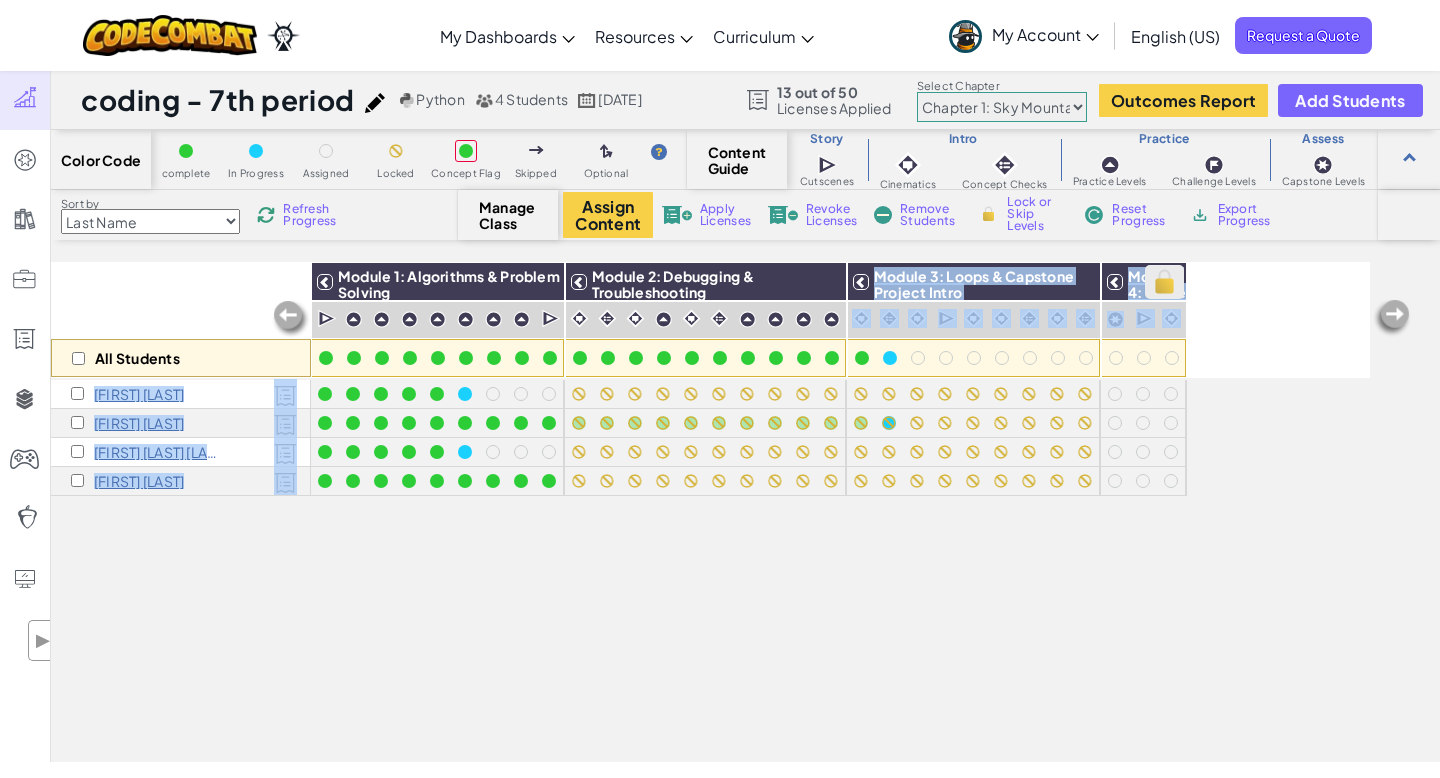 click at bounding box center (1164, 282) 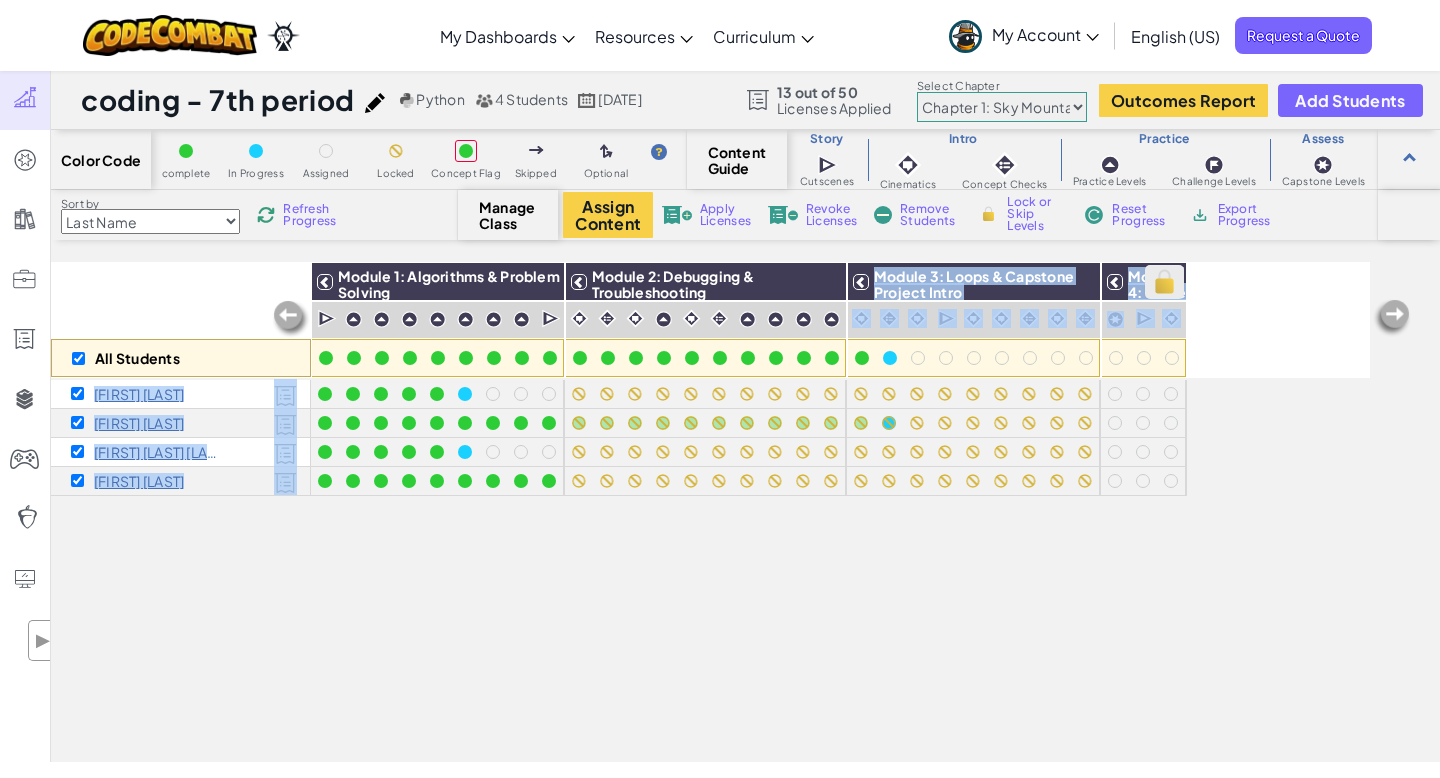 checkbox on "true" 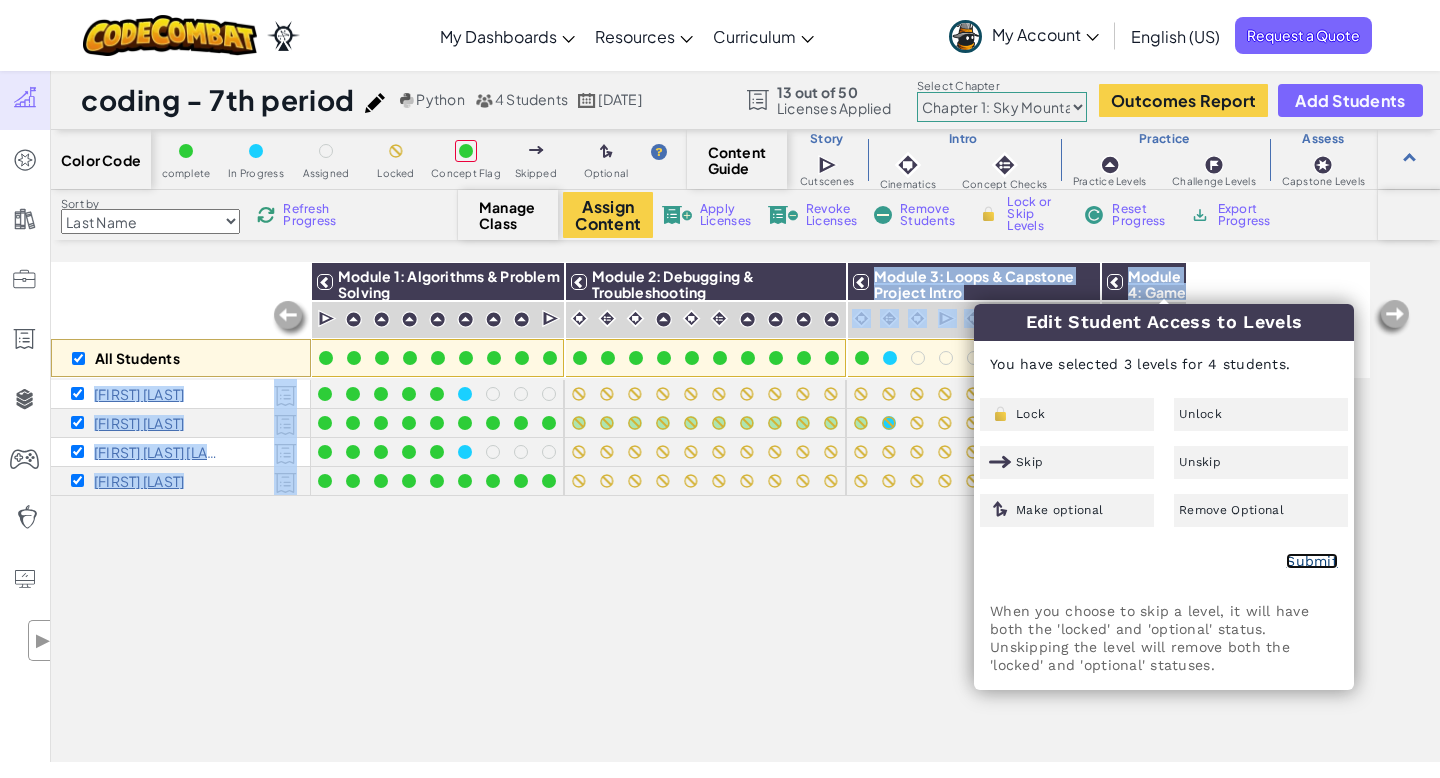 click on "Submit" at bounding box center [1312, 561] 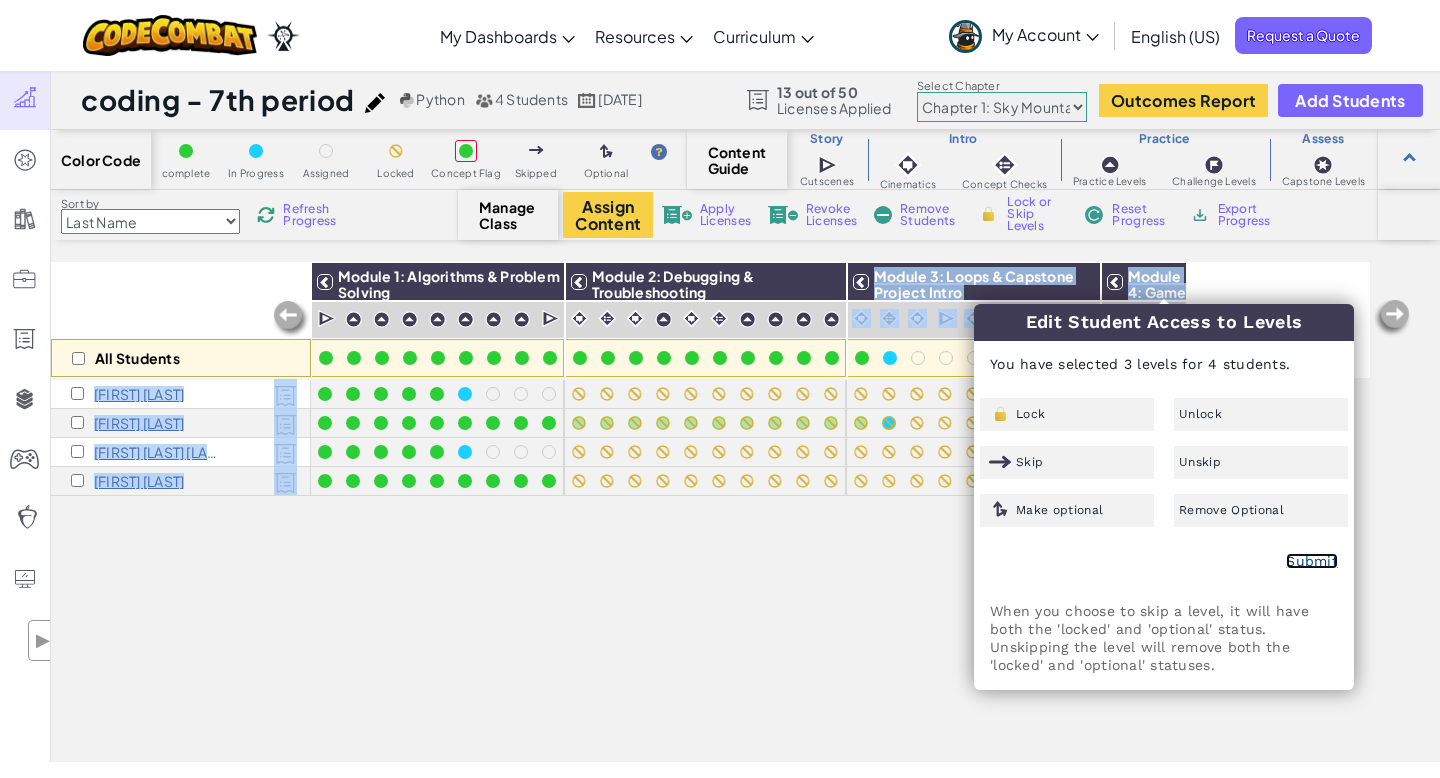 checkbox on "false" 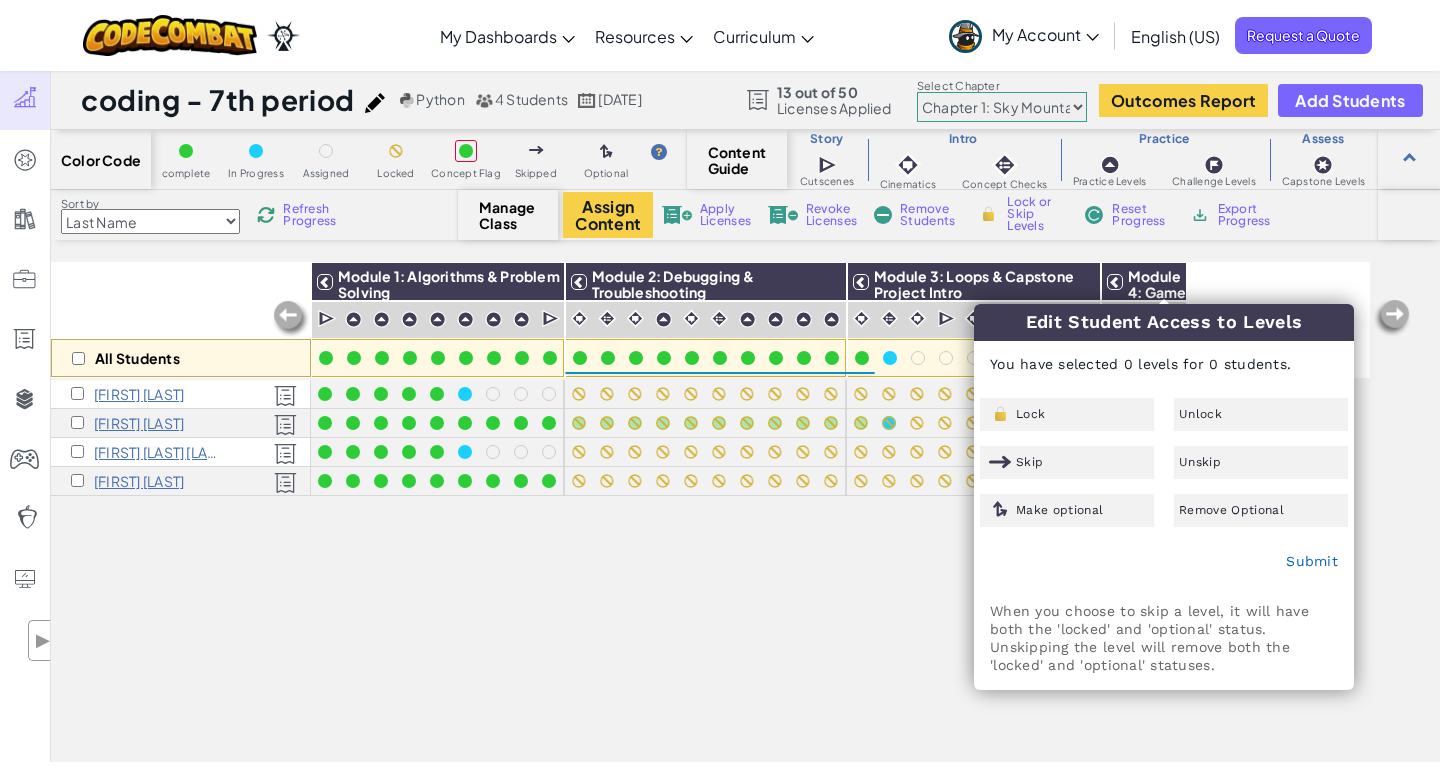 click on "All Students       Module 1: Algorithms & Problem Solving                                                                       Module 2: Debugging & Troubleshooting                                                                             Module 3: Loops & Capstone Project Intro                                                                       Module 4: Game Design & Capstone Project
[FIRST] [LAST]
[FIRST] [LAST]
[FIRST] [LAST] [LAST]
[FIRST] [LAST]" at bounding box center [710, 401] 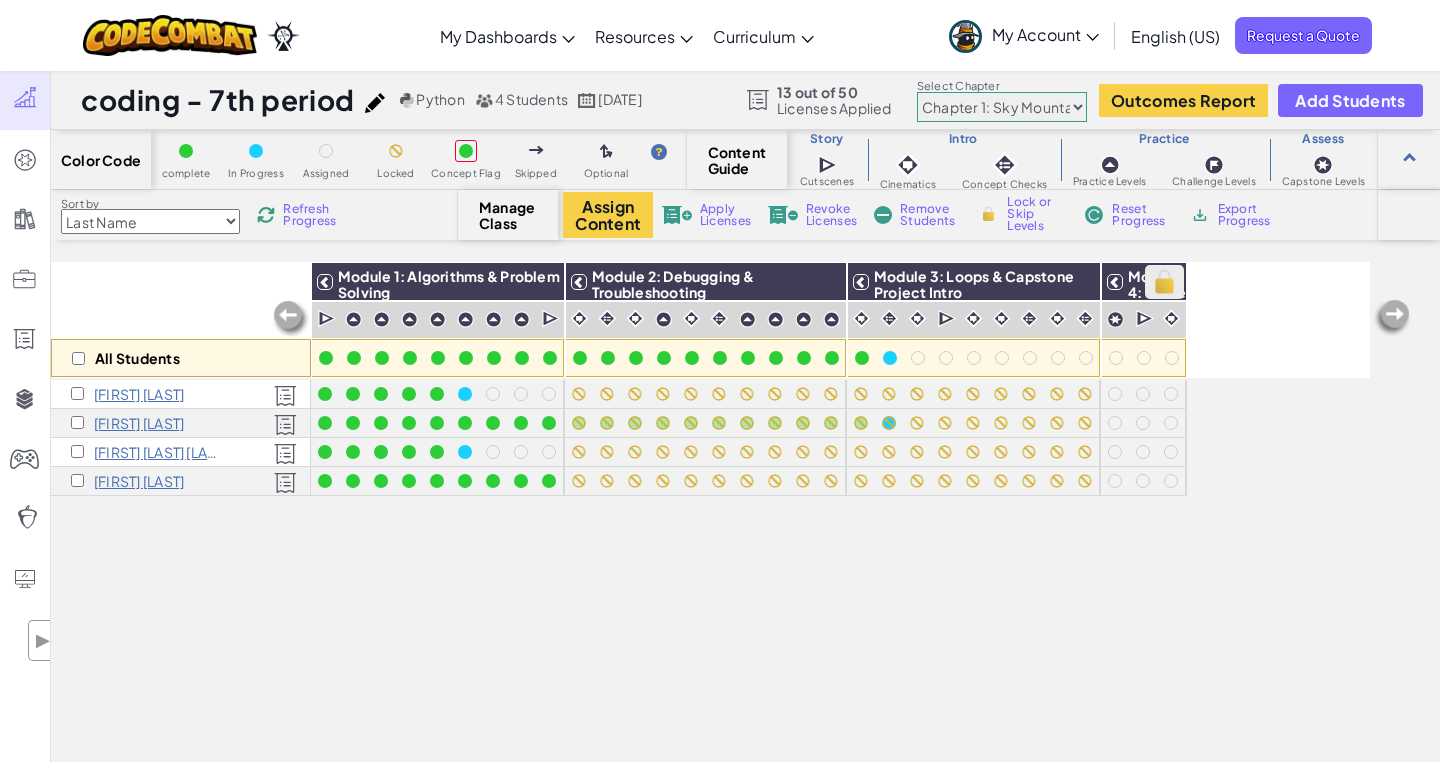 click at bounding box center [1164, 282] 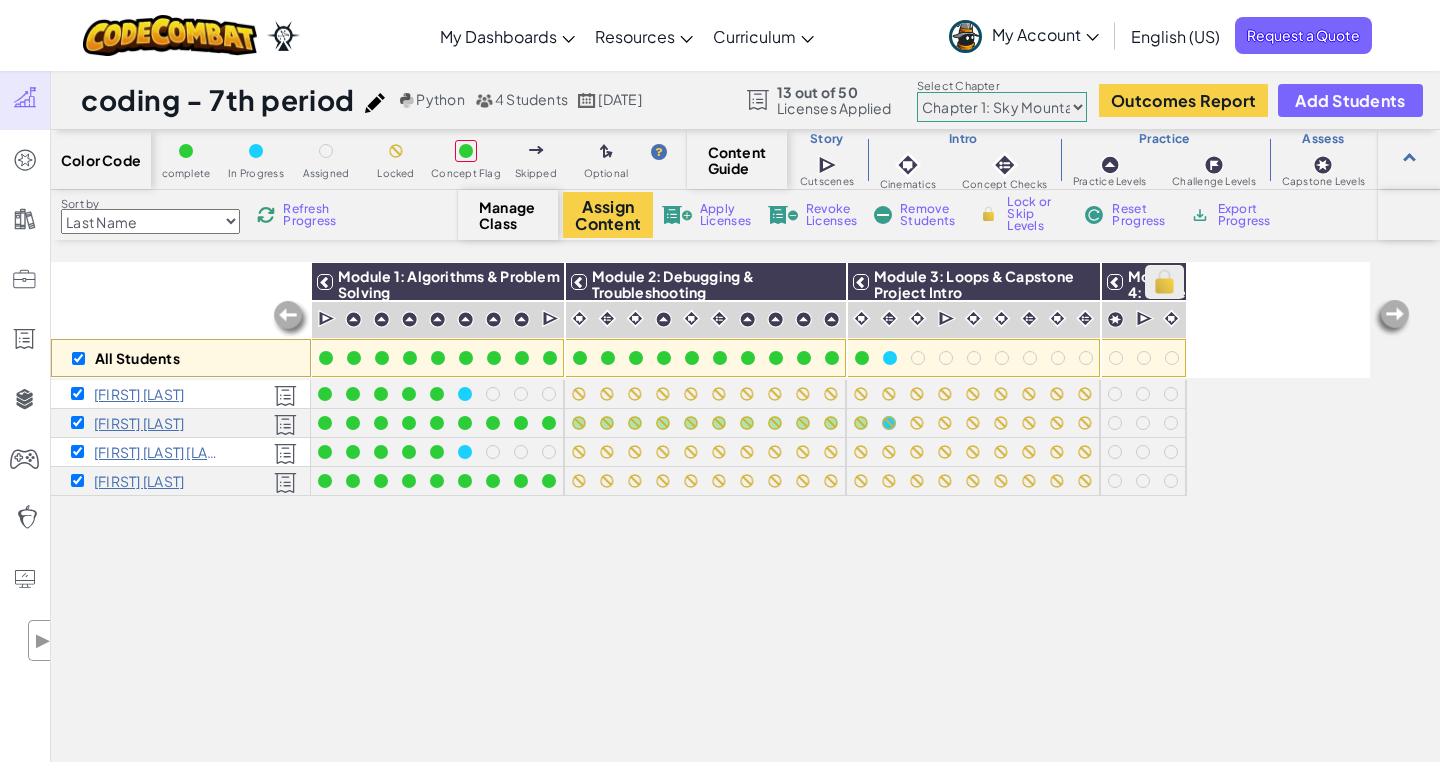 checkbox on "true" 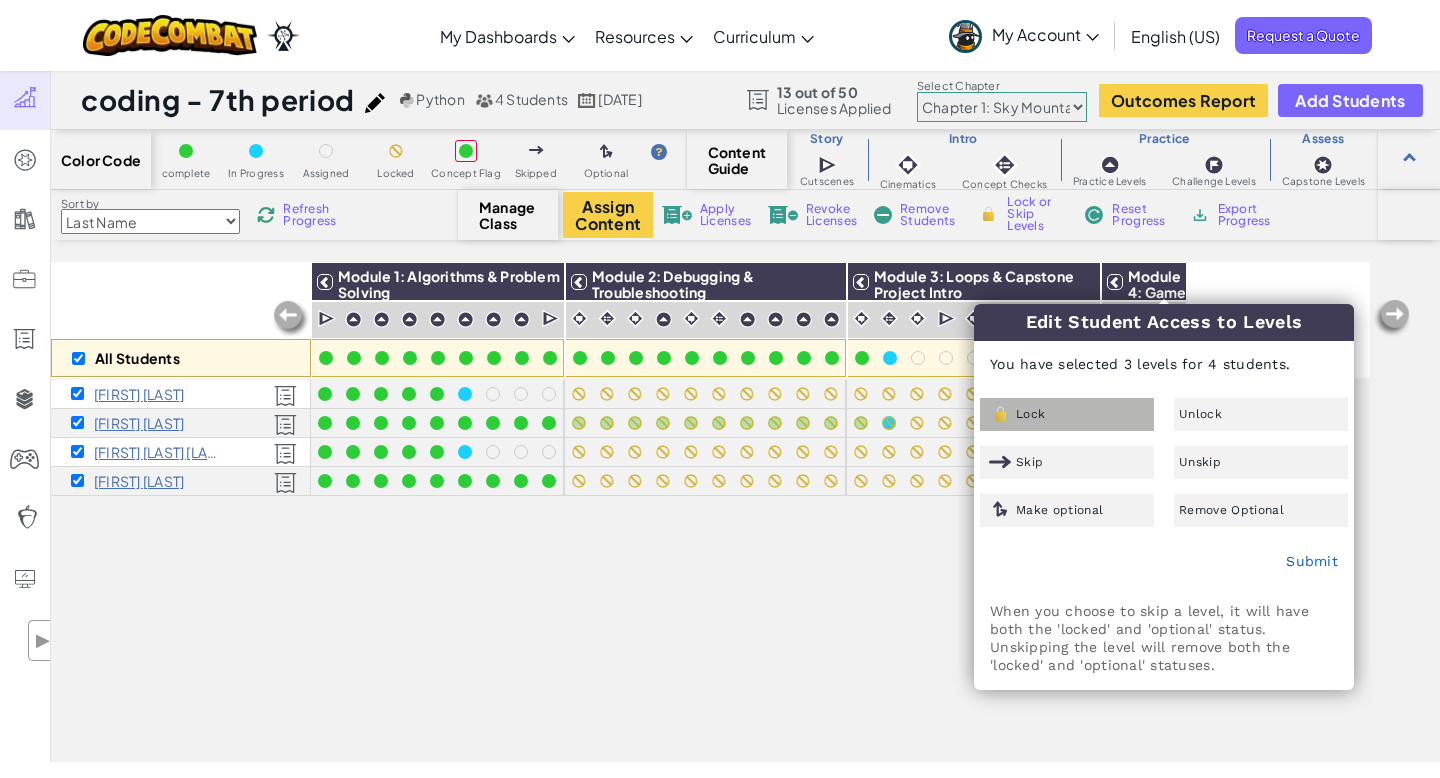 click on "Lock" at bounding box center [1067, 414] 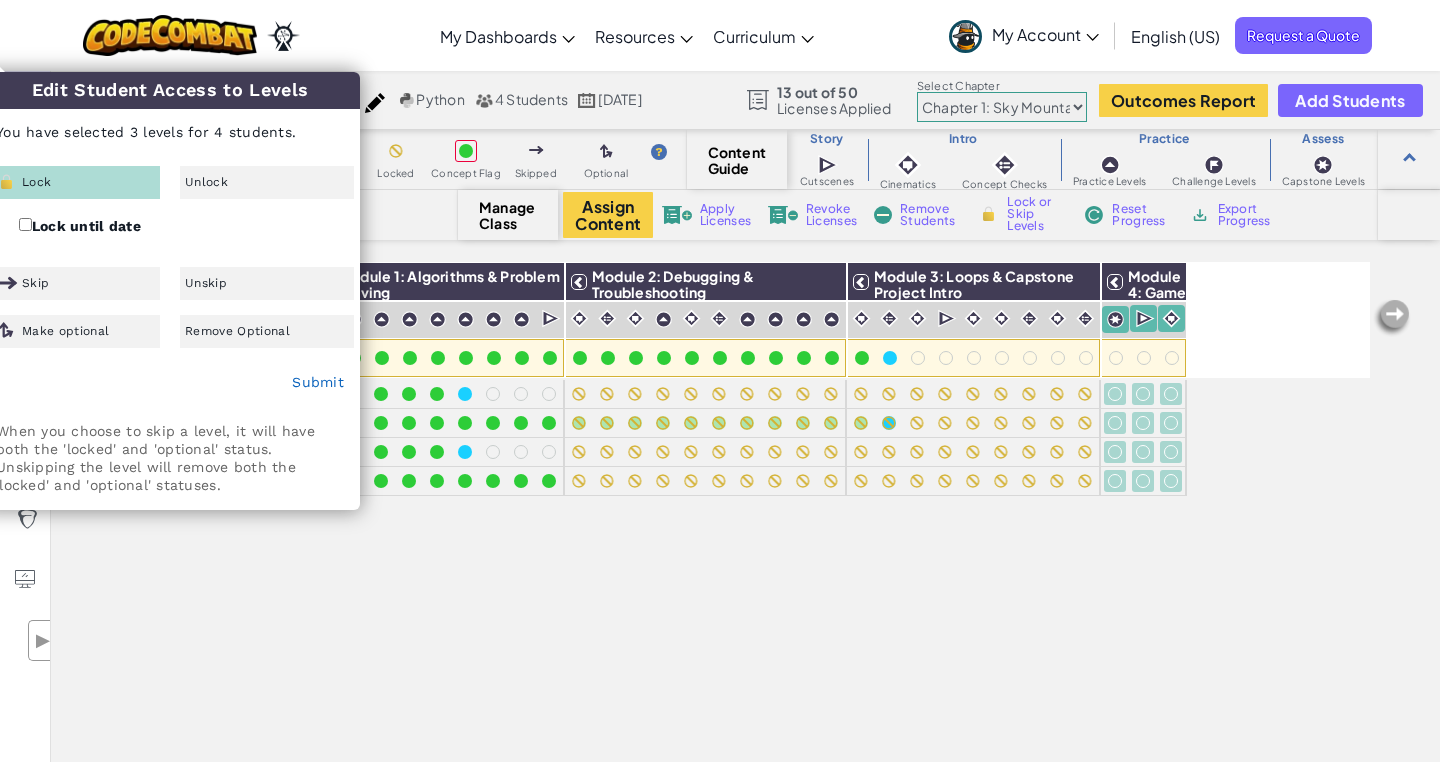 click on "Submit" at bounding box center (170, 383) 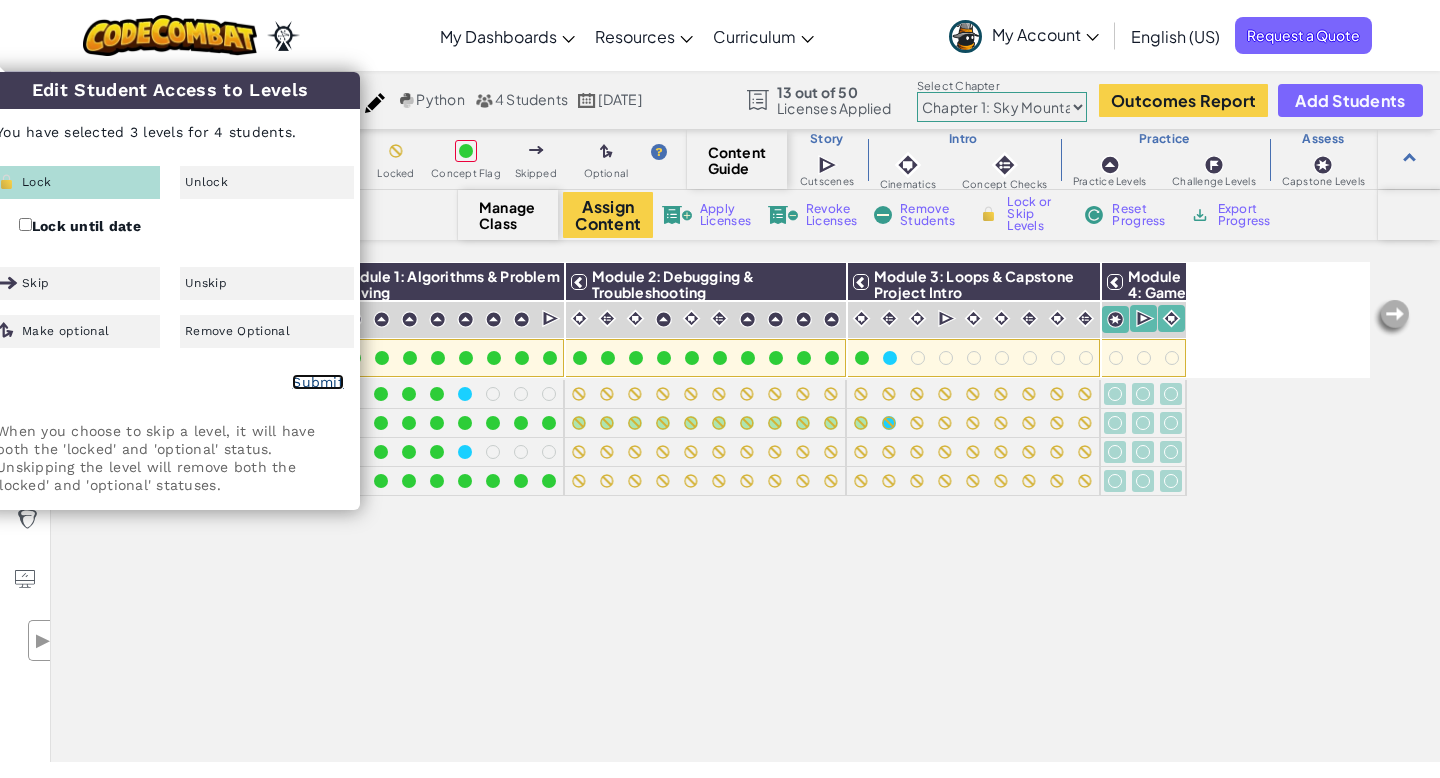 click on "Submit" at bounding box center [318, 382] 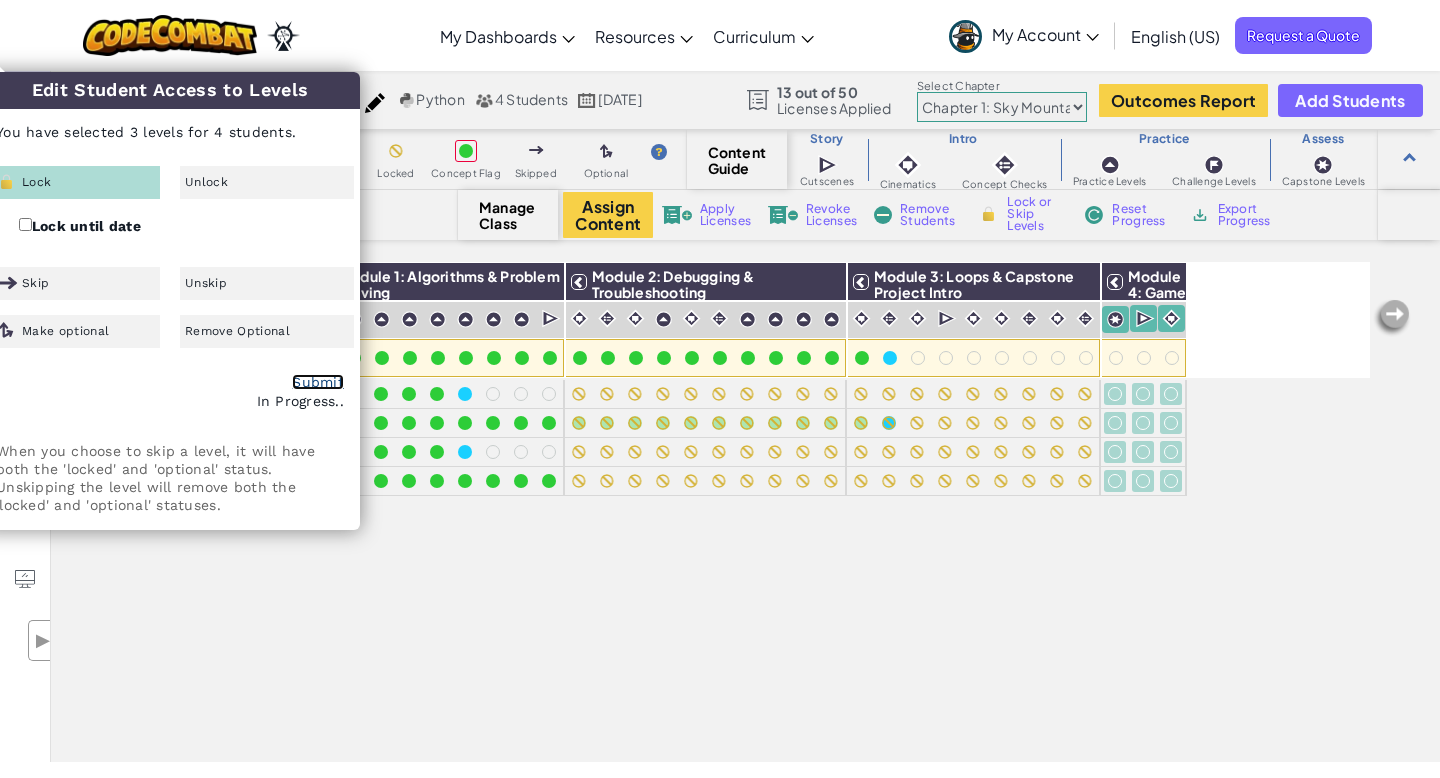 checkbox on "false" 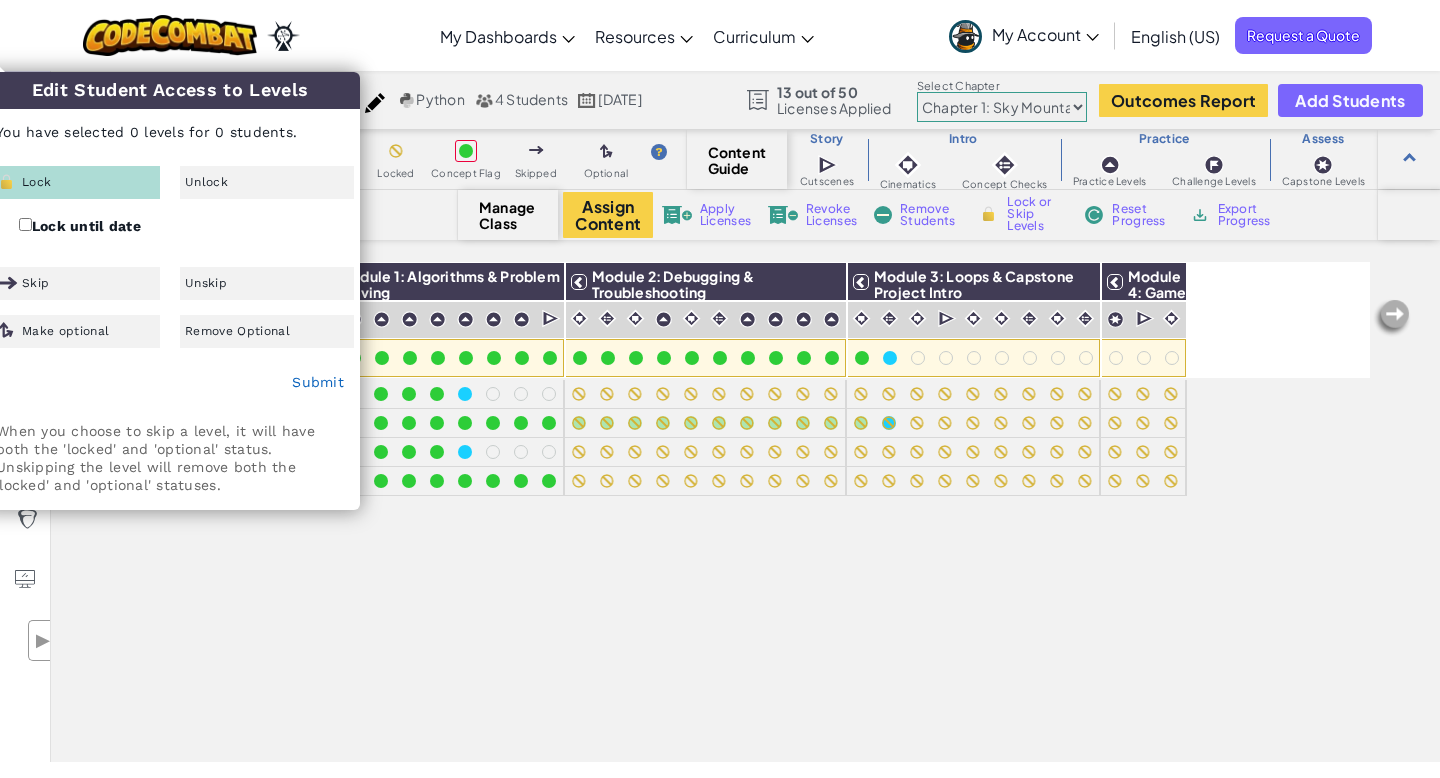 click on "All Students       Module 1: Algorithms & Problem Solving                                                                       Module 2: Debugging & Troubleshooting                                                                             Module 3: Loops & Capstone Project Intro                                                                       Module 4: Game Design & Capstone Project
[FIRST] [LAST]
[FIRST] [LAST]
[FIRST] [LAST] [LAST]
[FIRST] [LAST]" at bounding box center [710, 401] 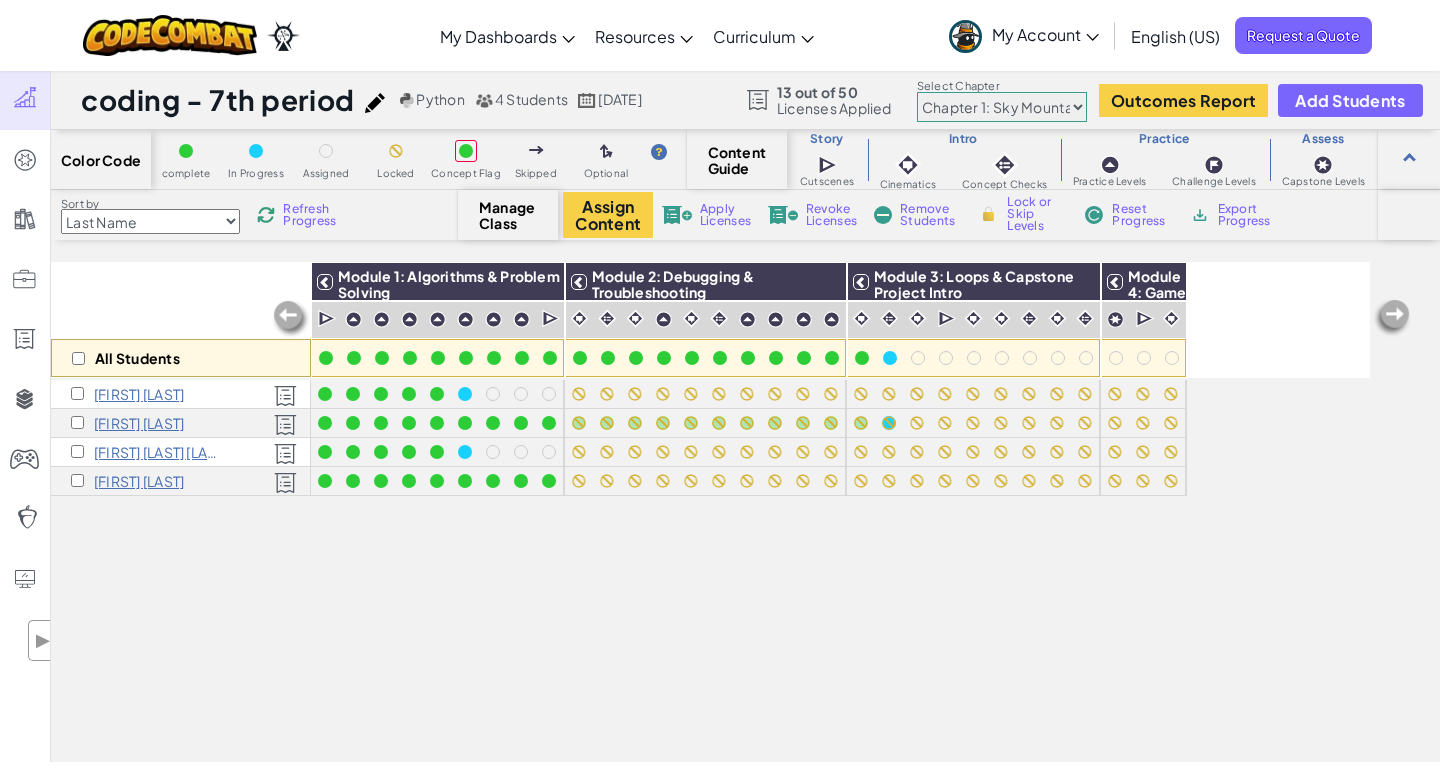 click on "Refresh Progress" at bounding box center [314, 215] 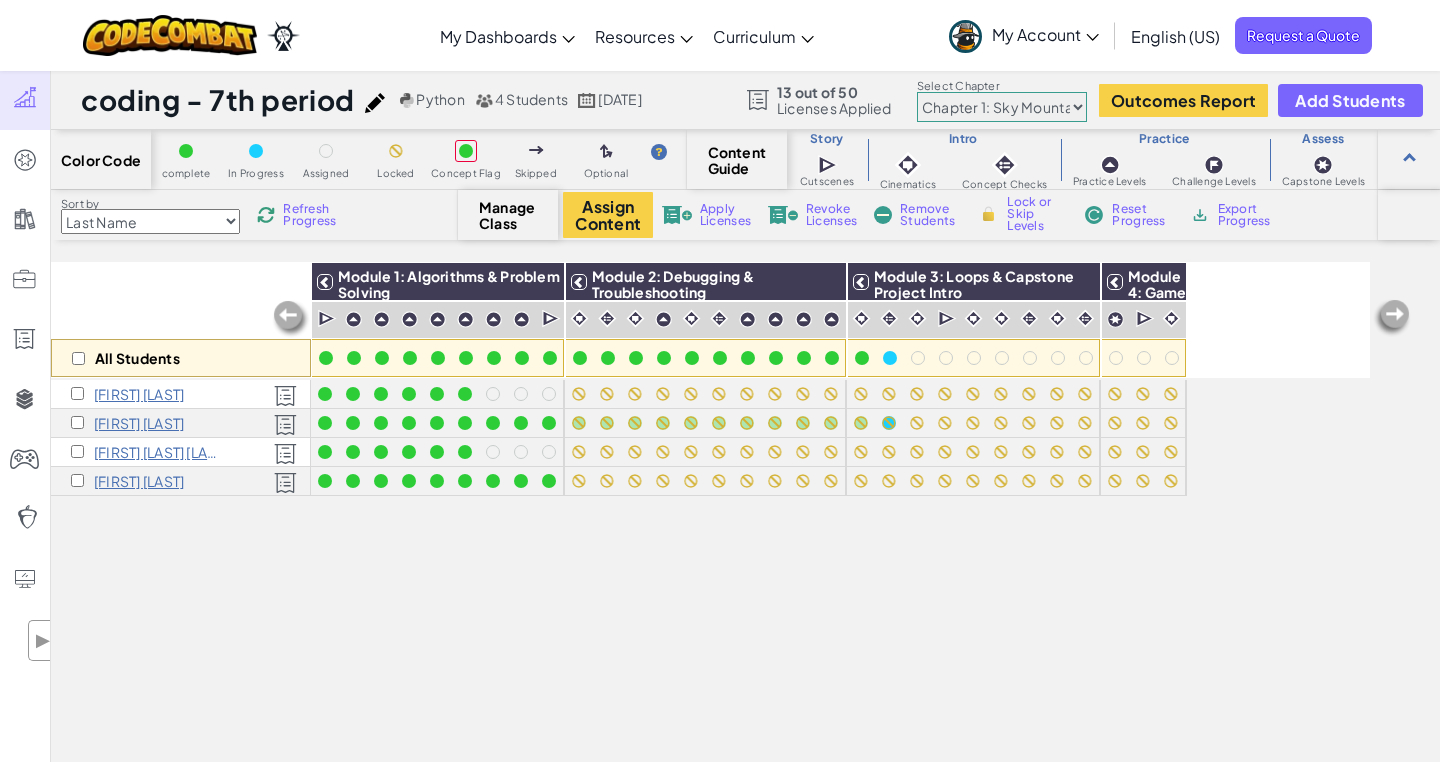 click on "Refresh Progress" at bounding box center (314, 215) 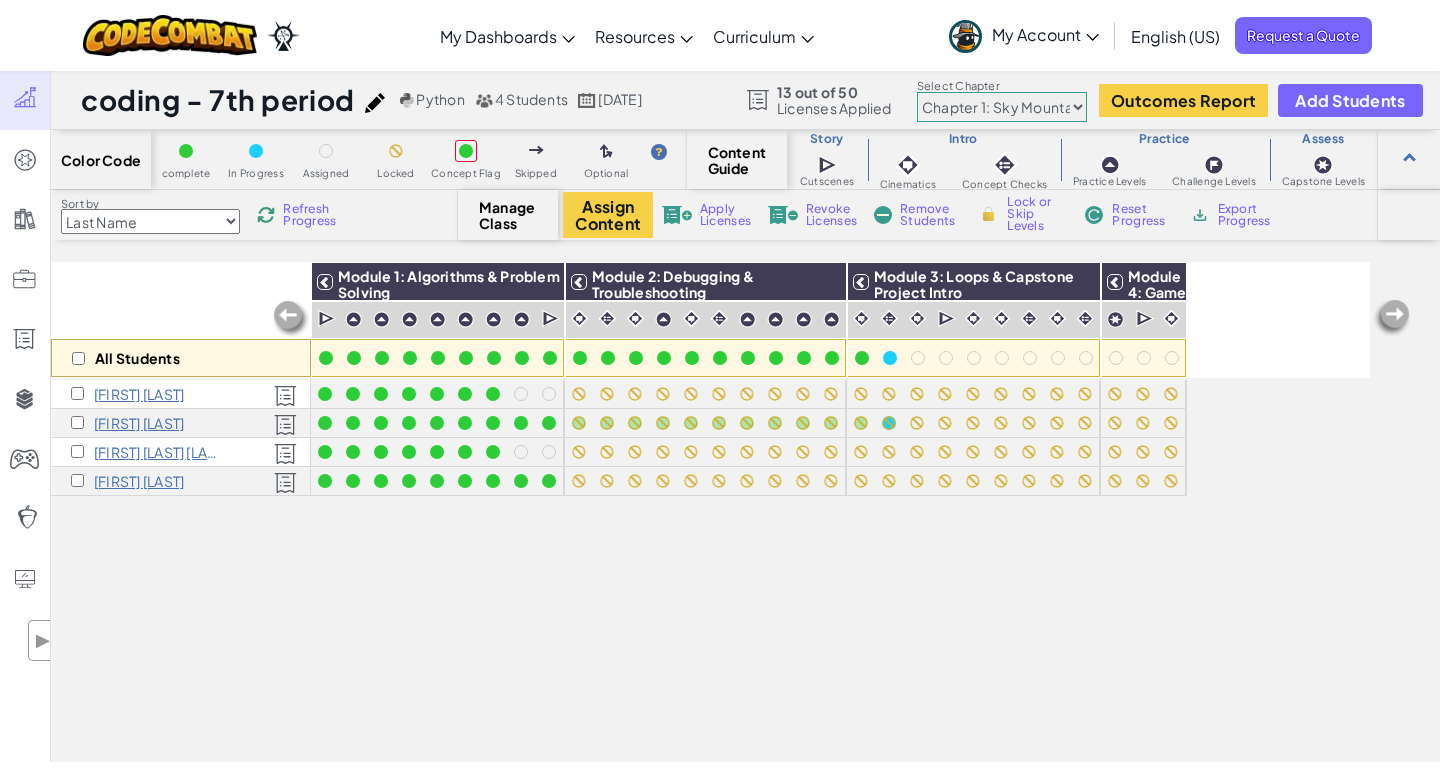 click on "Refresh Progress" at bounding box center [314, 215] 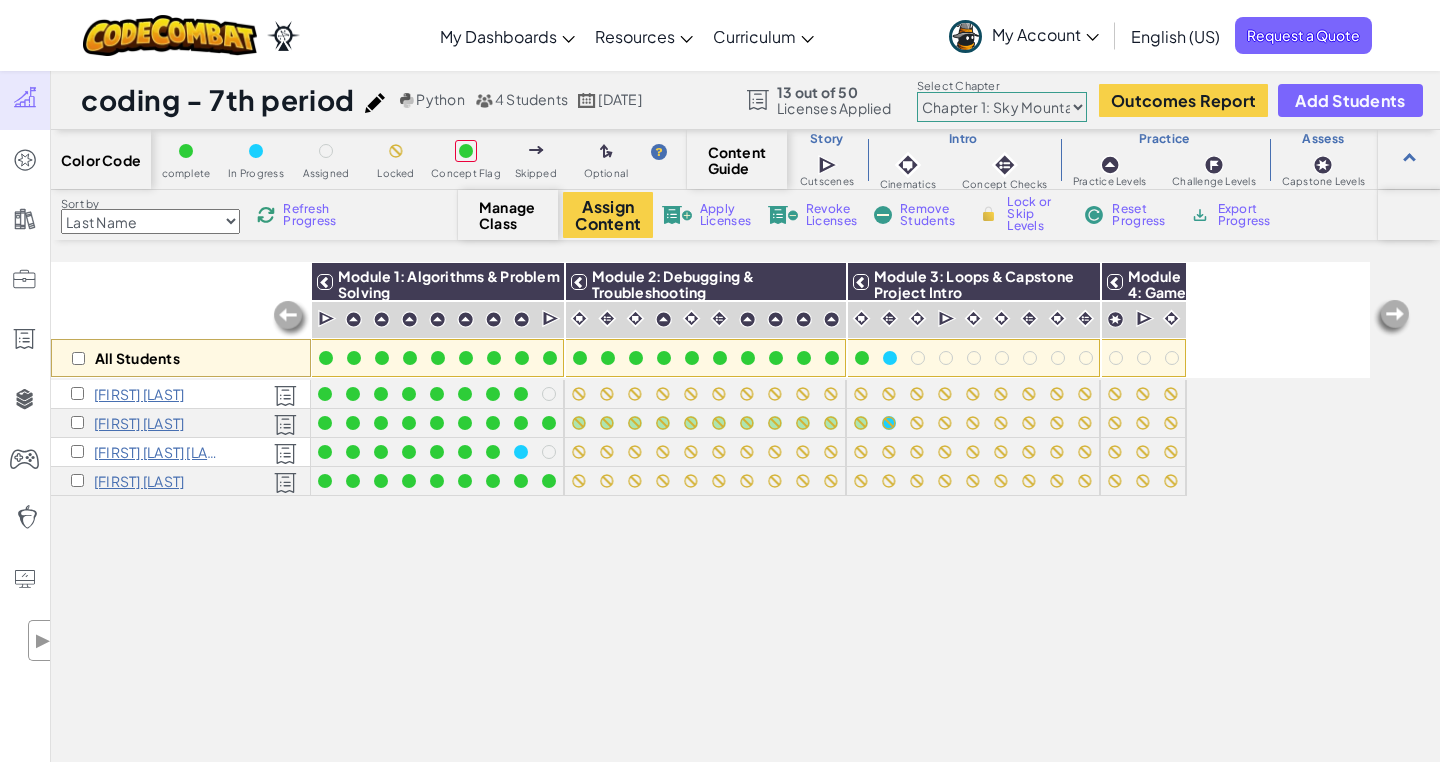 click on "Refresh Progress" at bounding box center (314, 215) 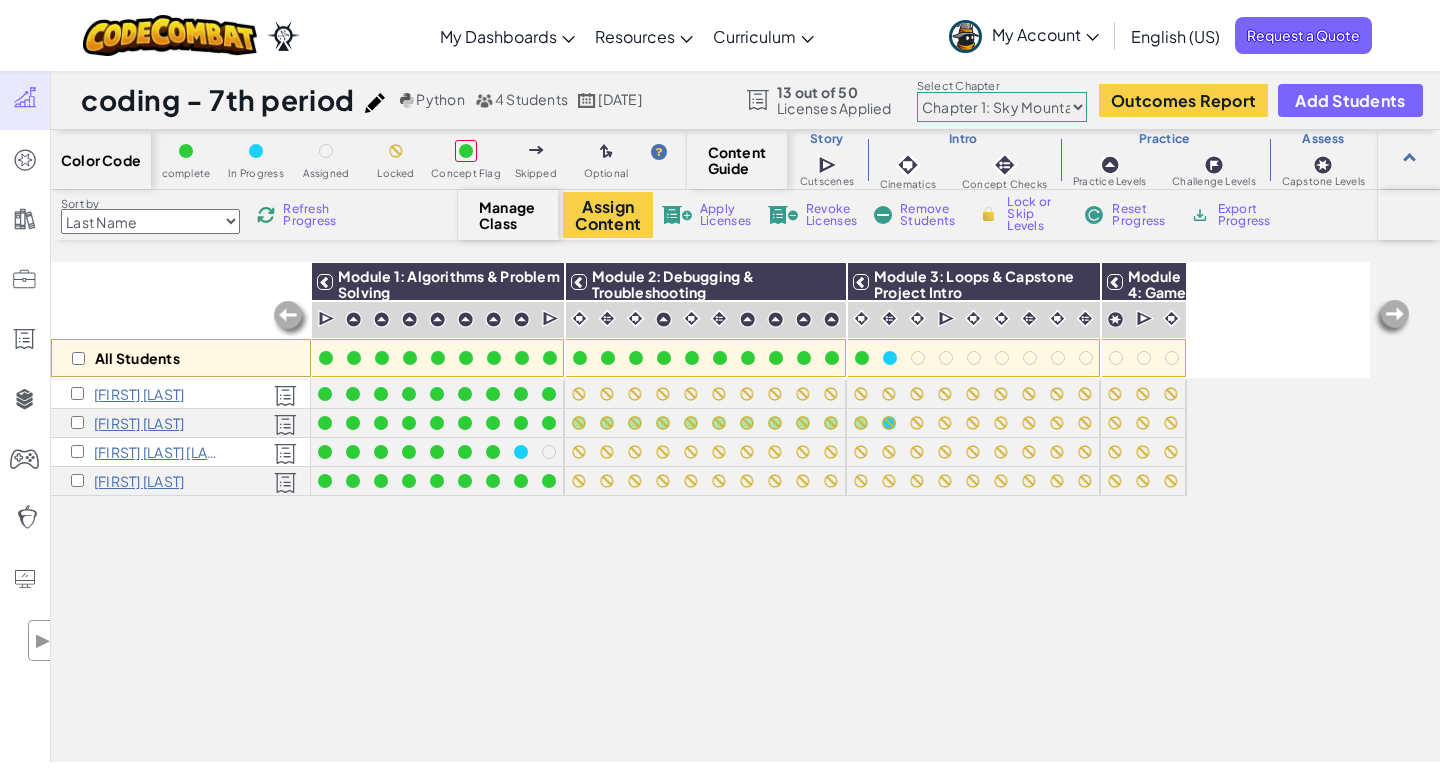 click on "Refresh Progress" at bounding box center (314, 215) 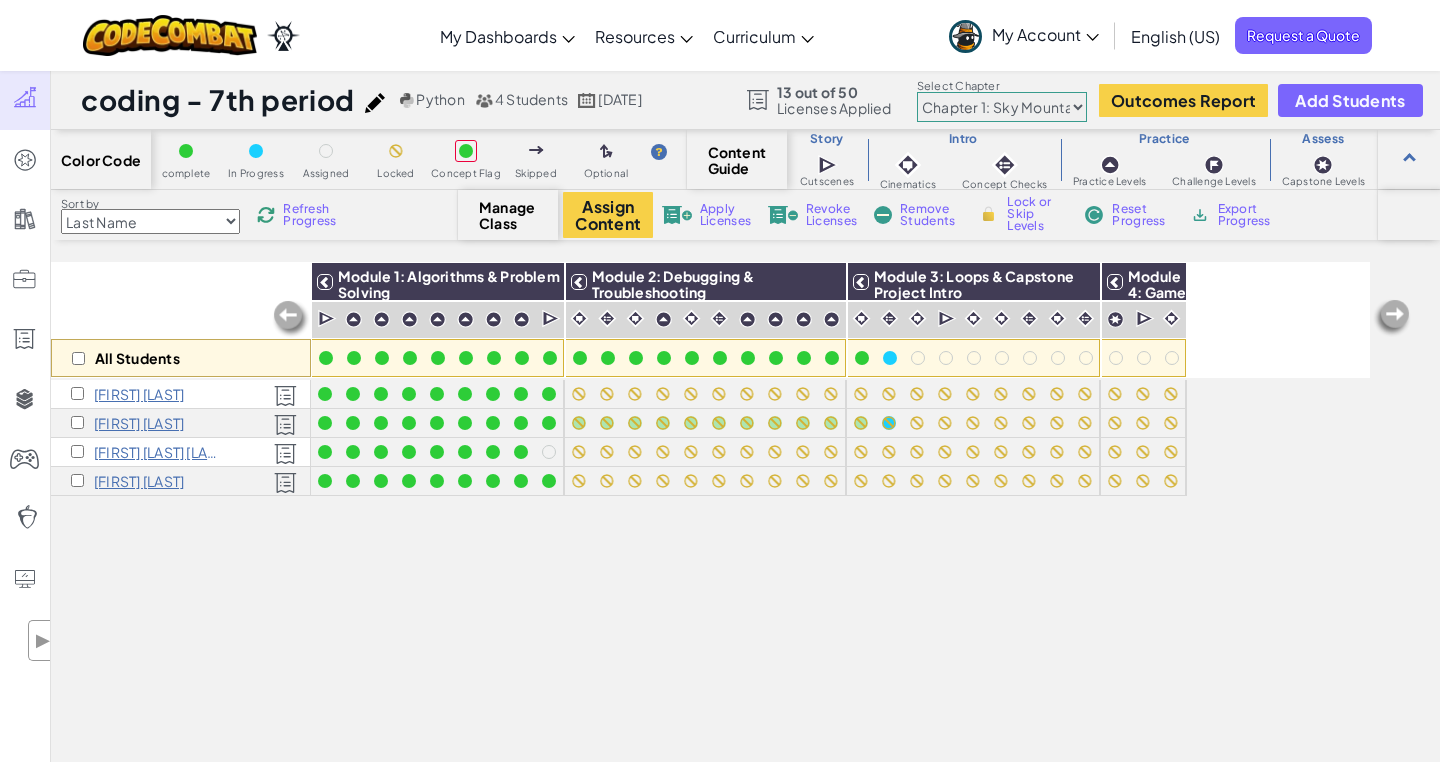 click on "Refresh Progress" at bounding box center [314, 215] 